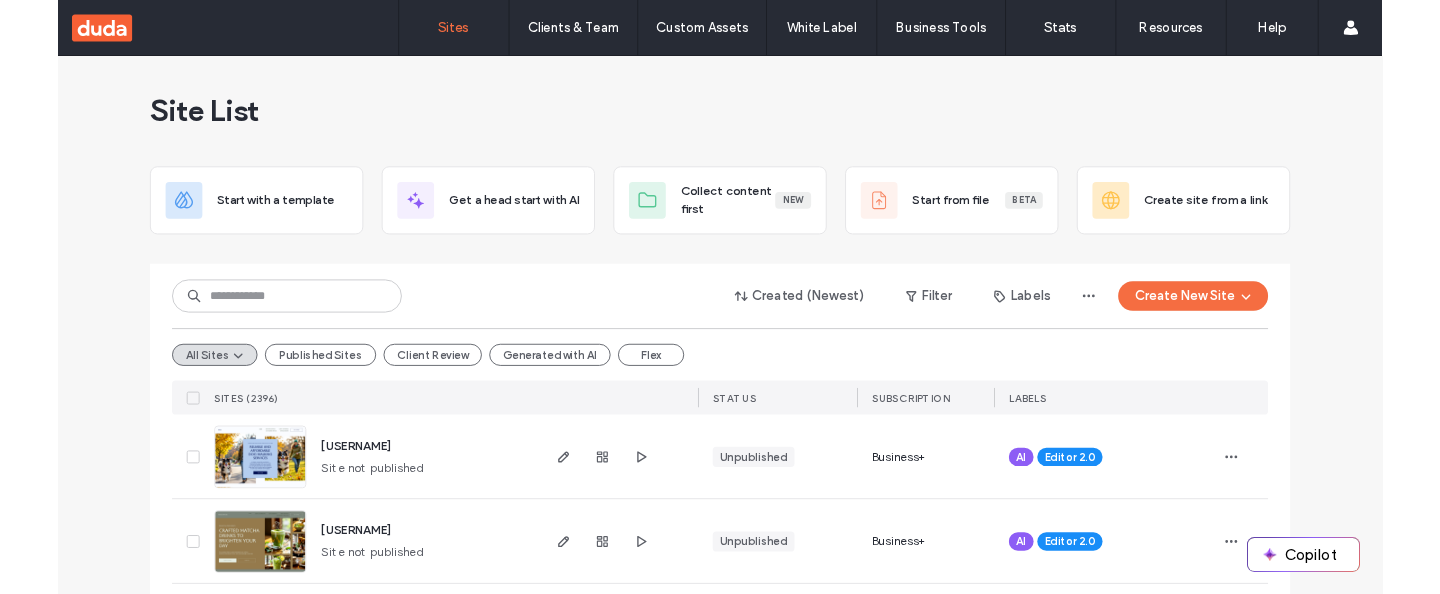 scroll, scrollTop: 0, scrollLeft: 0, axis: both 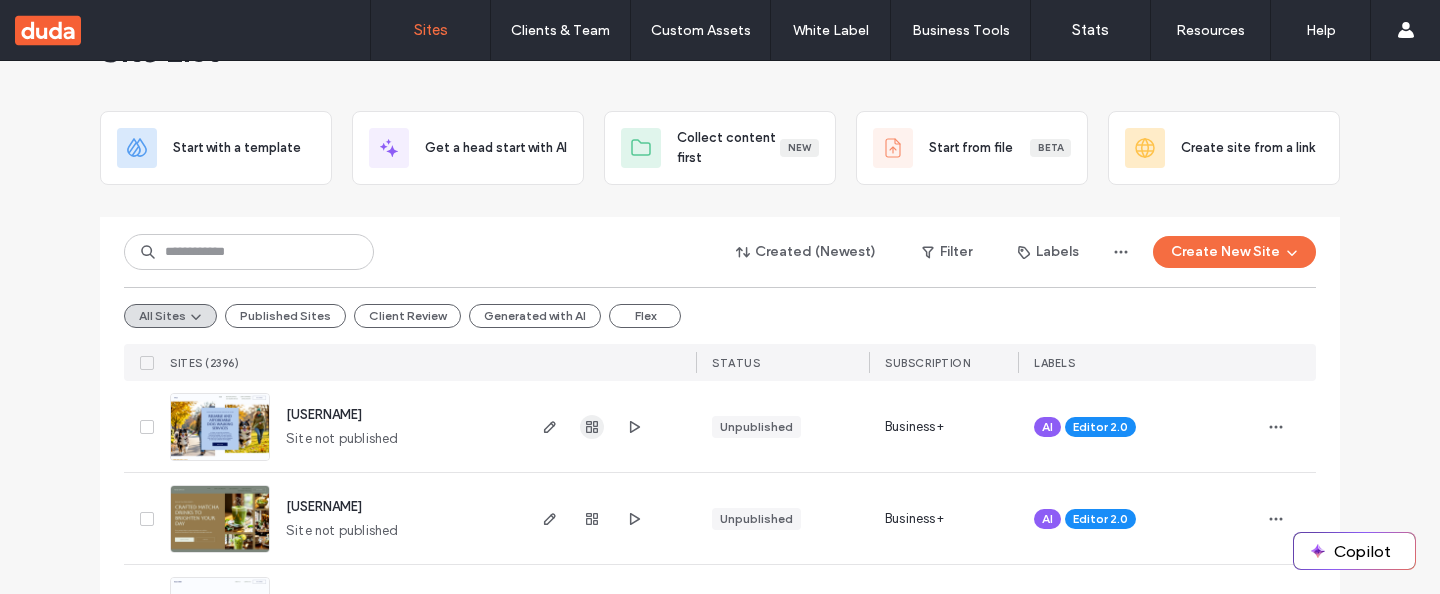 click 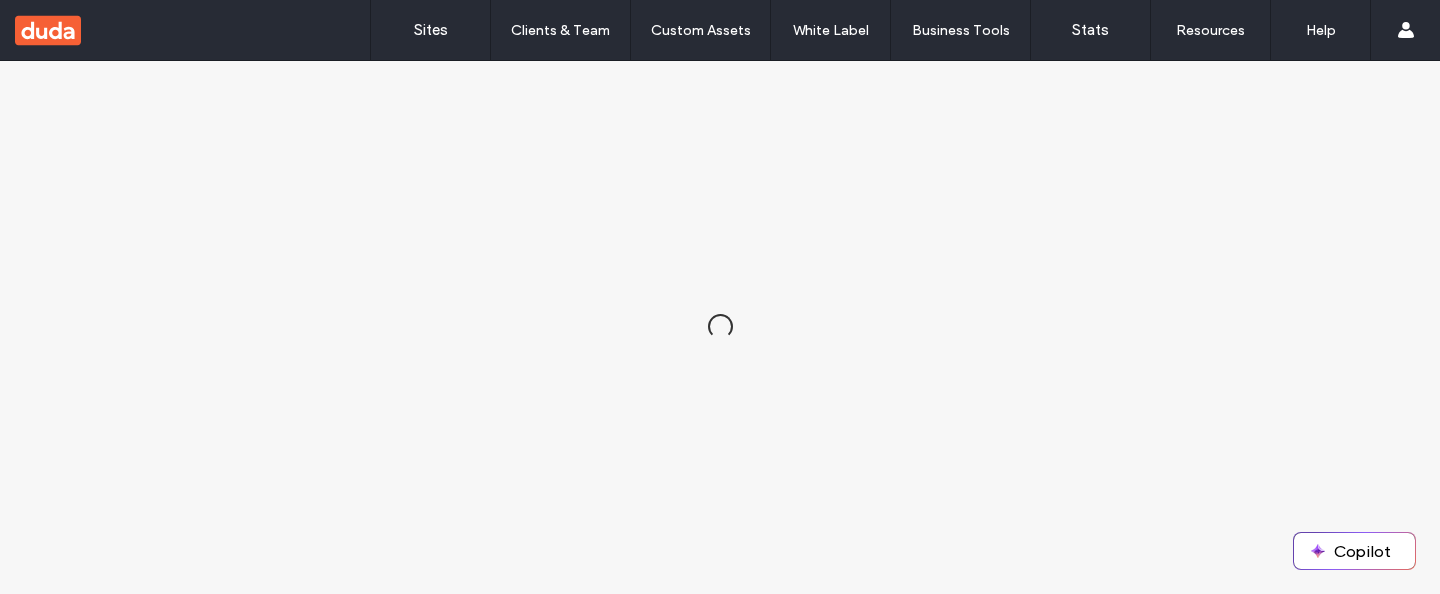 scroll, scrollTop: 0, scrollLeft: 0, axis: both 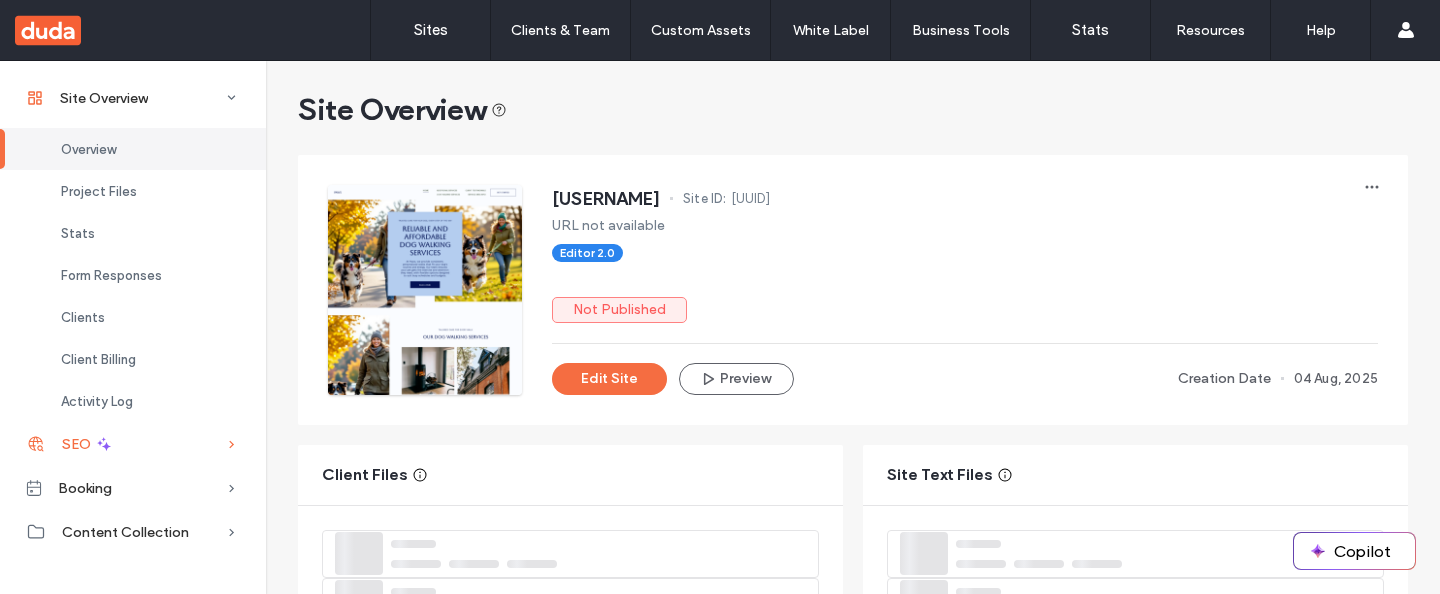 click 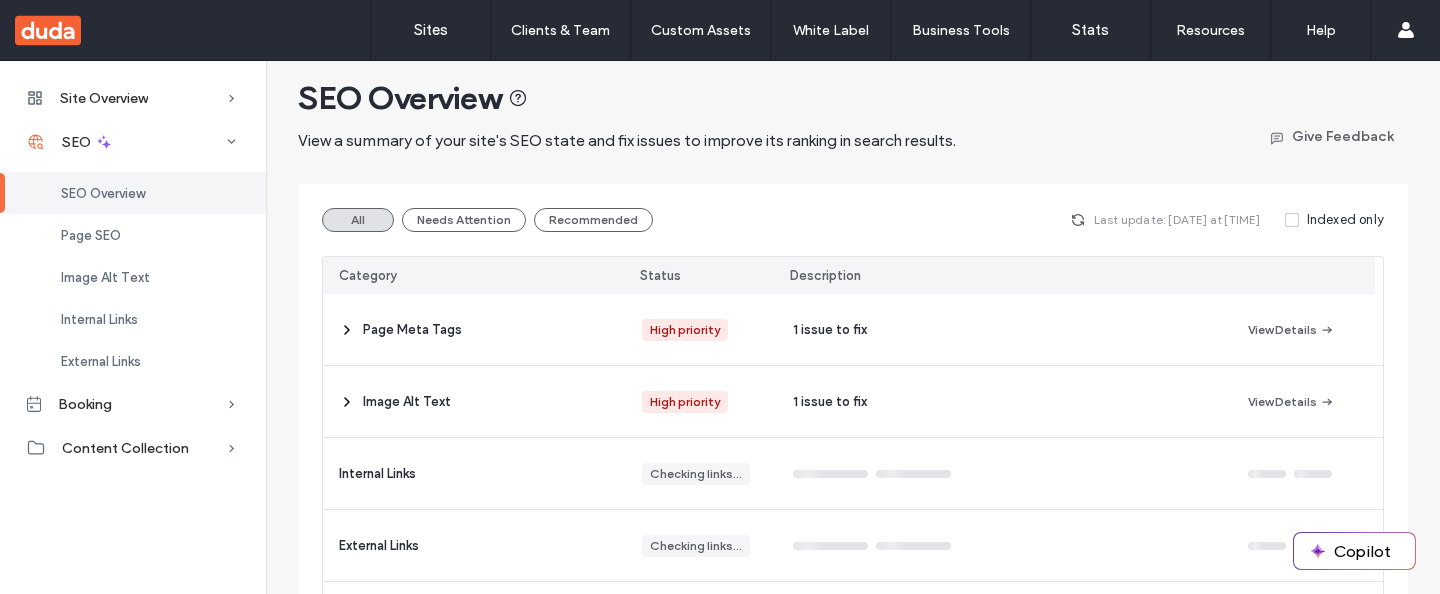 scroll, scrollTop: 0, scrollLeft: 0, axis: both 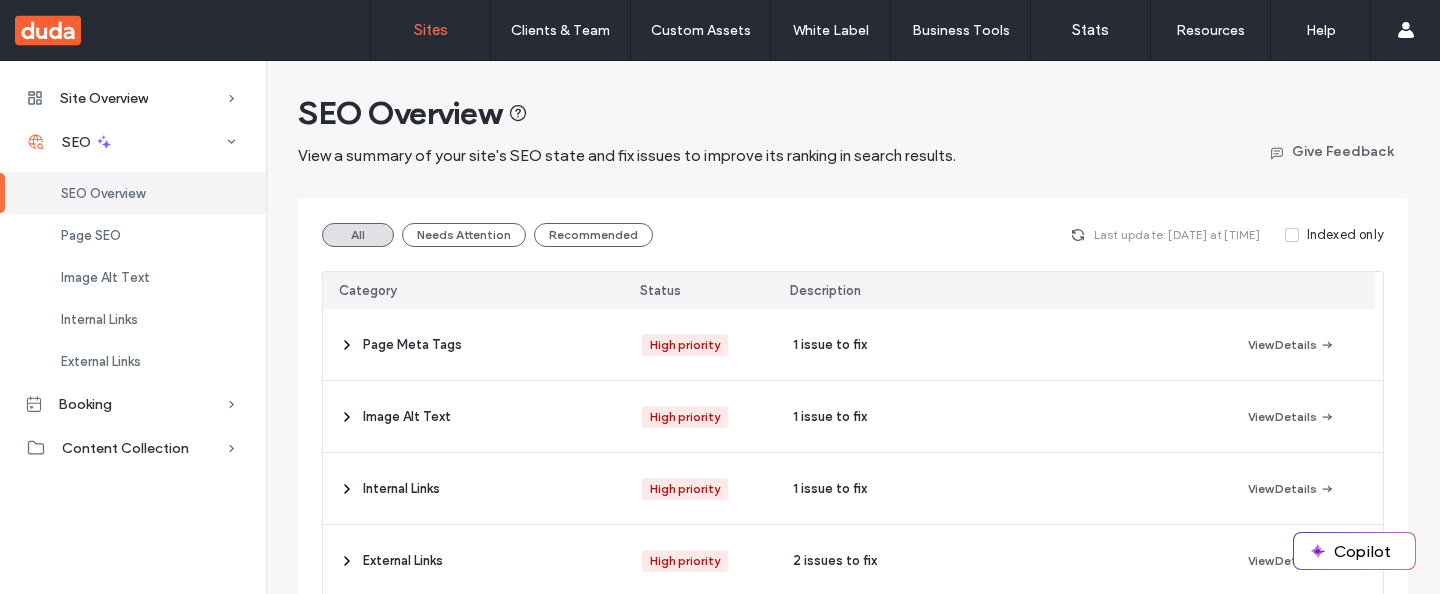 click on "Sites" at bounding box center (431, 30) 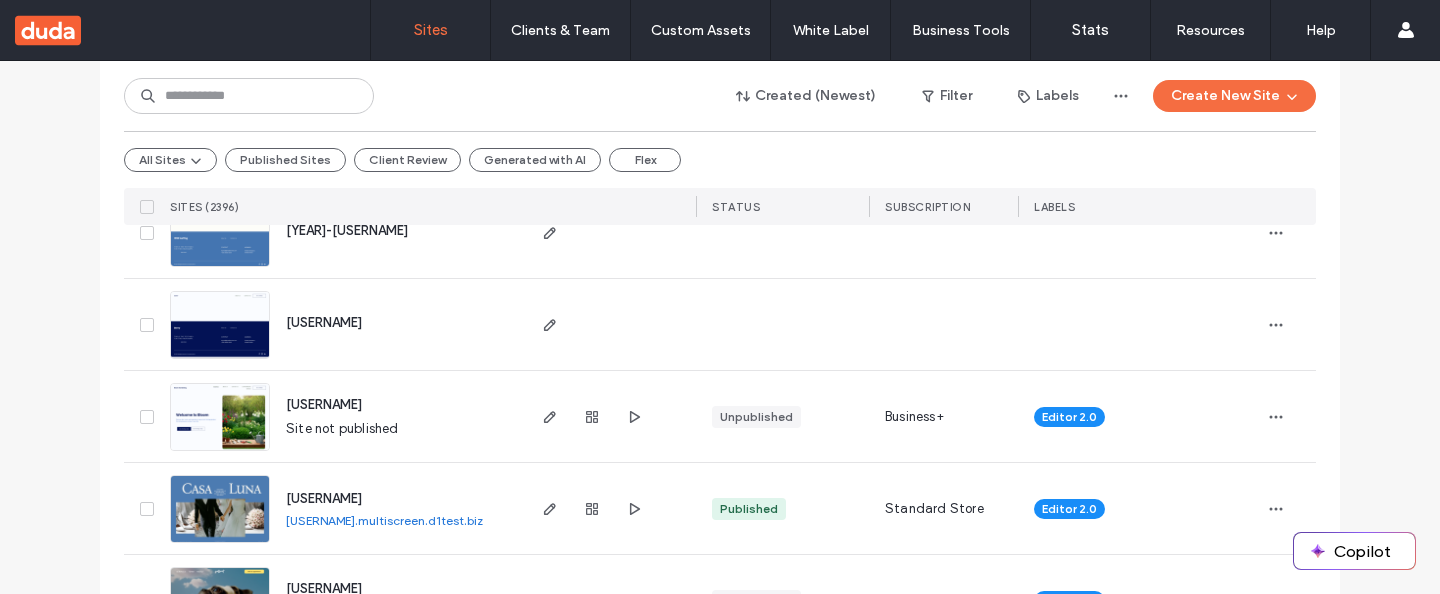 scroll, scrollTop: 699, scrollLeft: 0, axis: vertical 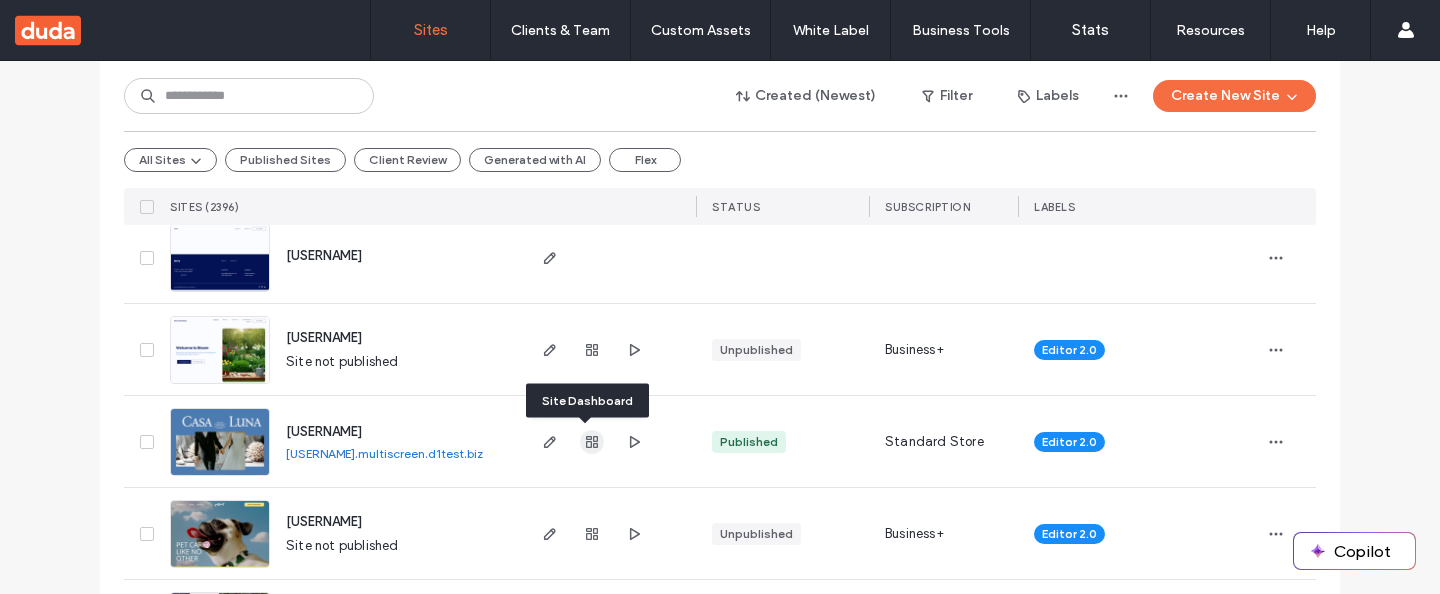 click 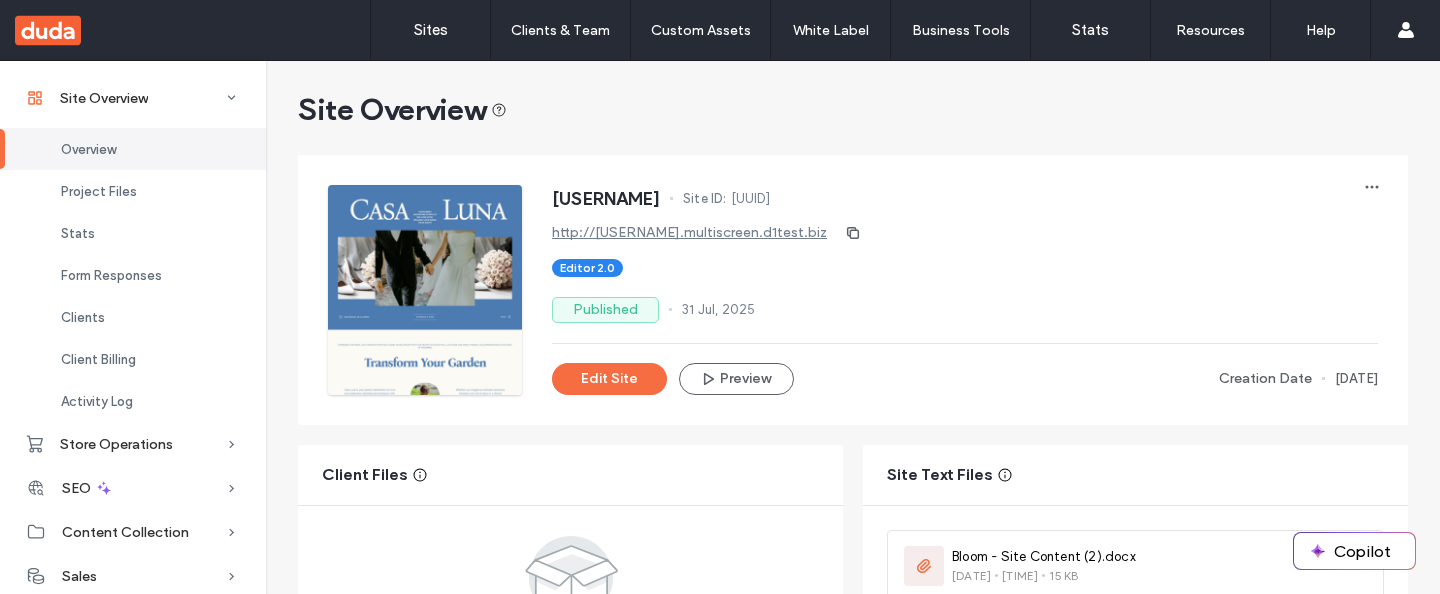 scroll, scrollTop: 56, scrollLeft: 0, axis: vertical 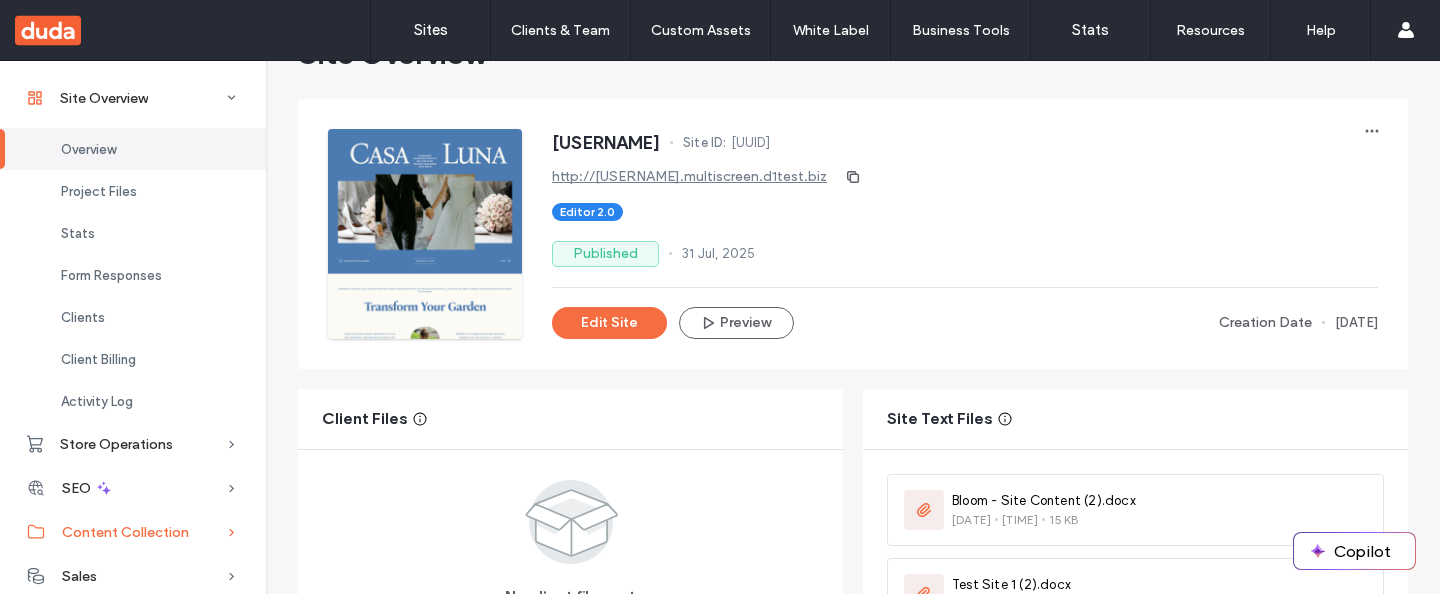 click on "Content Collection" at bounding box center (133, 532) 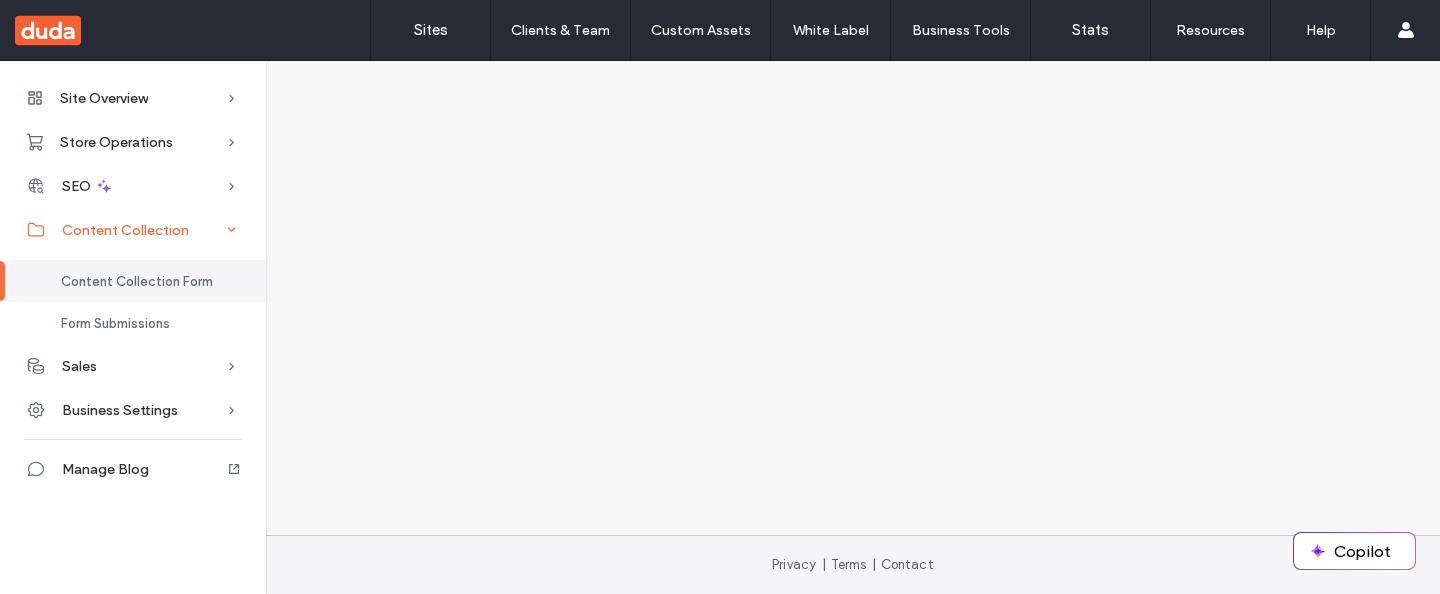 scroll, scrollTop: 0, scrollLeft: 0, axis: both 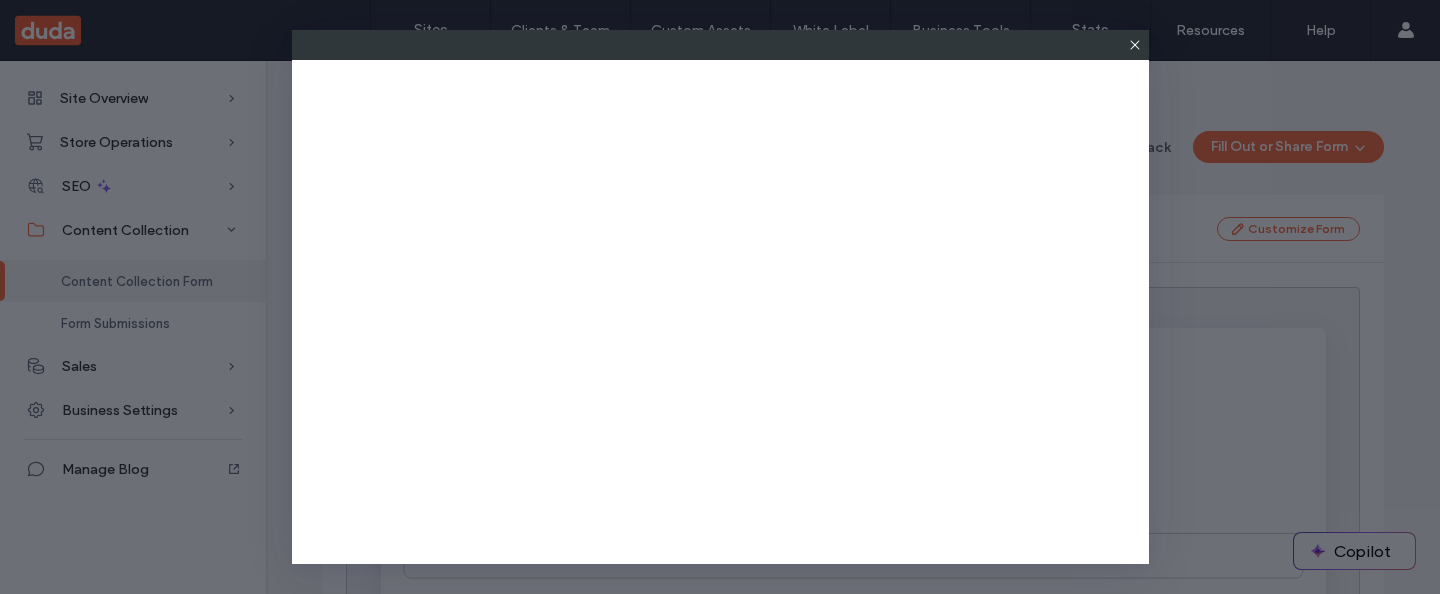 click 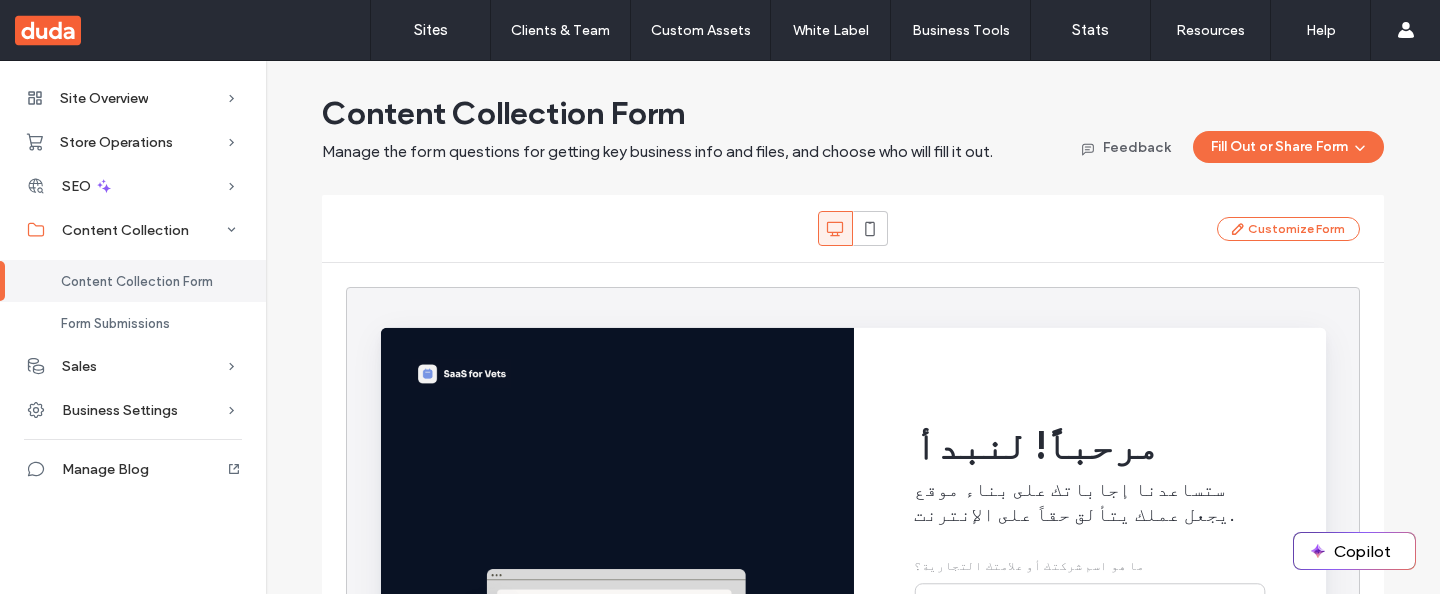 click on "SEO" at bounding box center (133, 186) 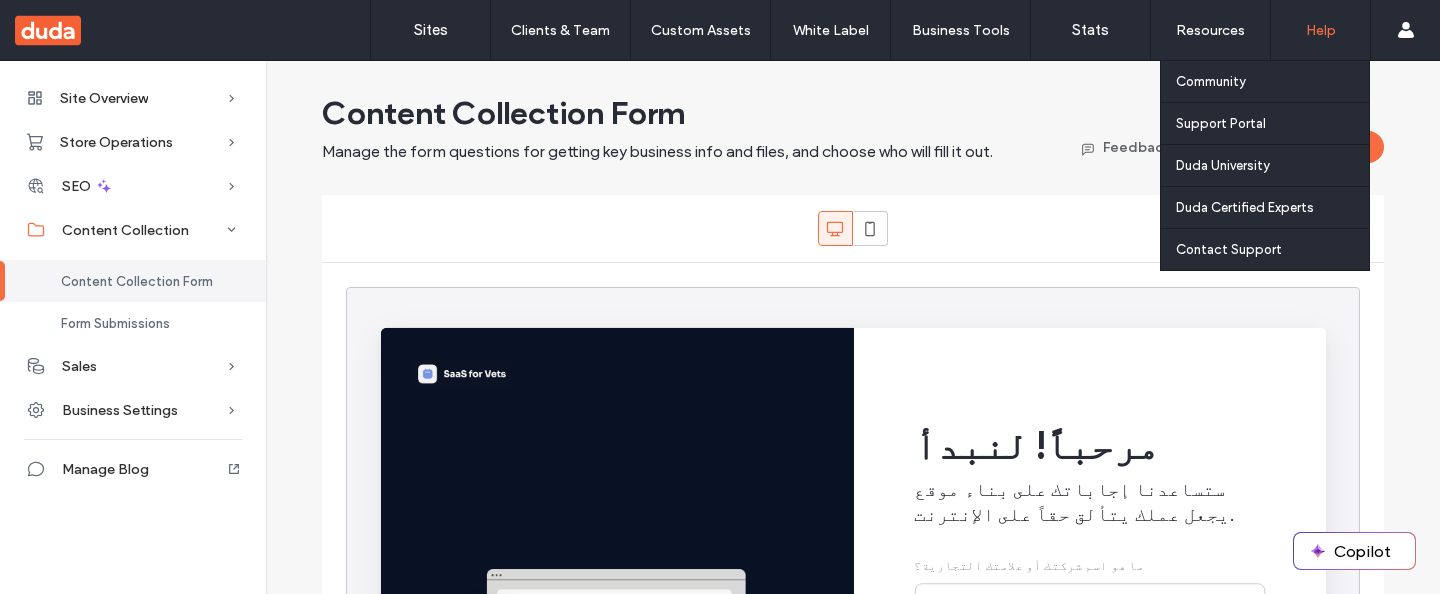 click on "SEO" at bounding box center (133, 186) 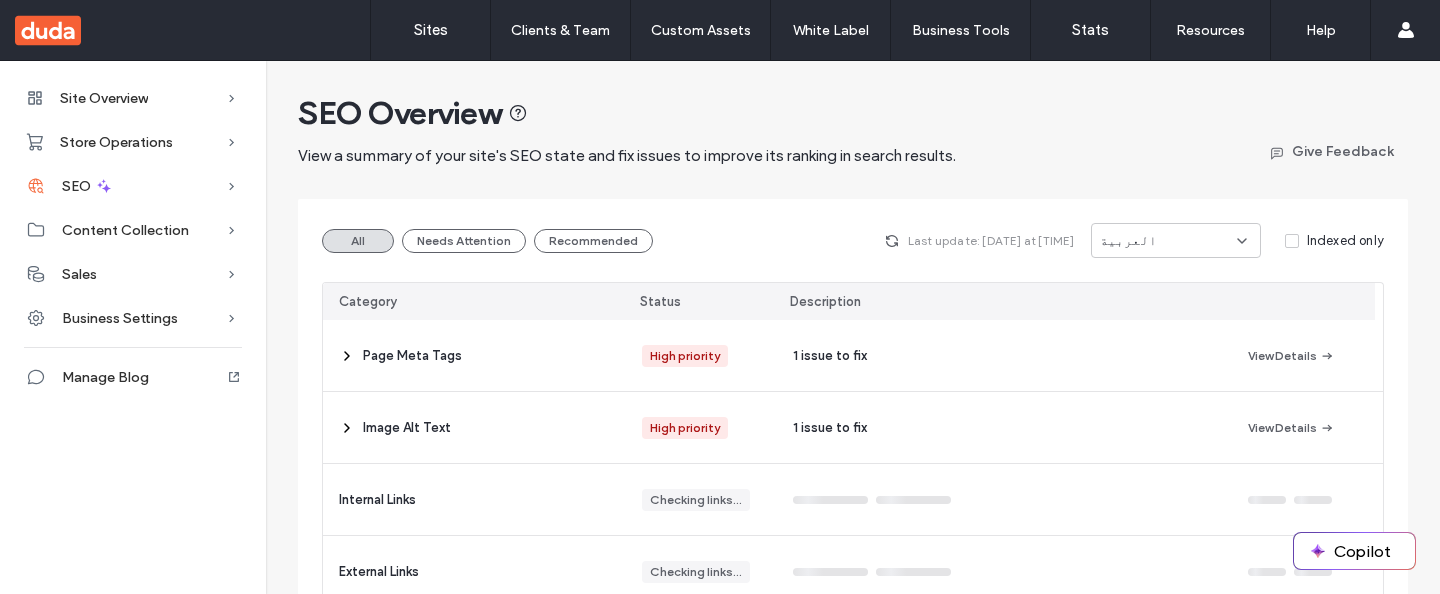 click 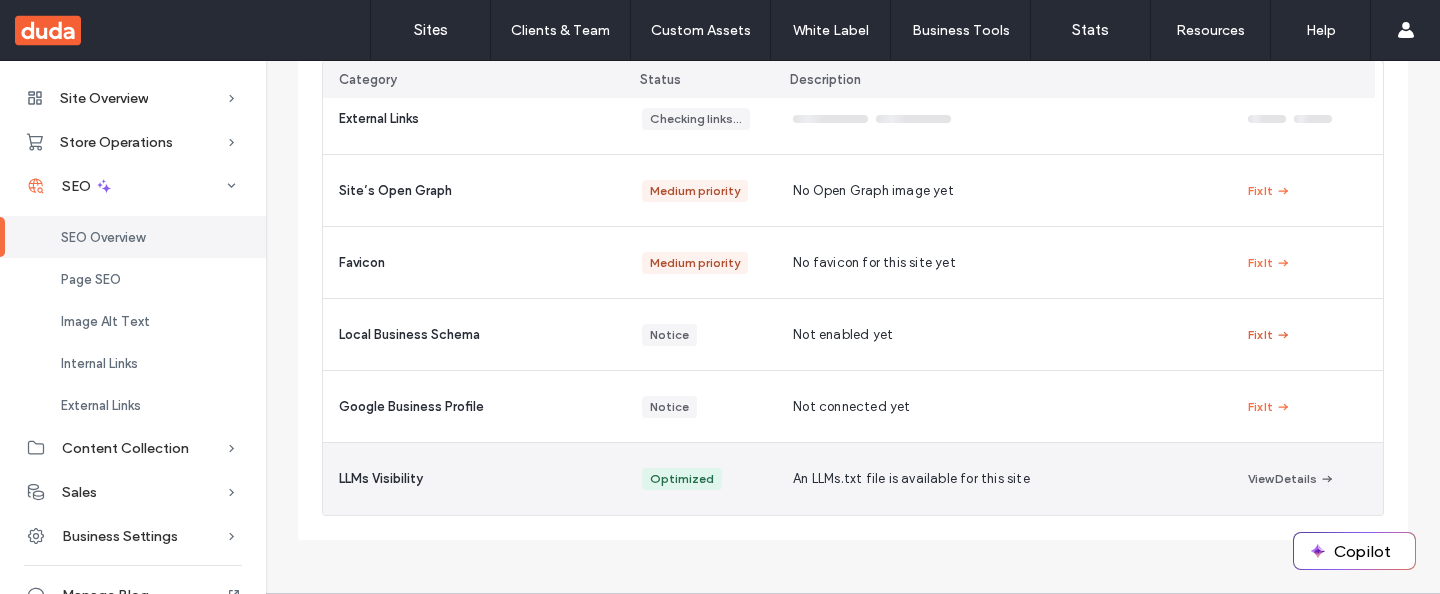 scroll, scrollTop: 511, scrollLeft: 0, axis: vertical 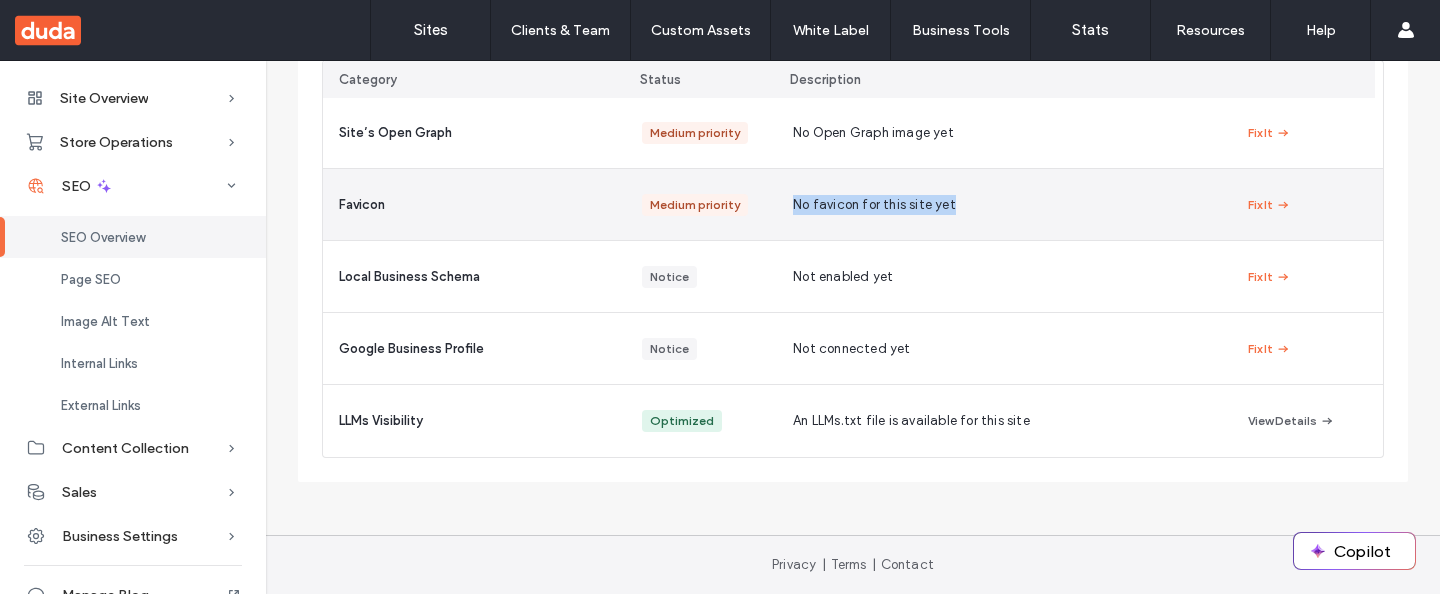 drag, startPoint x: 787, startPoint y: 205, endPoint x: 944, endPoint y: 201, distance: 157.05095 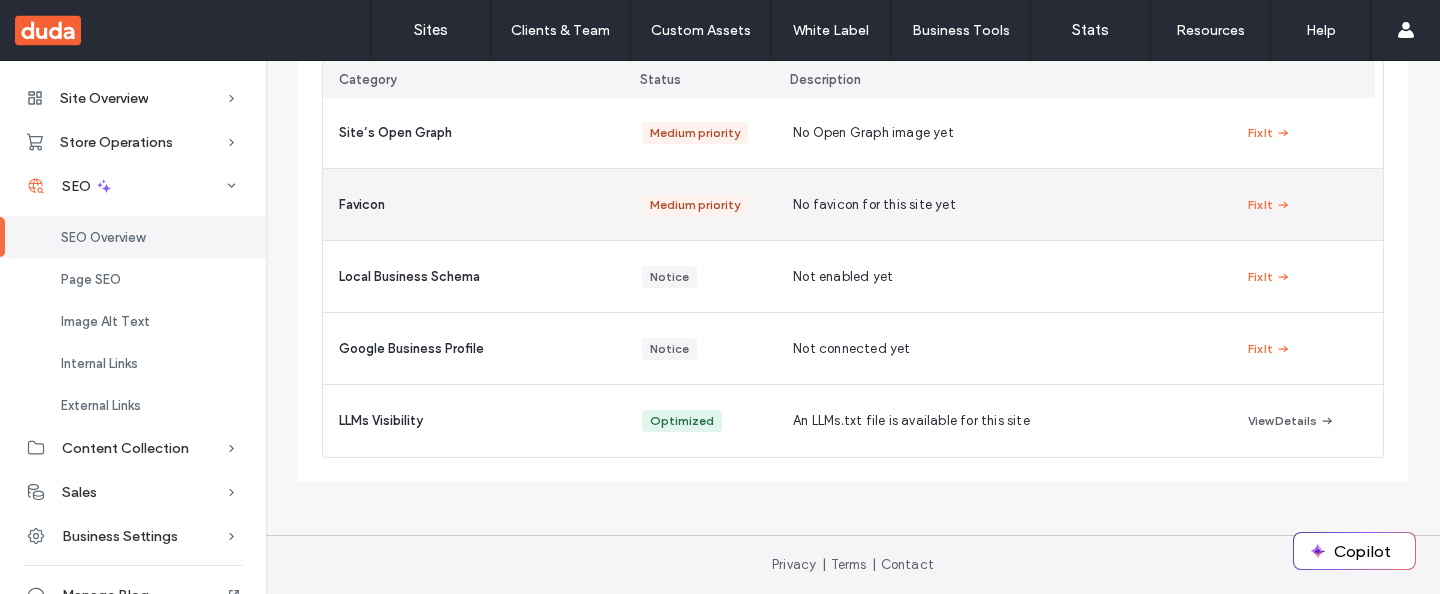click on "No favicon for this site yet" at bounding box center [874, 205] 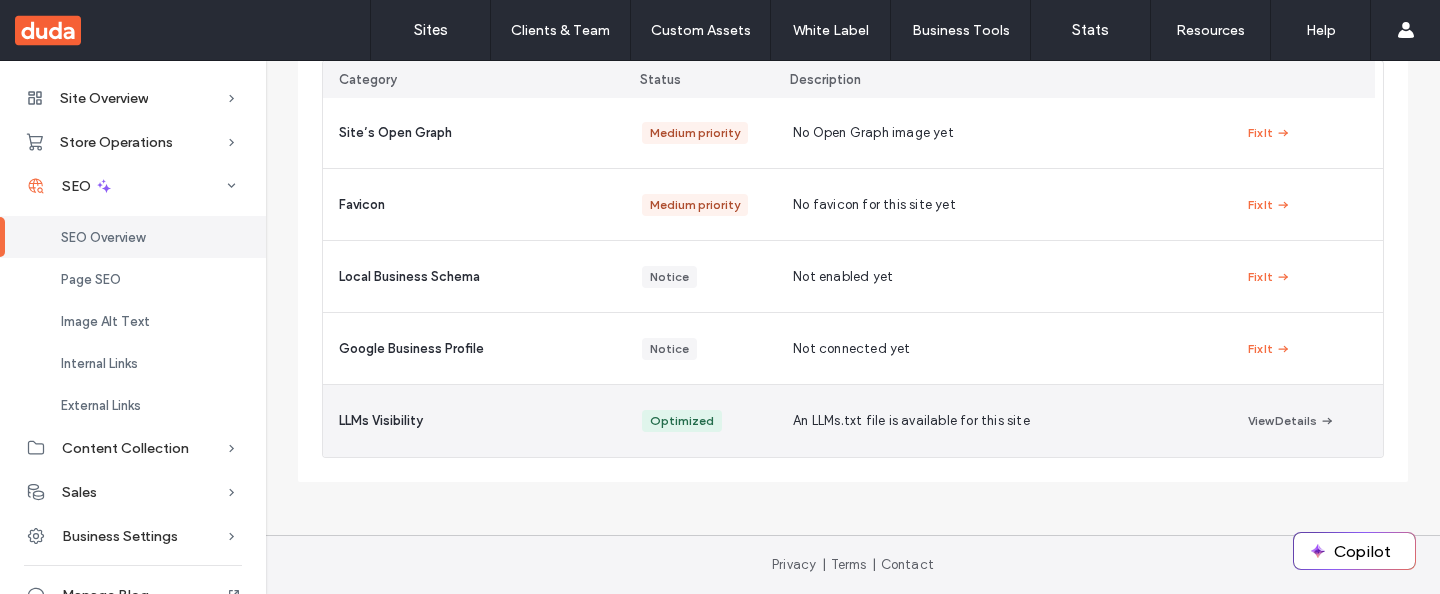 click on "LLMs Visibility" at bounding box center [381, 421] 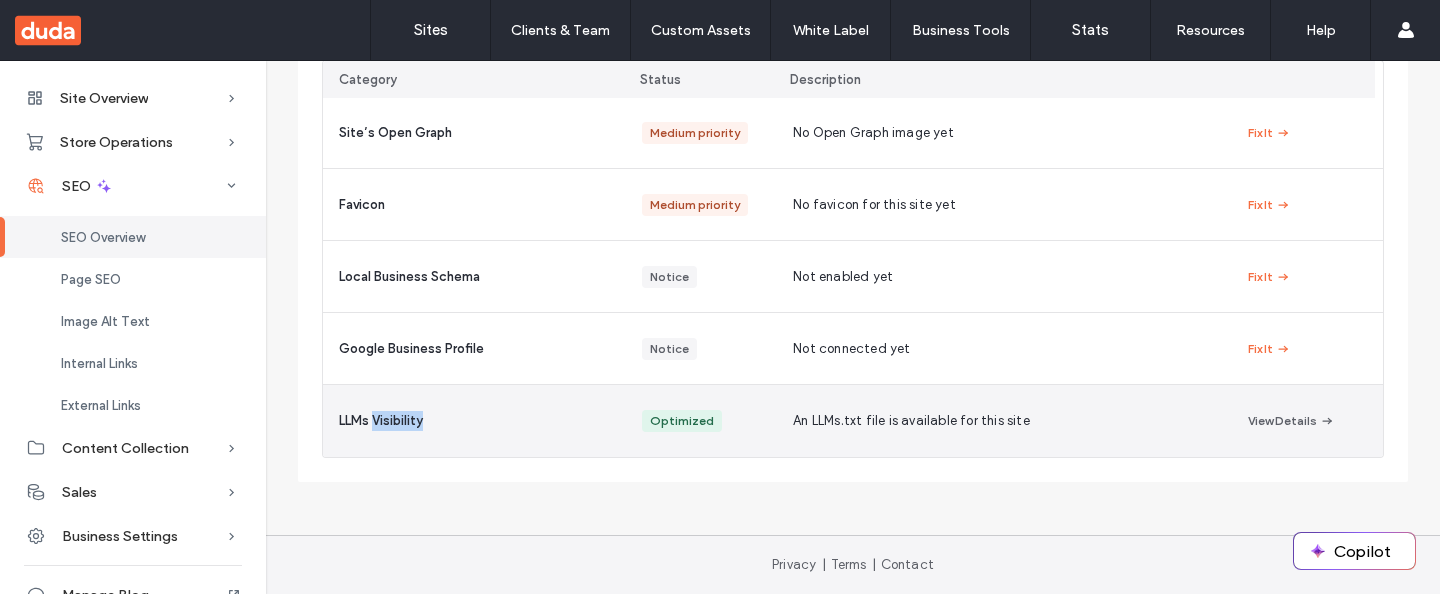 click on "LLMs Visibility" at bounding box center [381, 421] 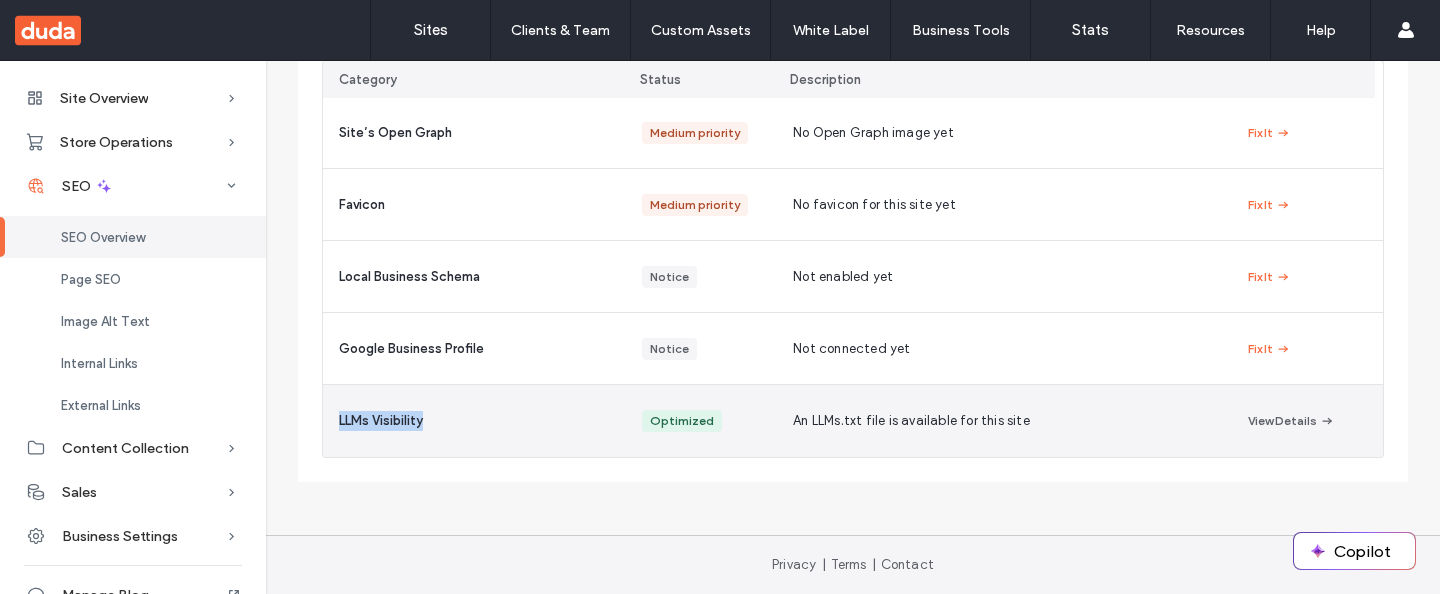 click on "LLMs Visibility" at bounding box center (381, 421) 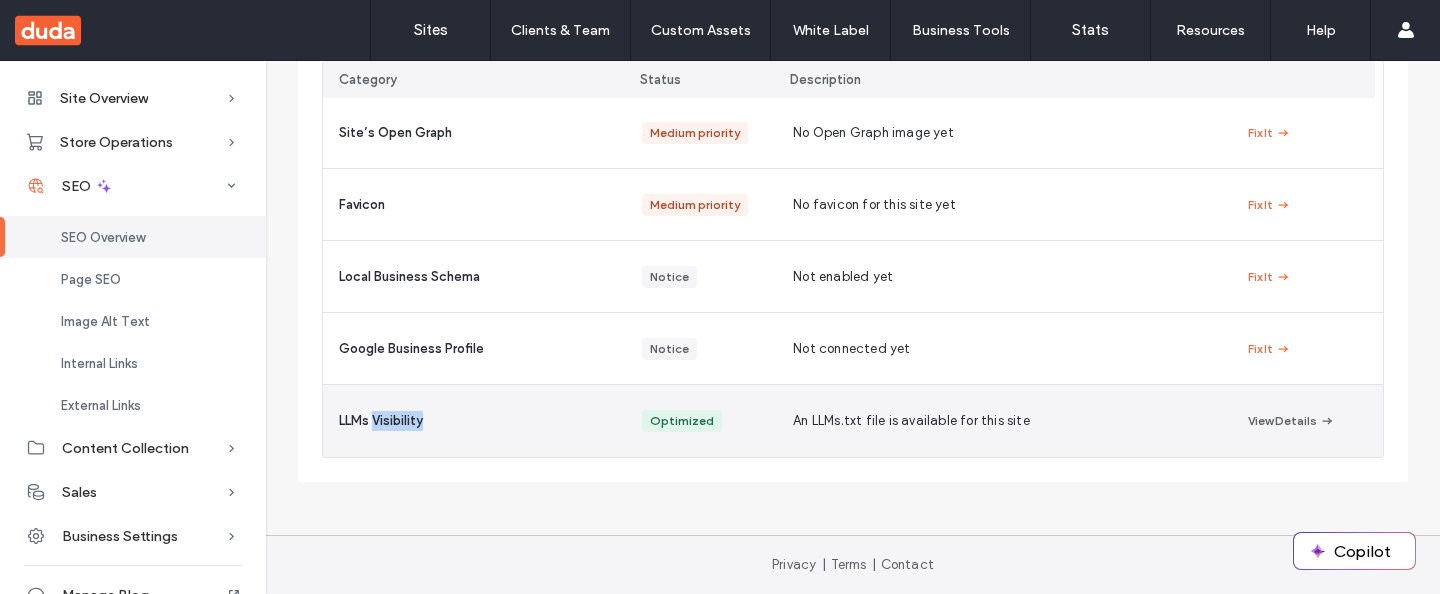 click on "LLMs Visibility" at bounding box center [381, 421] 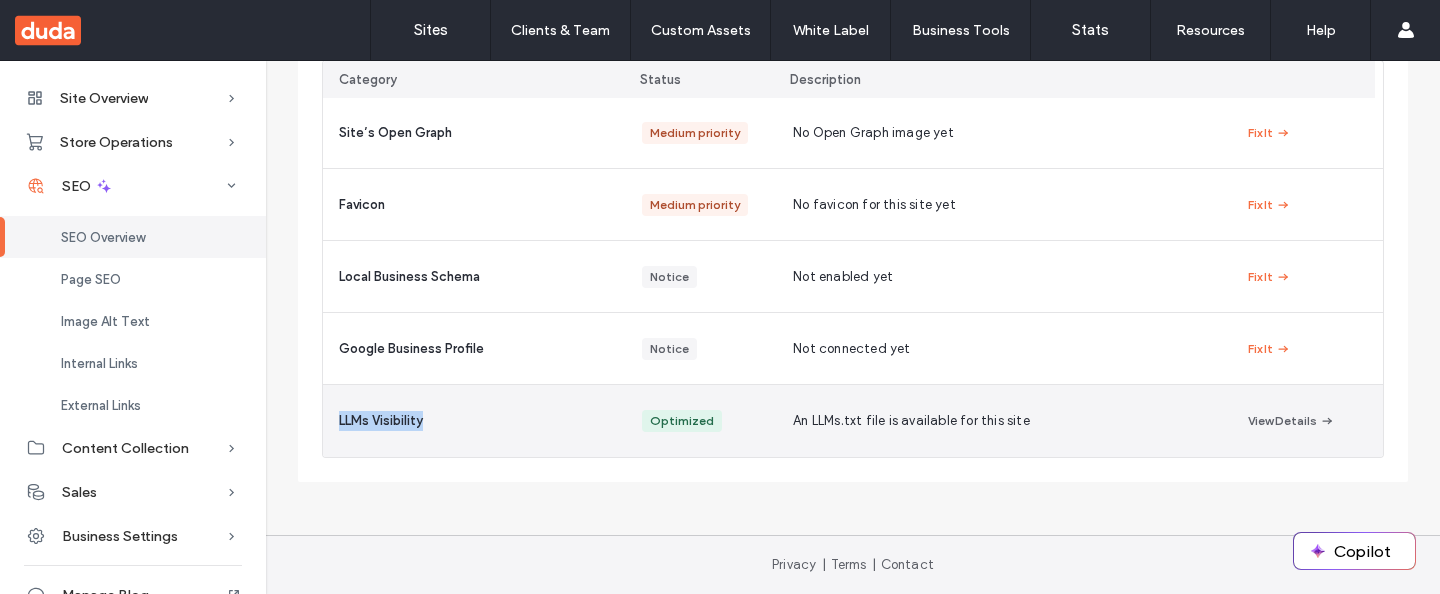 click on "LLMs Visibility" at bounding box center (381, 421) 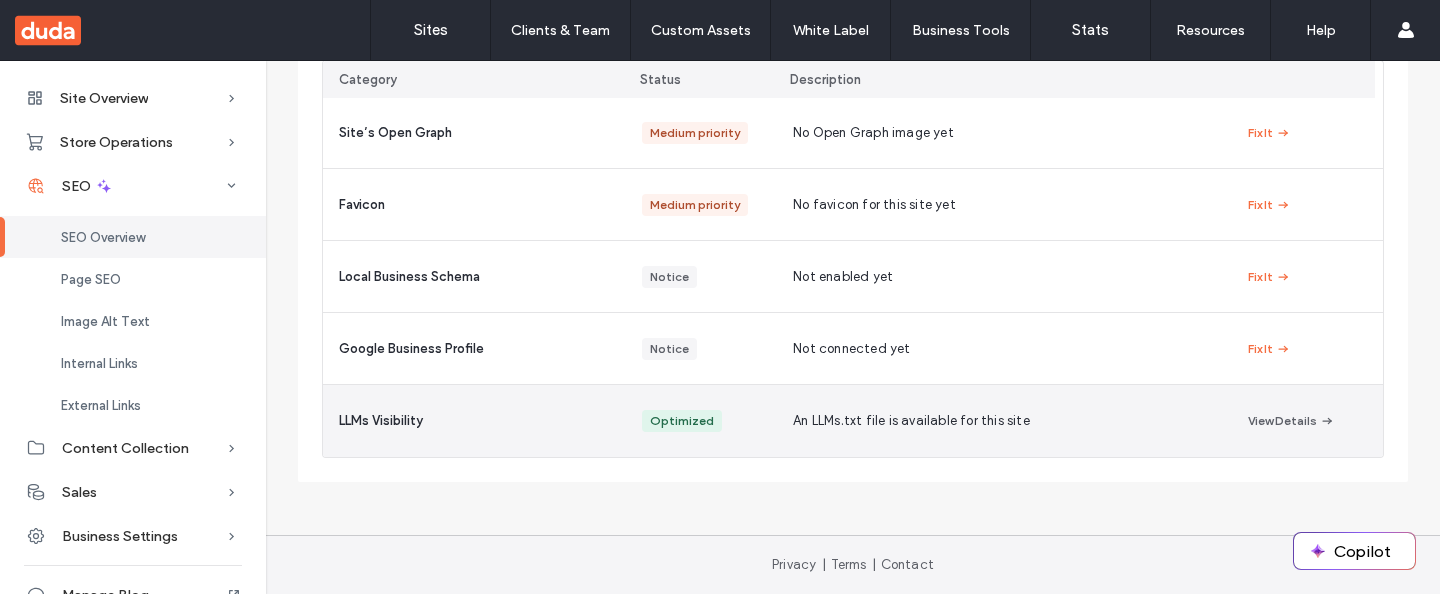 click on "LLMs Visibility" at bounding box center (381, 421) 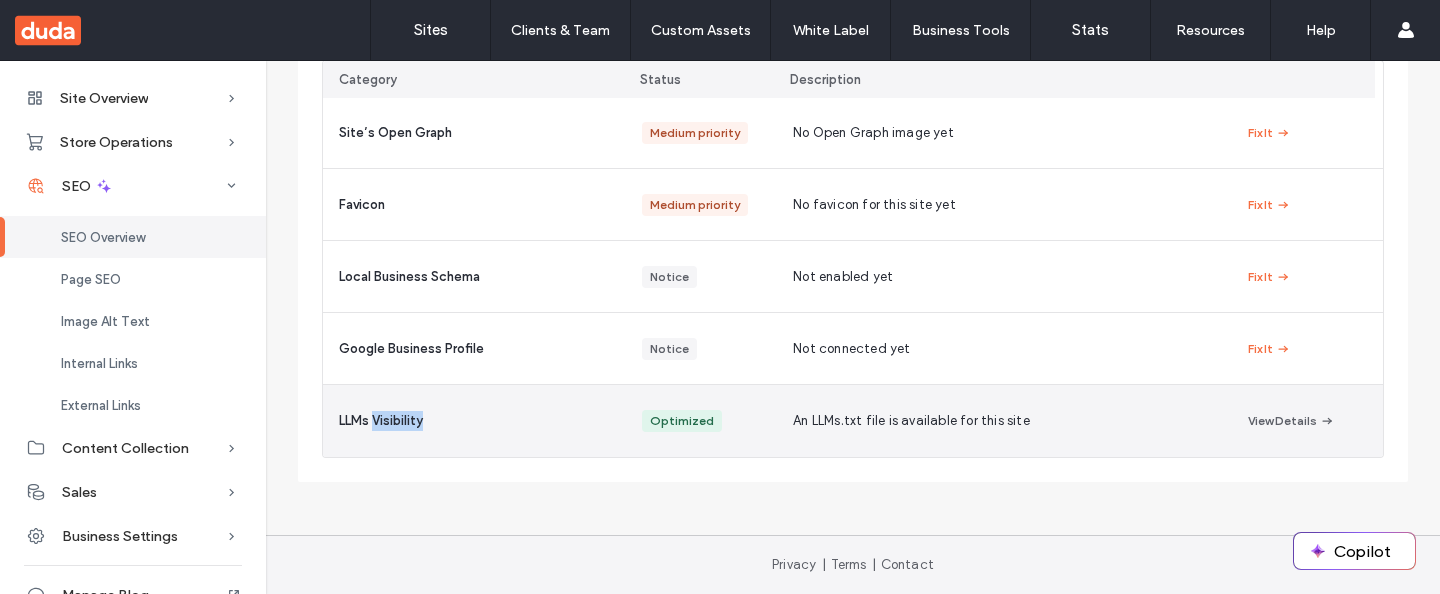 click on "LLMs Visibility" at bounding box center (381, 421) 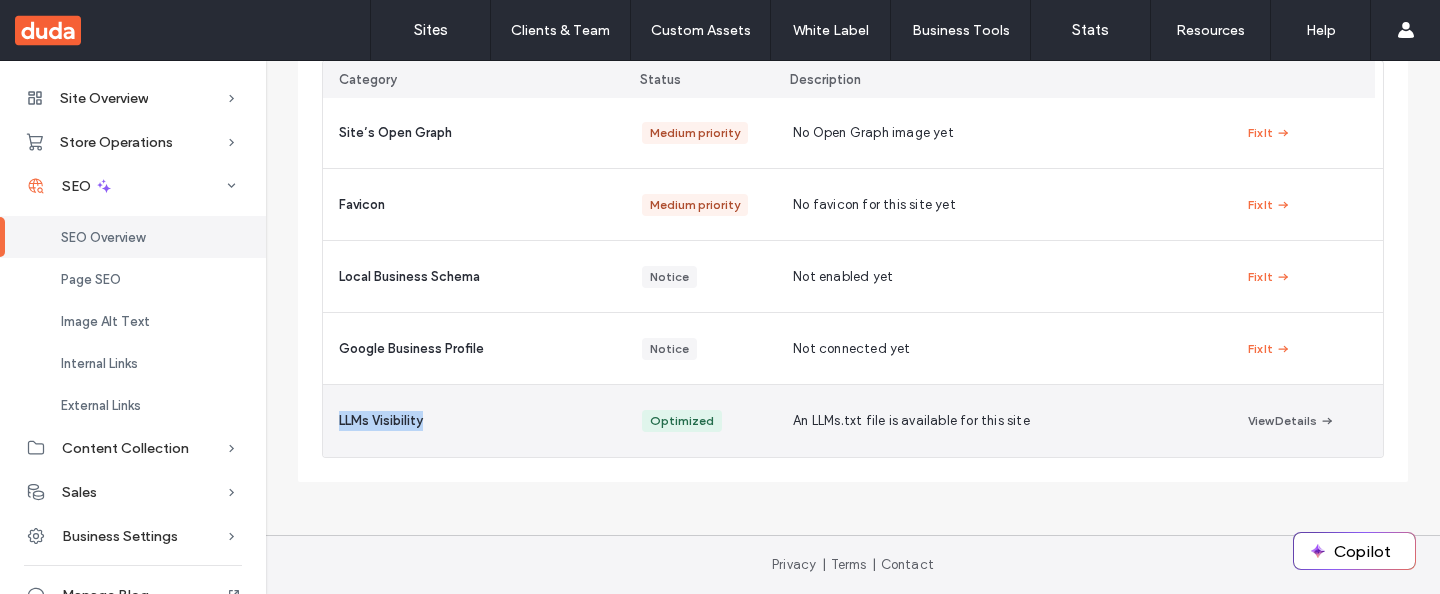 click on "LLMs Visibility" at bounding box center [474, 421] 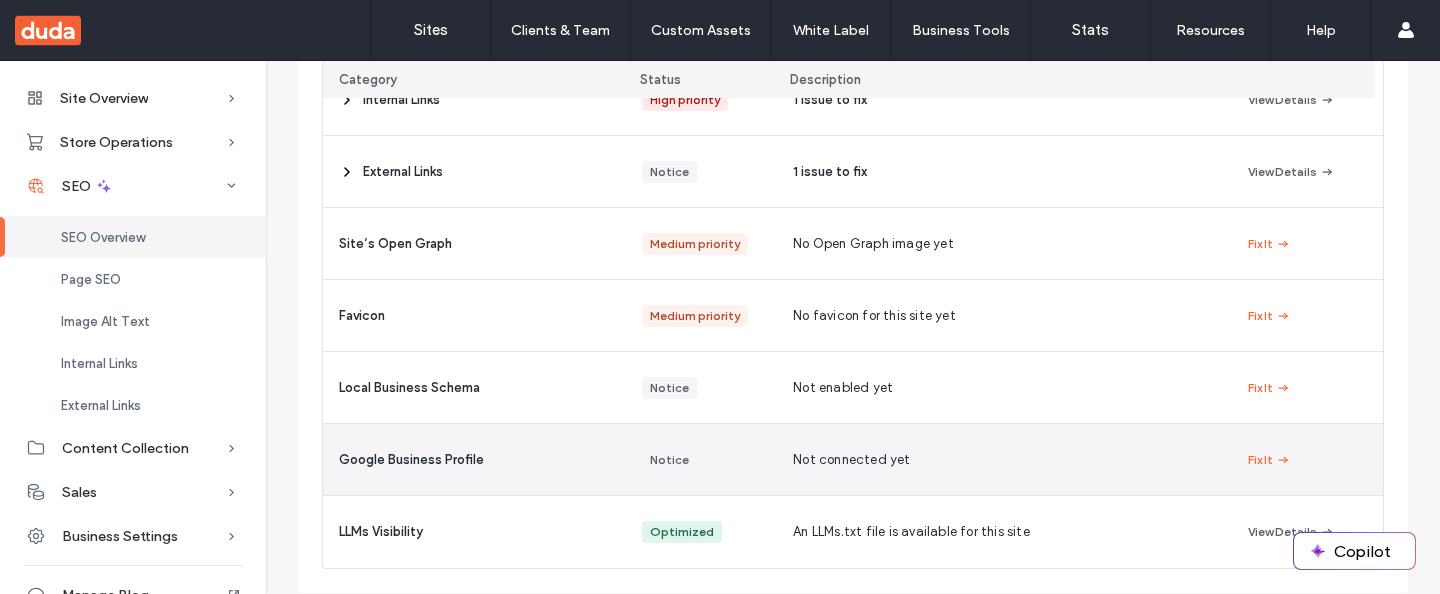 scroll, scrollTop: 398, scrollLeft: 0, axis: vertical 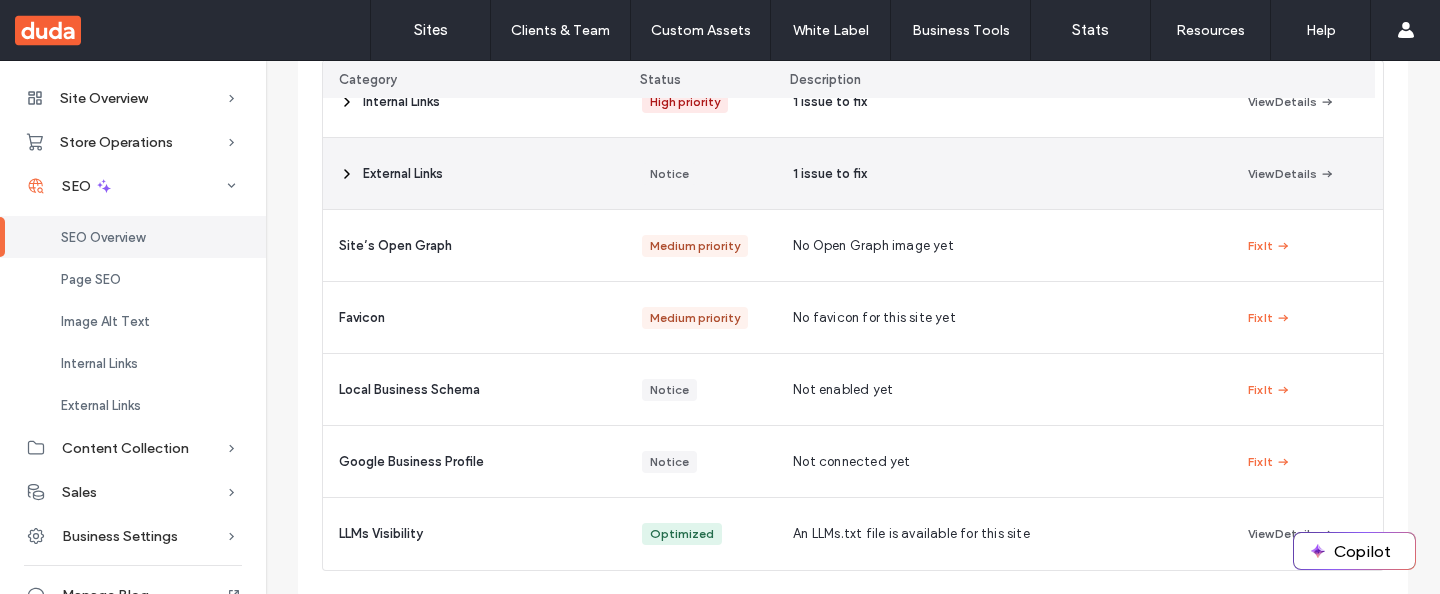 click 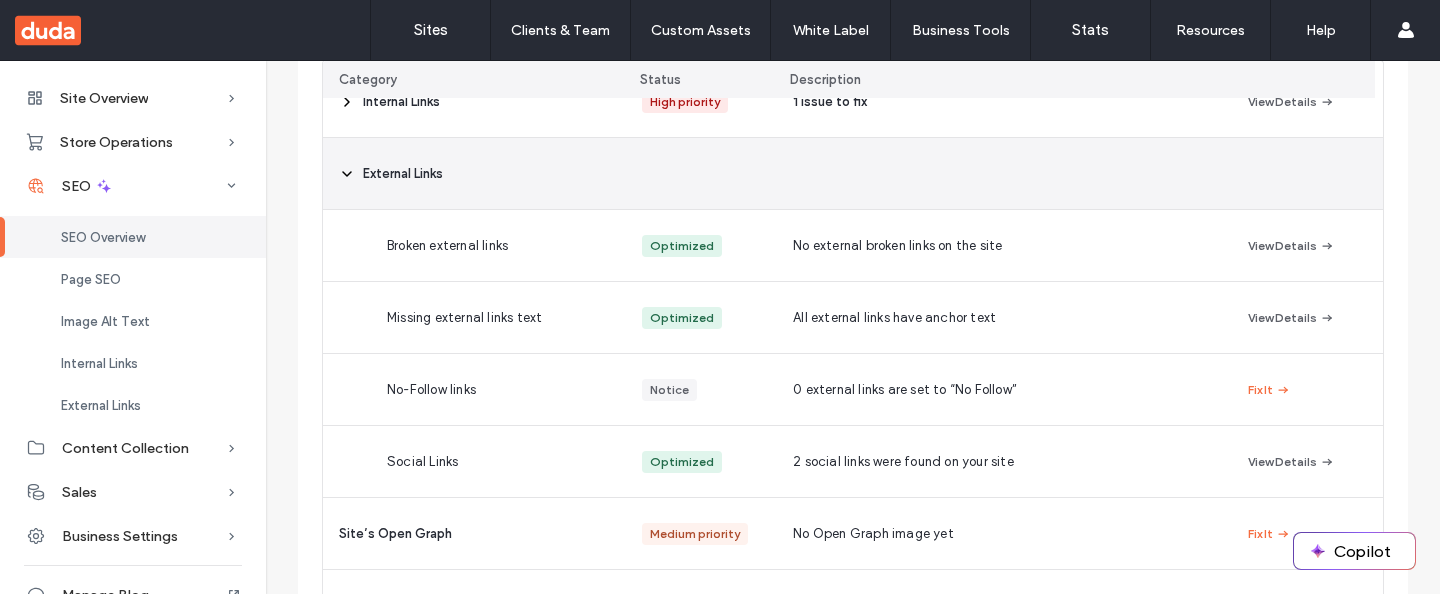 click 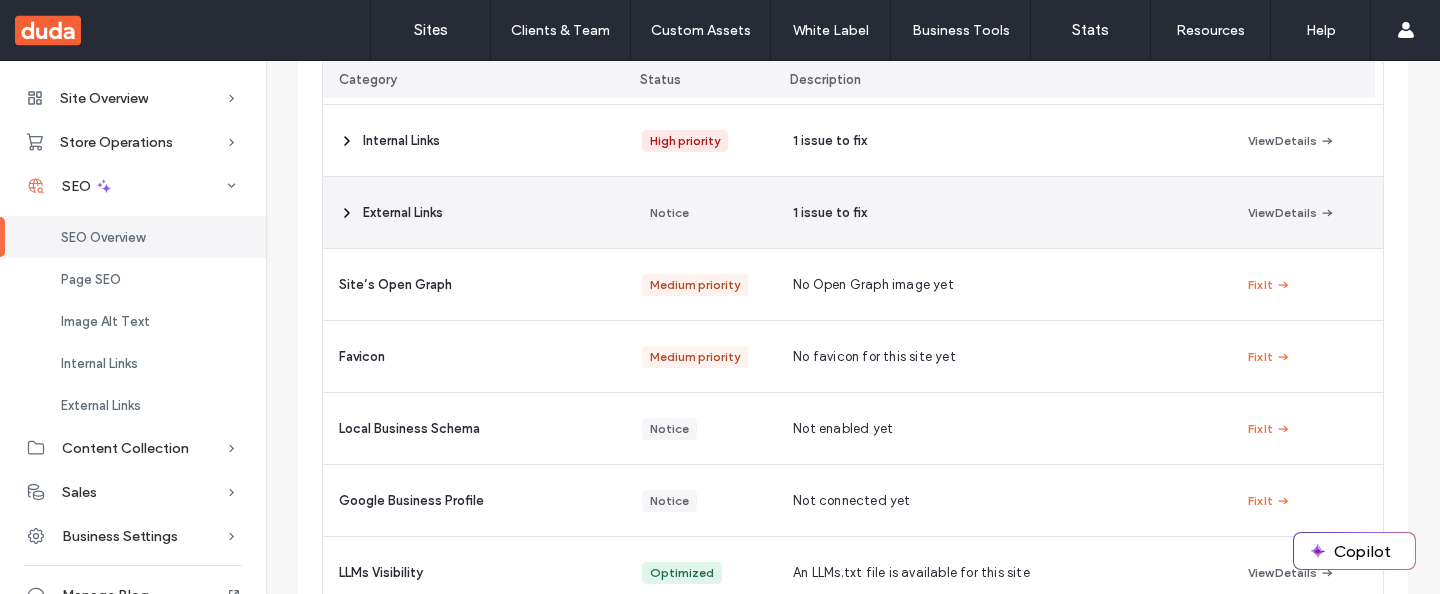 scroll, scrollTop: 358, scrollLeft: 0, axis: vertical 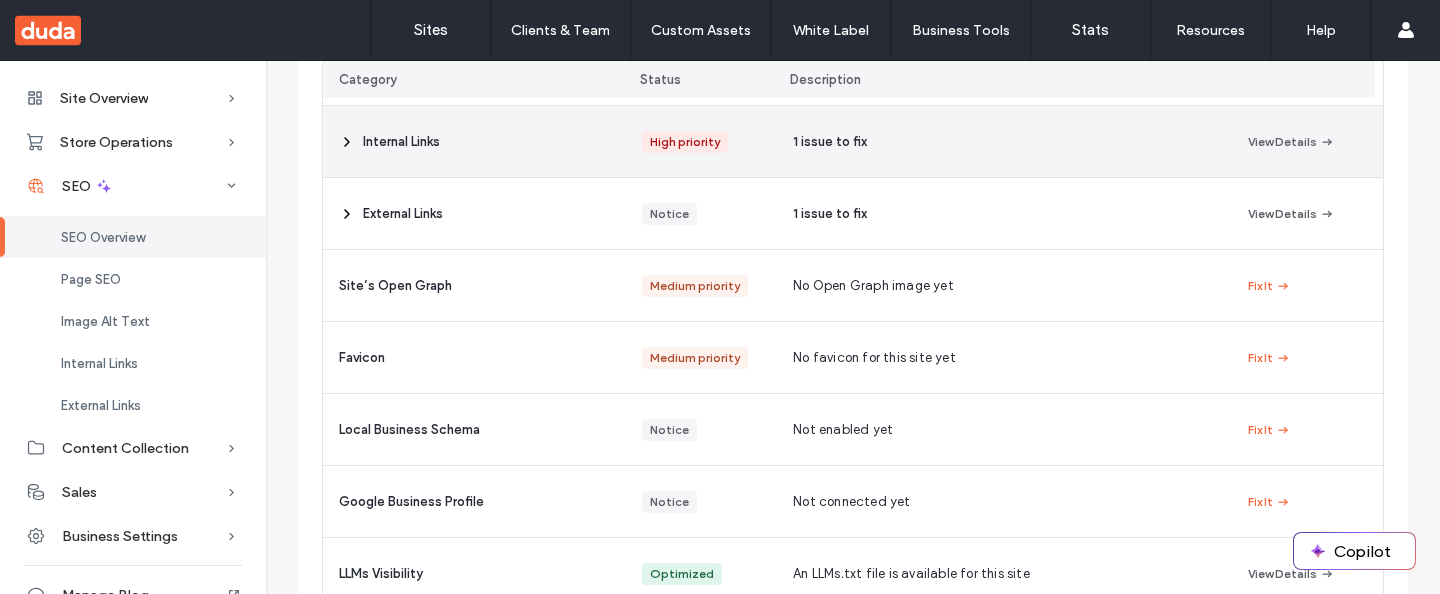 click 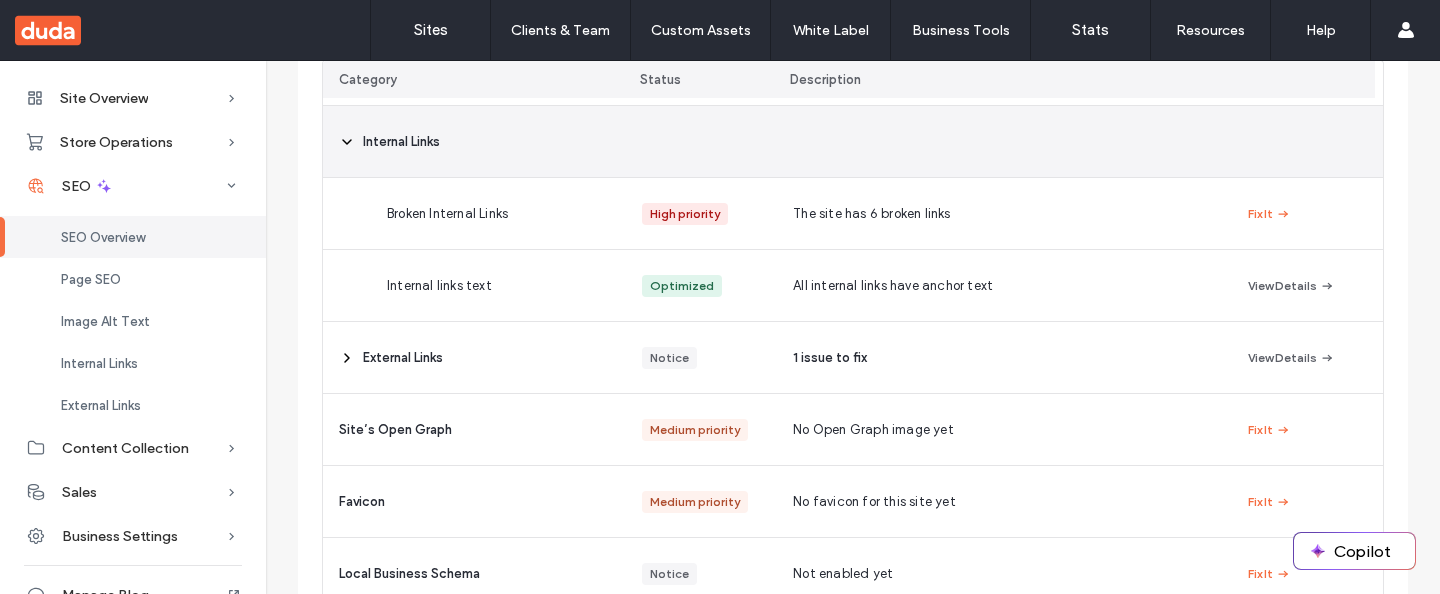 click 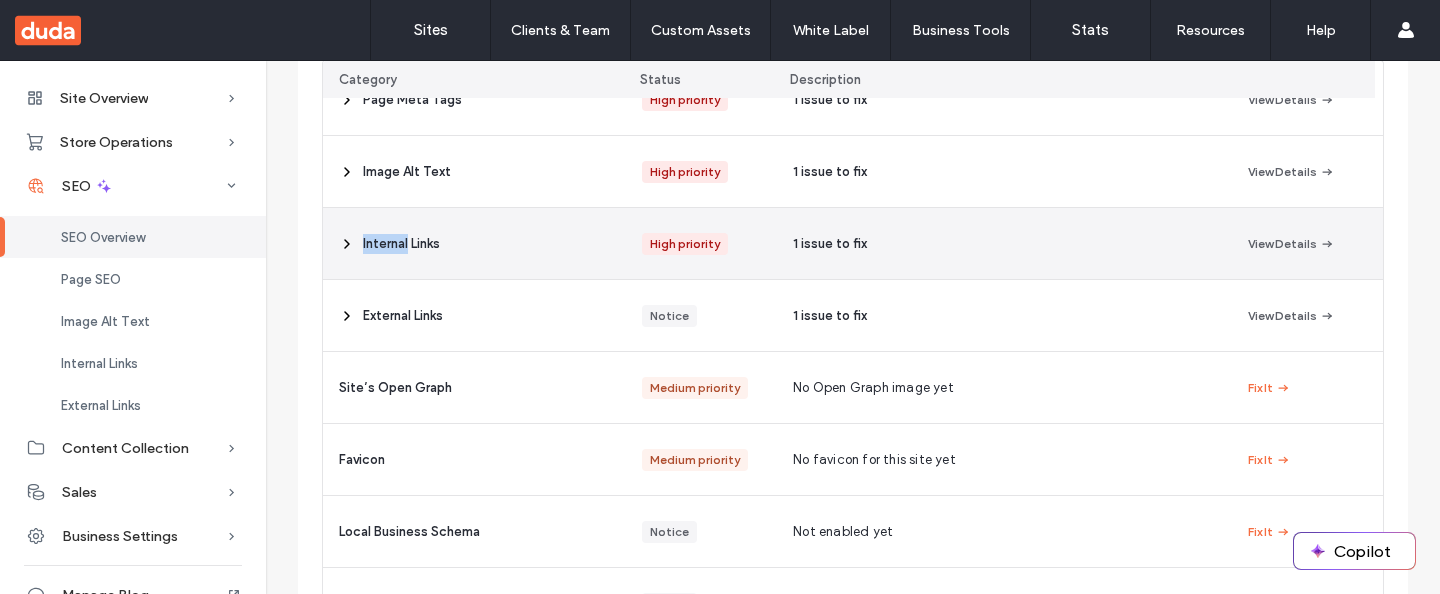 scroll, scrollTop: 0, scrollLeft: 0, axis: both 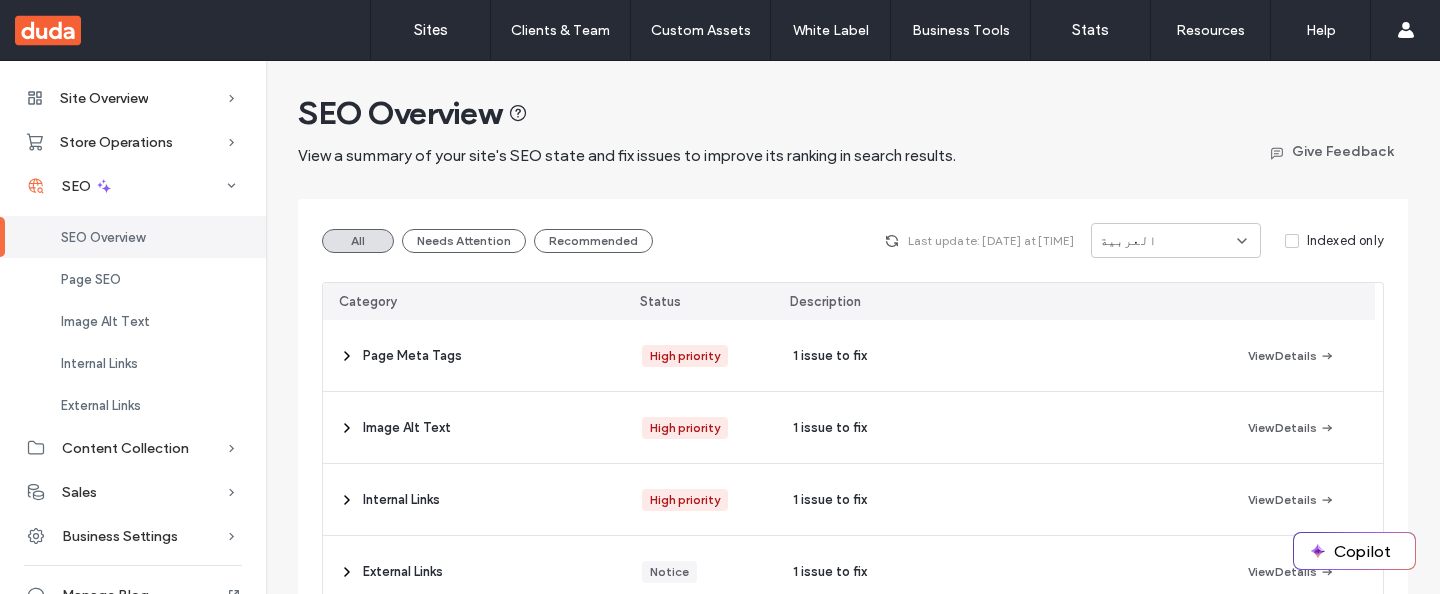 click on "SEO Overview" at bounding box center [743, 113] 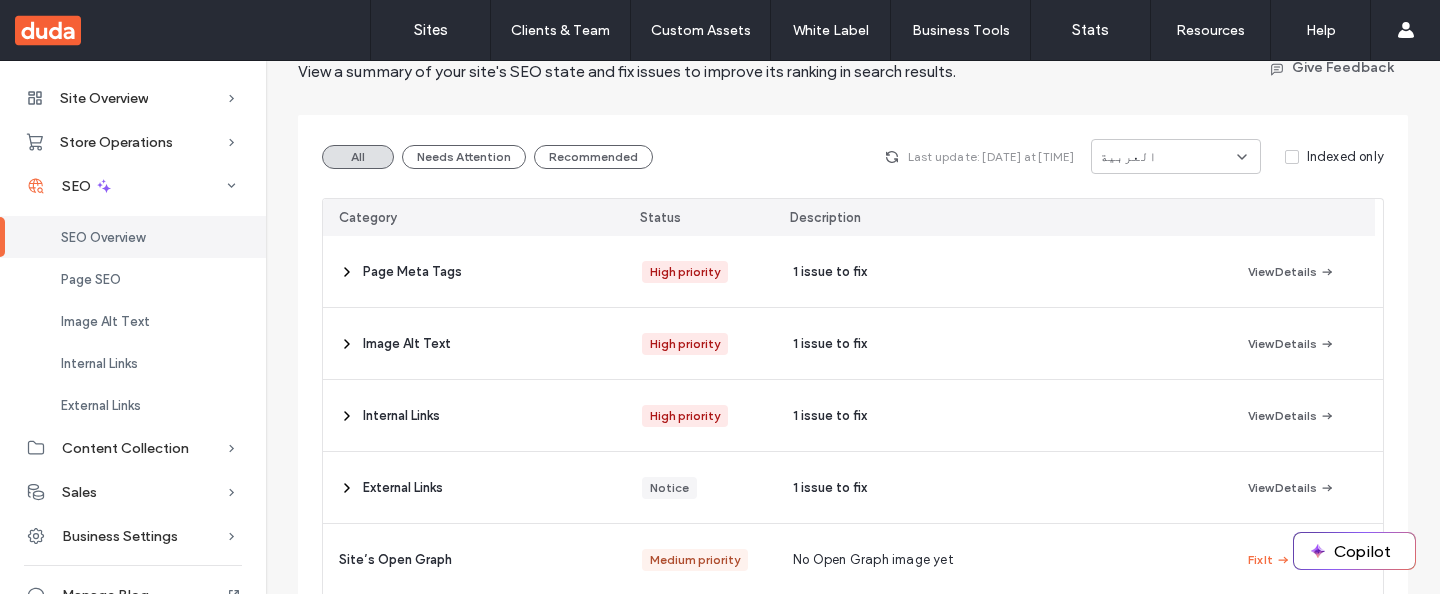 scroll, scrollTop: 0, scrollLeft: 0, axis: both 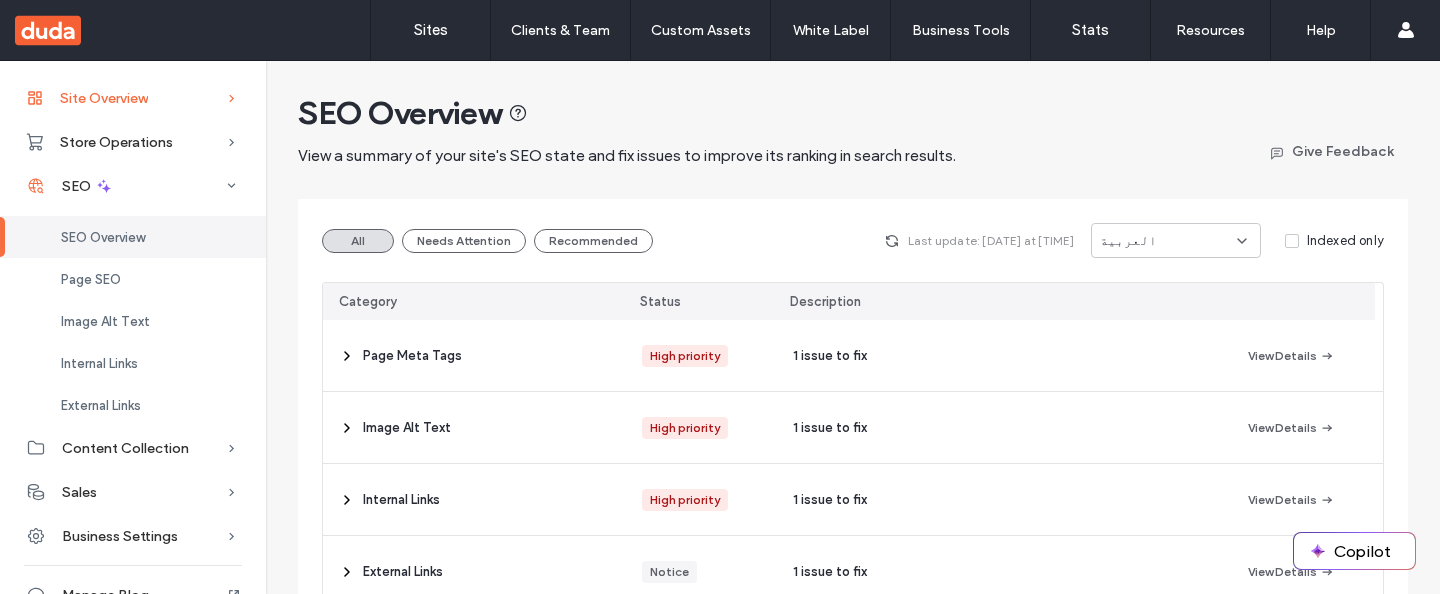 click 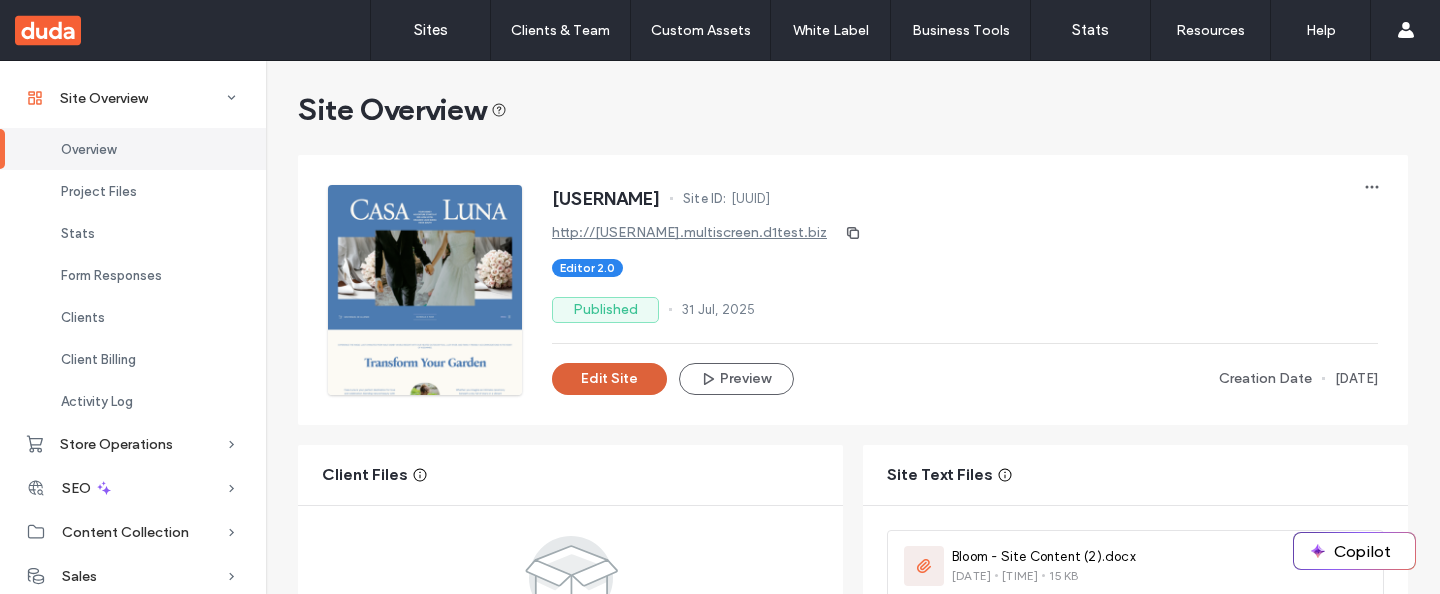 click on "Edit Site" at bounding box center [609, 379] 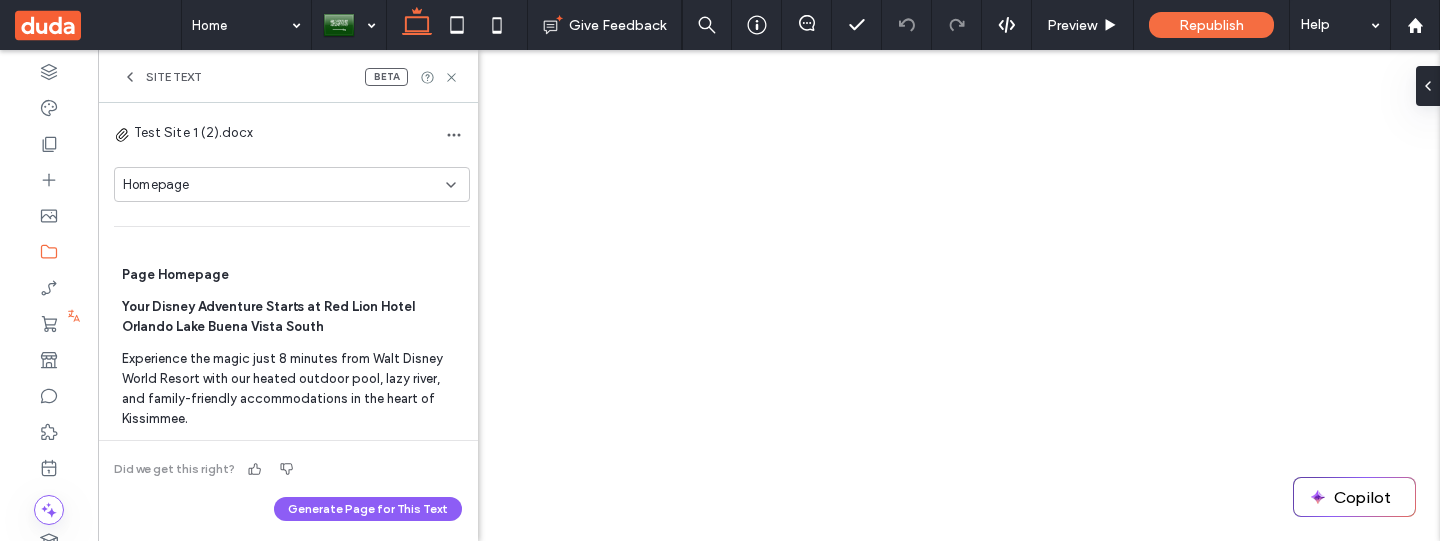 scroll, scrollTop: 0, scrollLeft: 0, axis: both 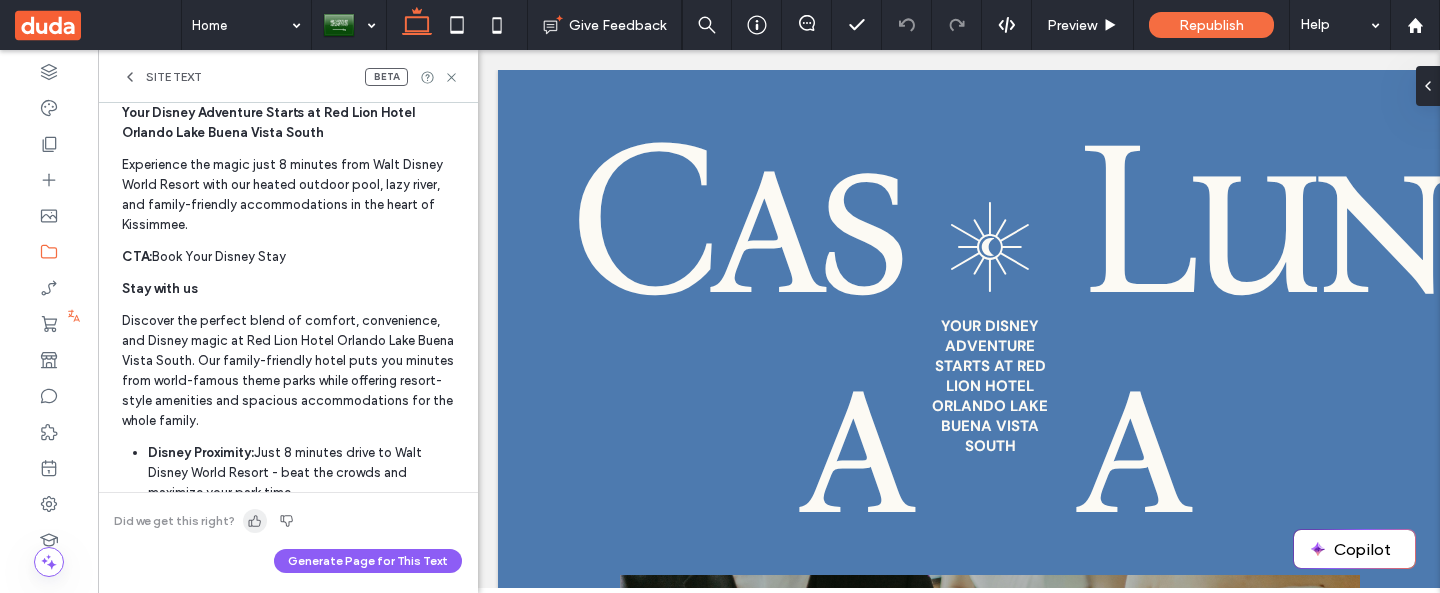 click 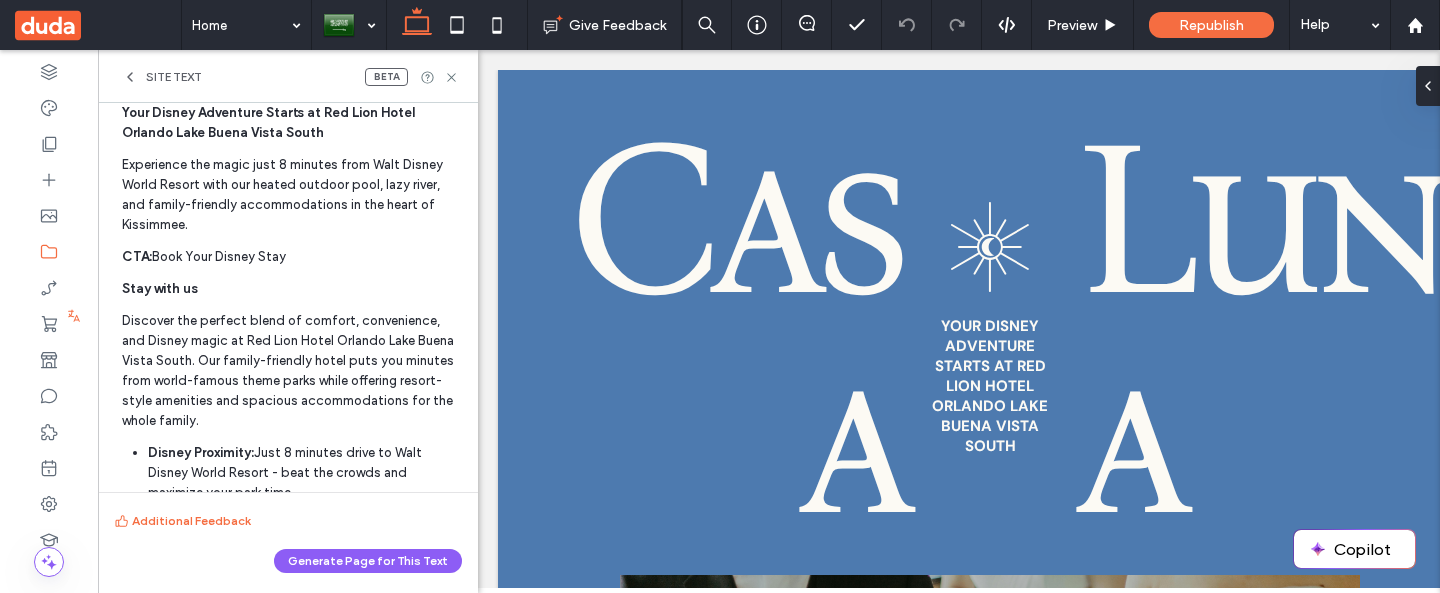 click on "Additional Feedback" at bounding box center [288, 520] 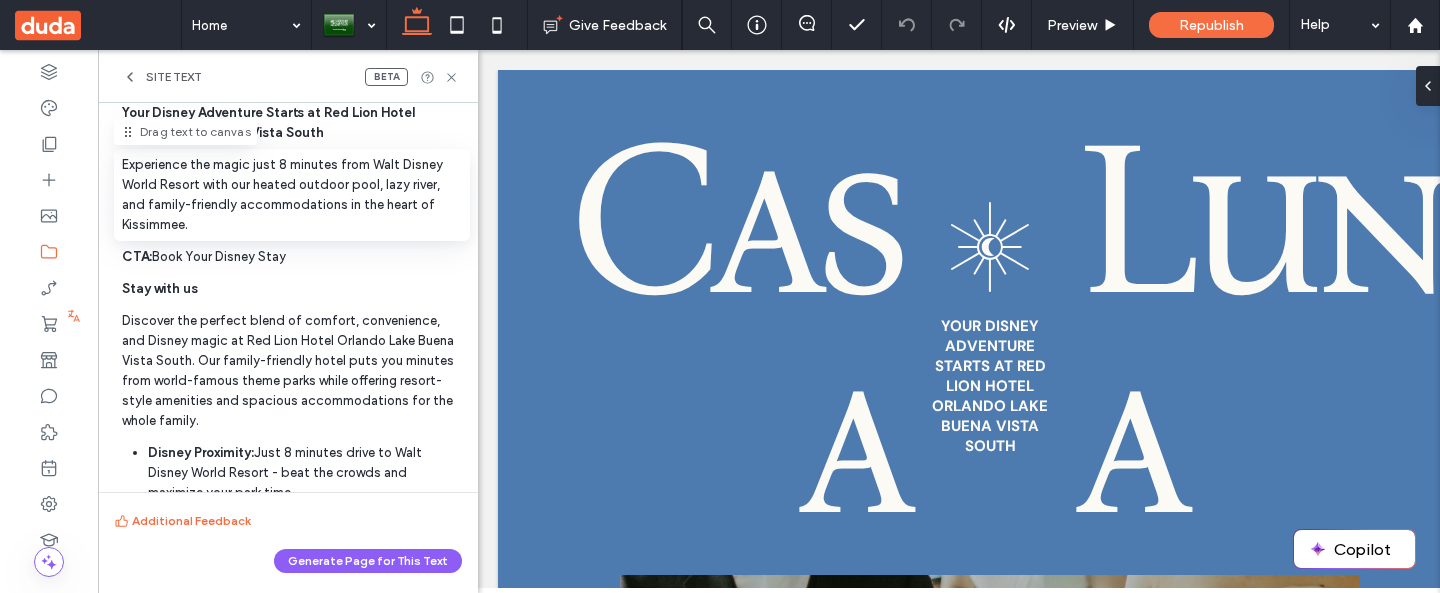 scroll, scrollTop: 0, scrollLeft: 0, axis: both 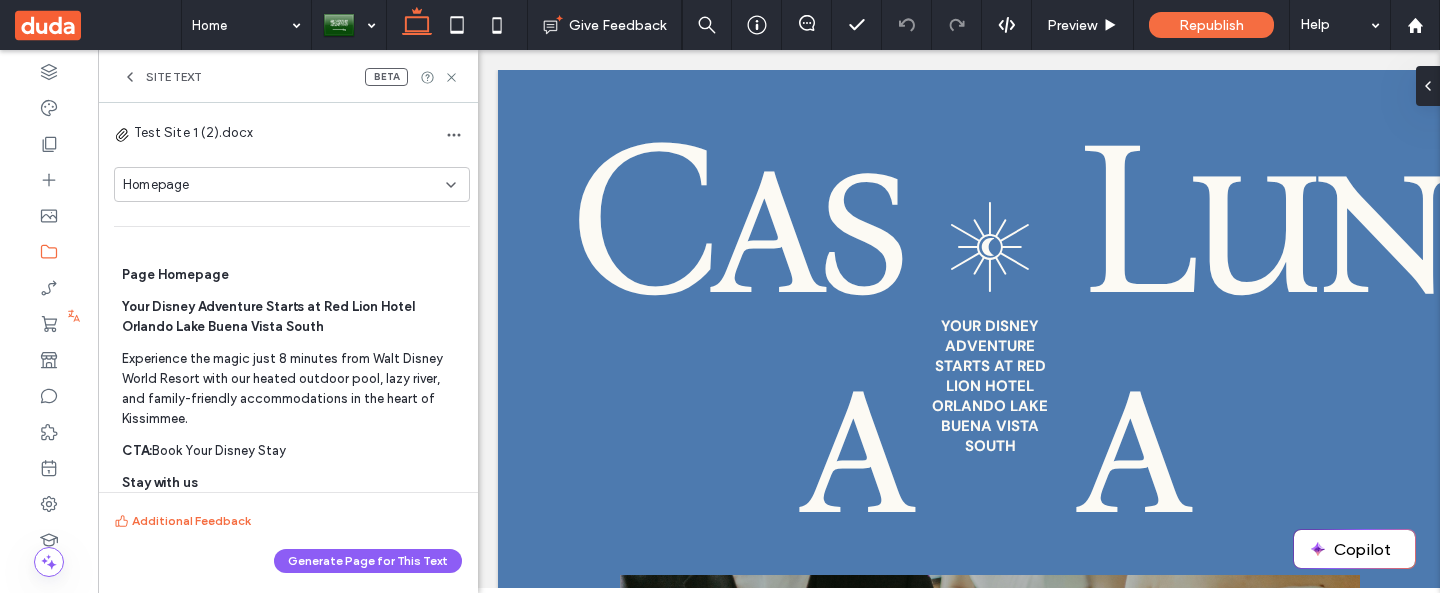 click on "Homepage" at bounding box center (284, 185) 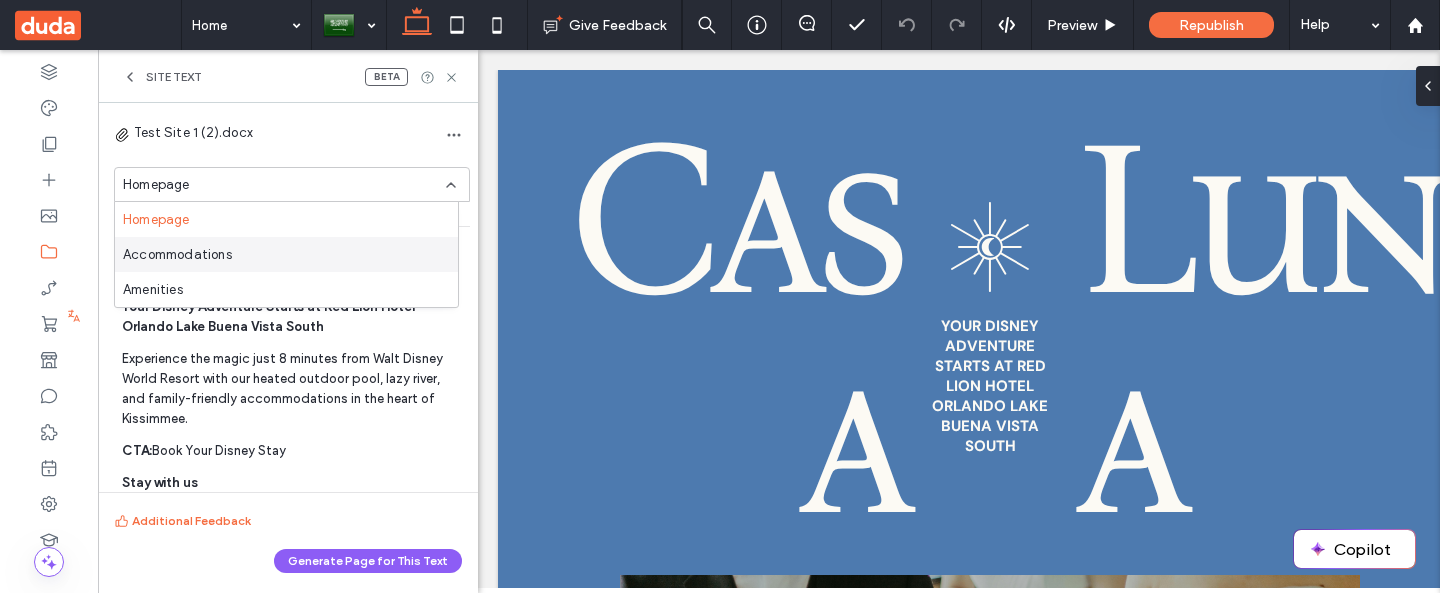 click on "Accommodations" at bounding box center [177, 255] 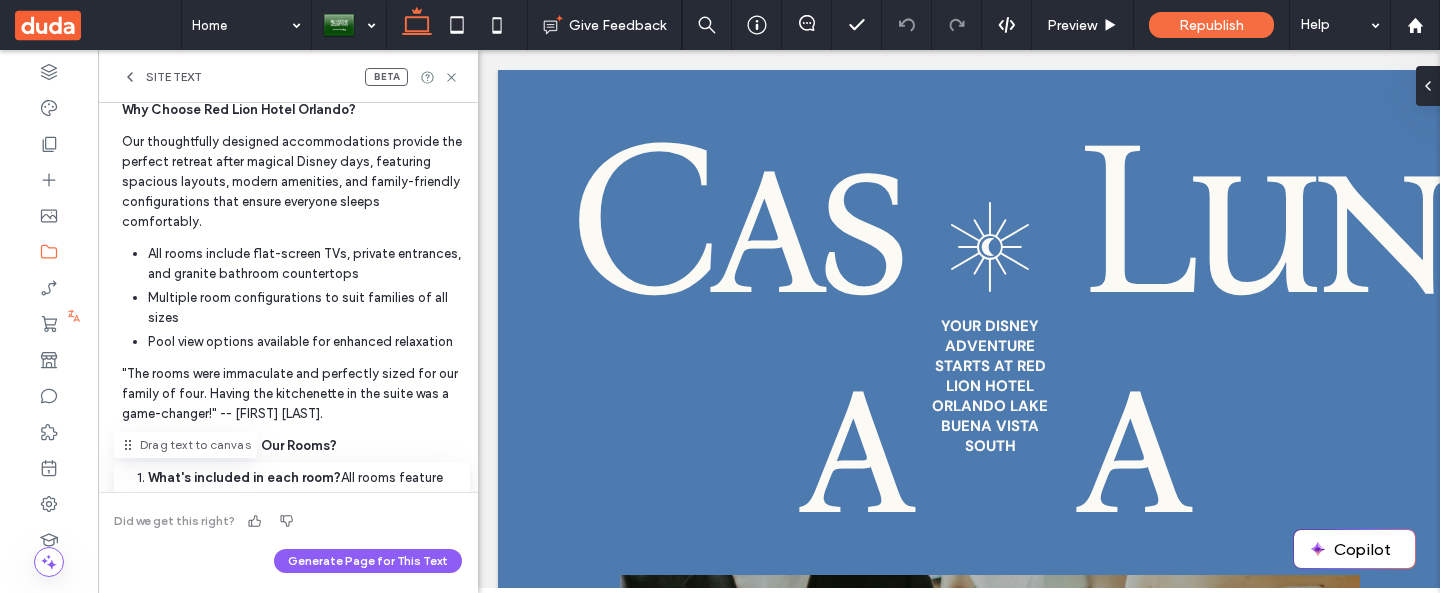 scroll, scrollTop: 1300, scrollLeft: 0, axis: vertical 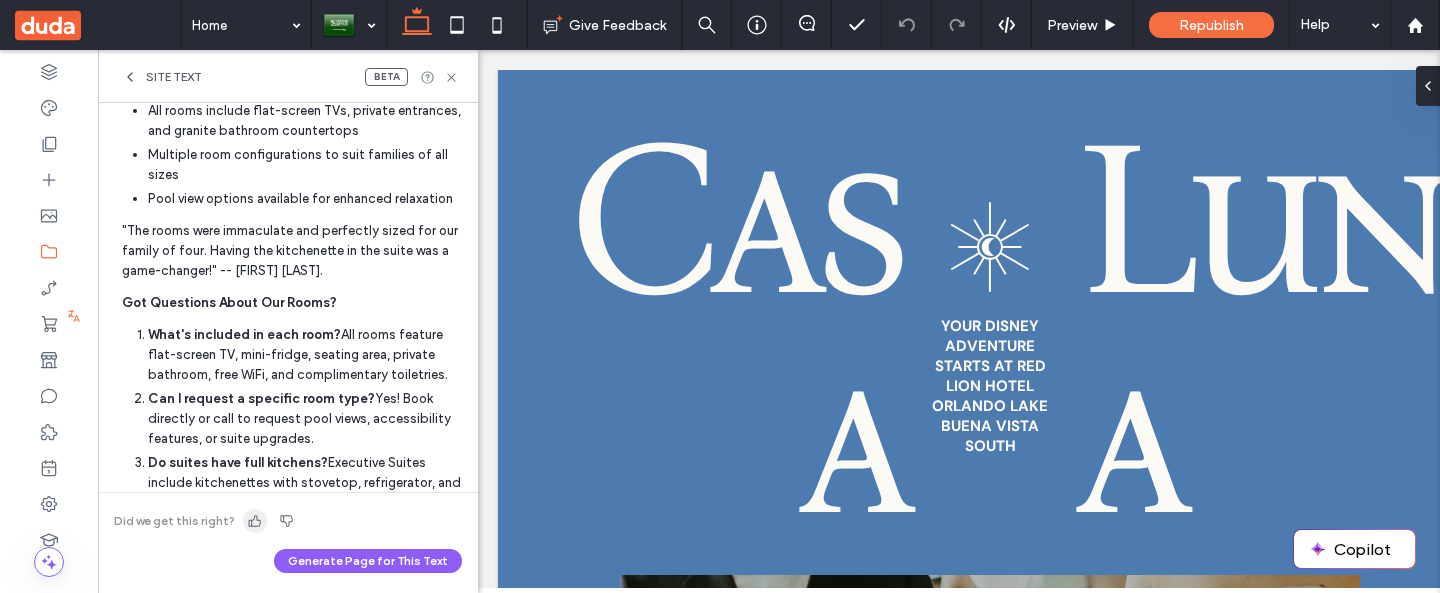 click 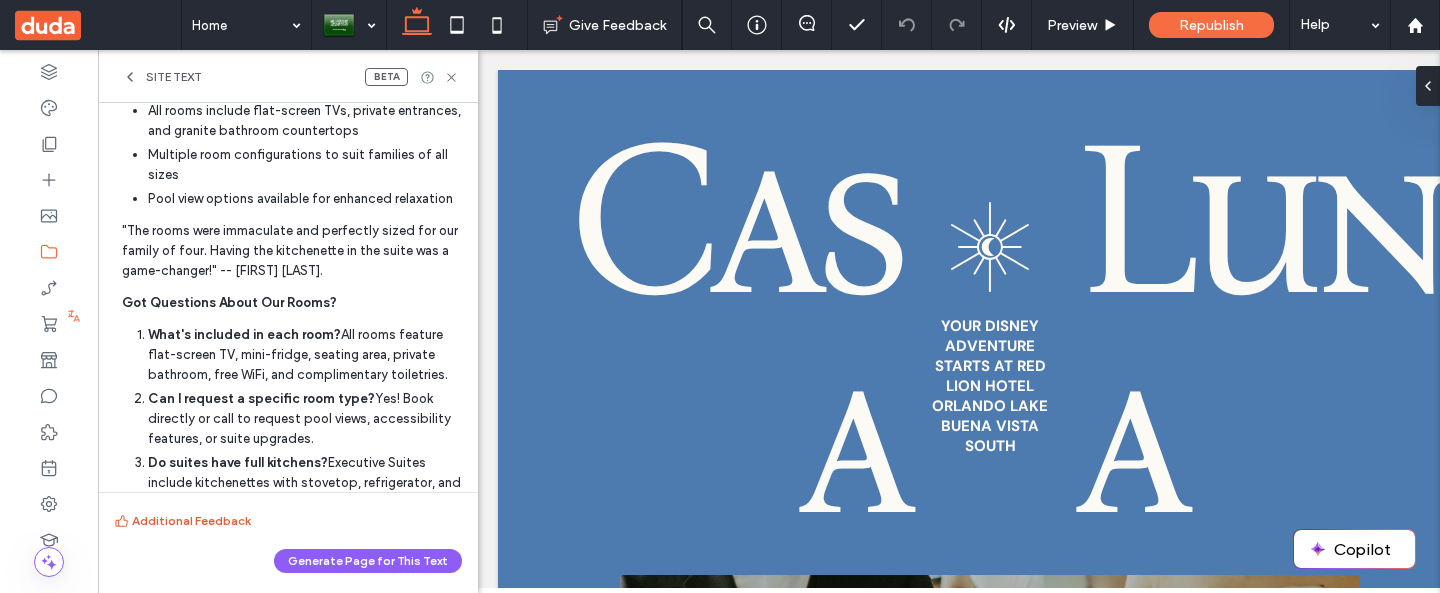 click on "Additional Feedback" at bounding box center [182, 521] 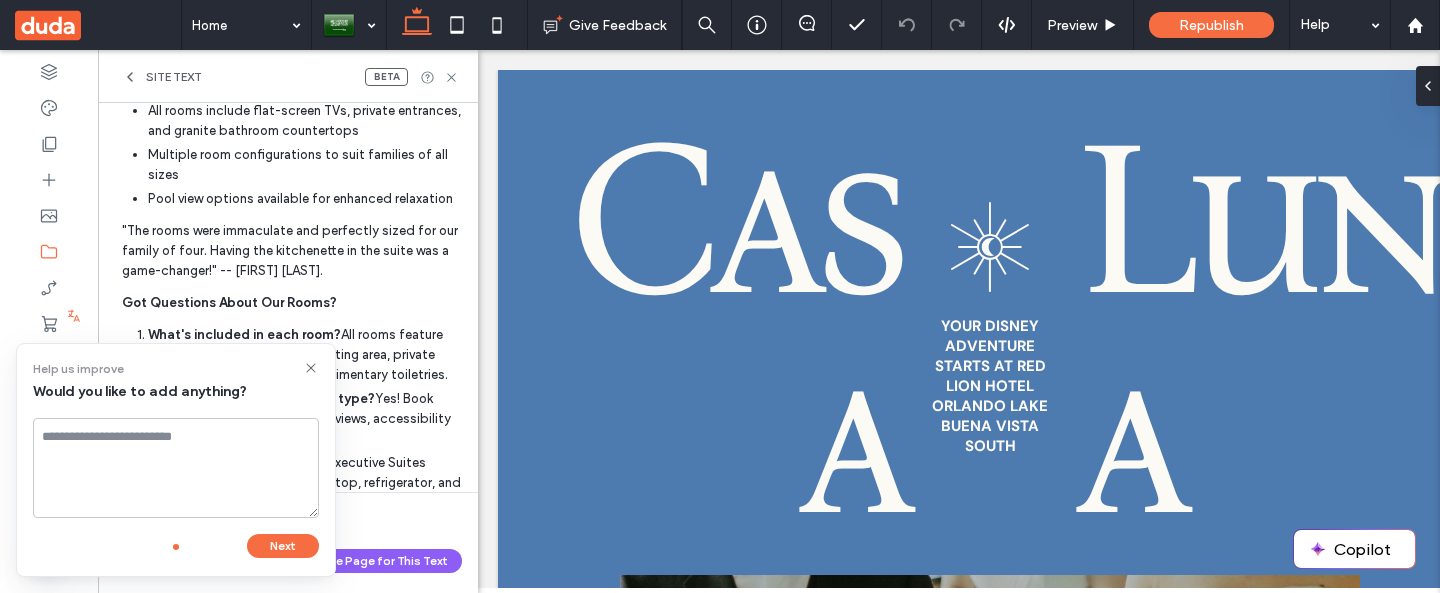 click 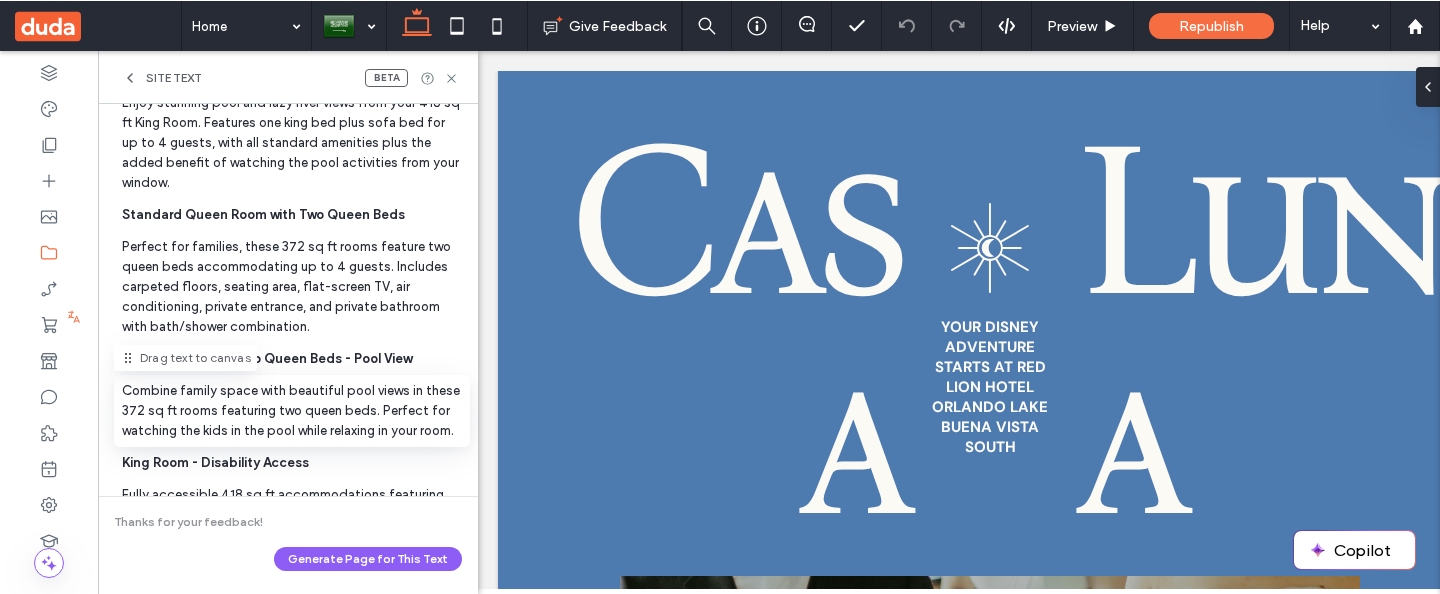 scroll, scrollTop: 0, scrollLeft: 0, axis: both 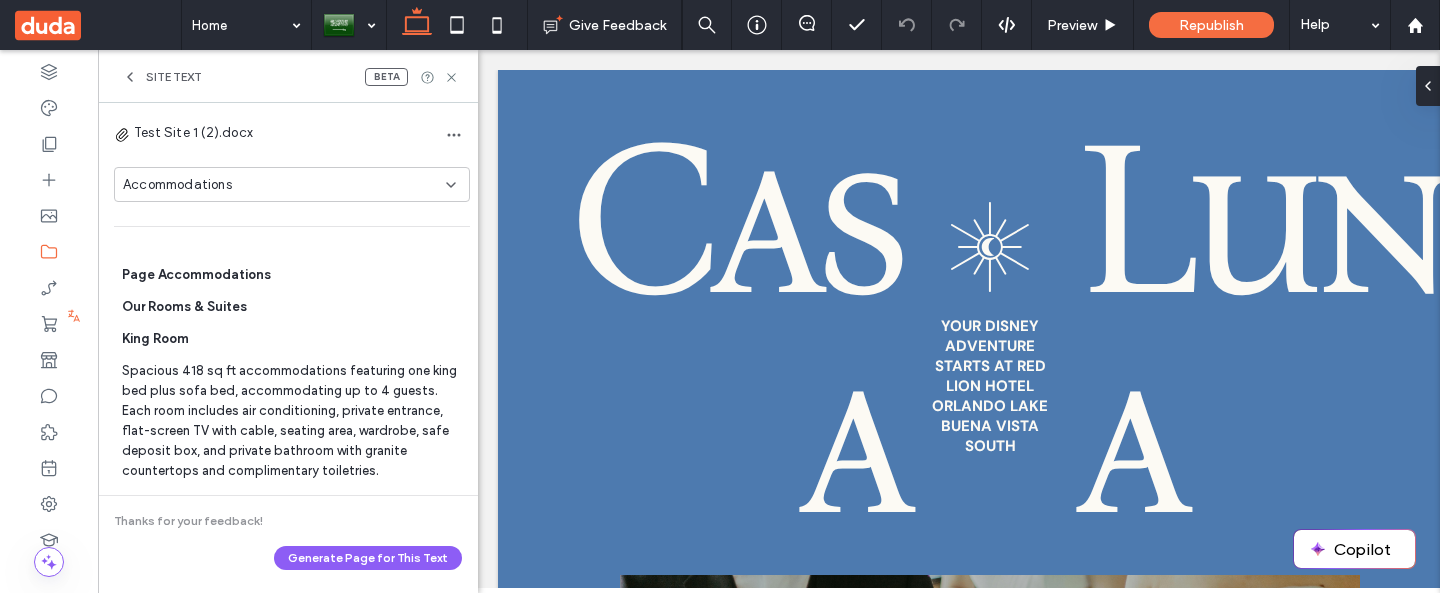 click on "Accommodations" at bounding box center (177, 185) 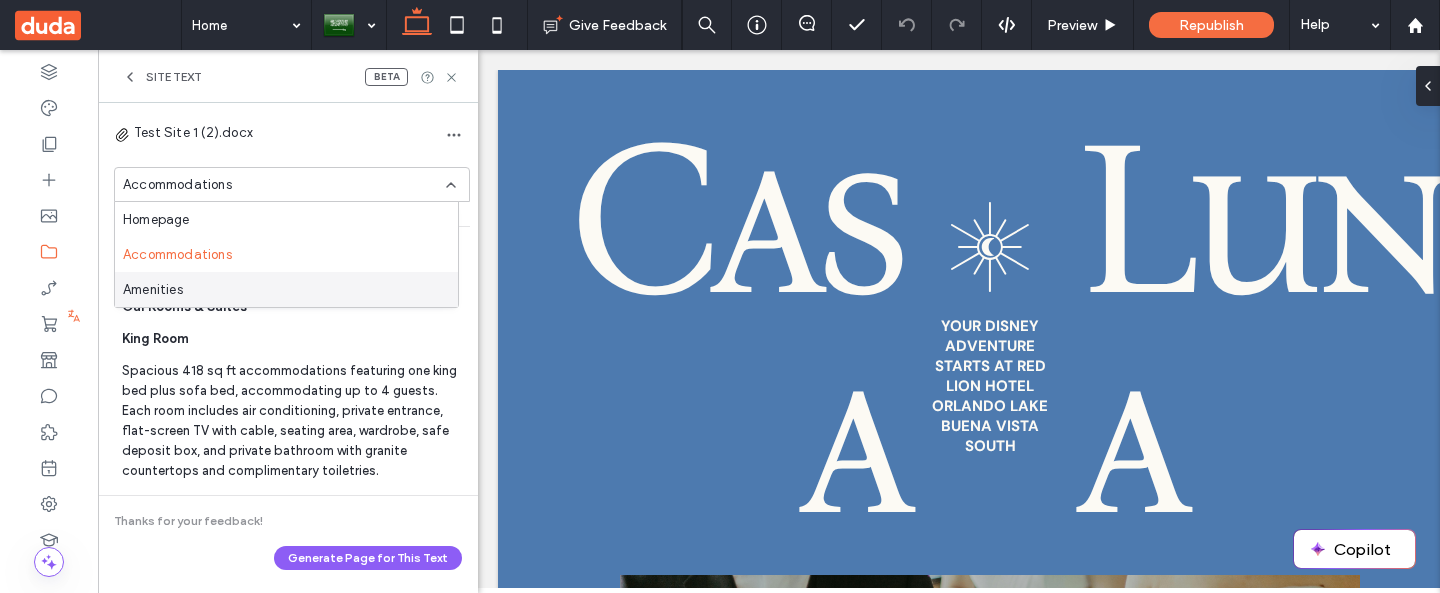 click on "Amenities" at bounding box center [153, 290] 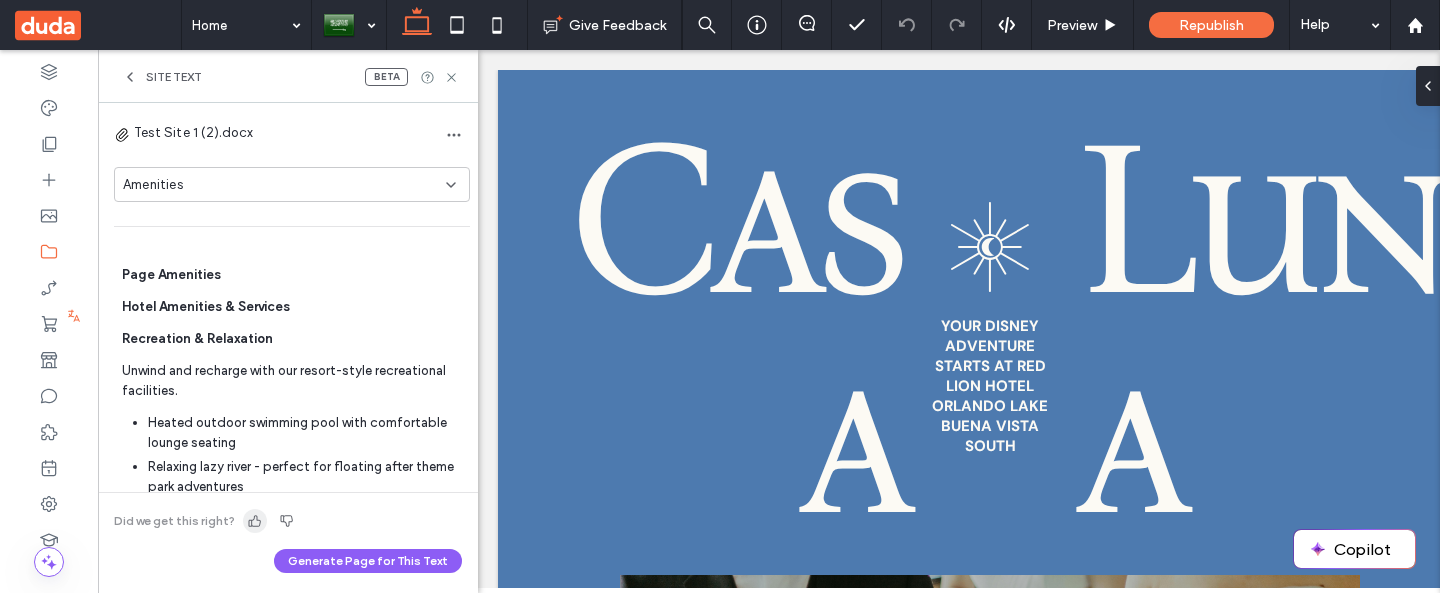 click 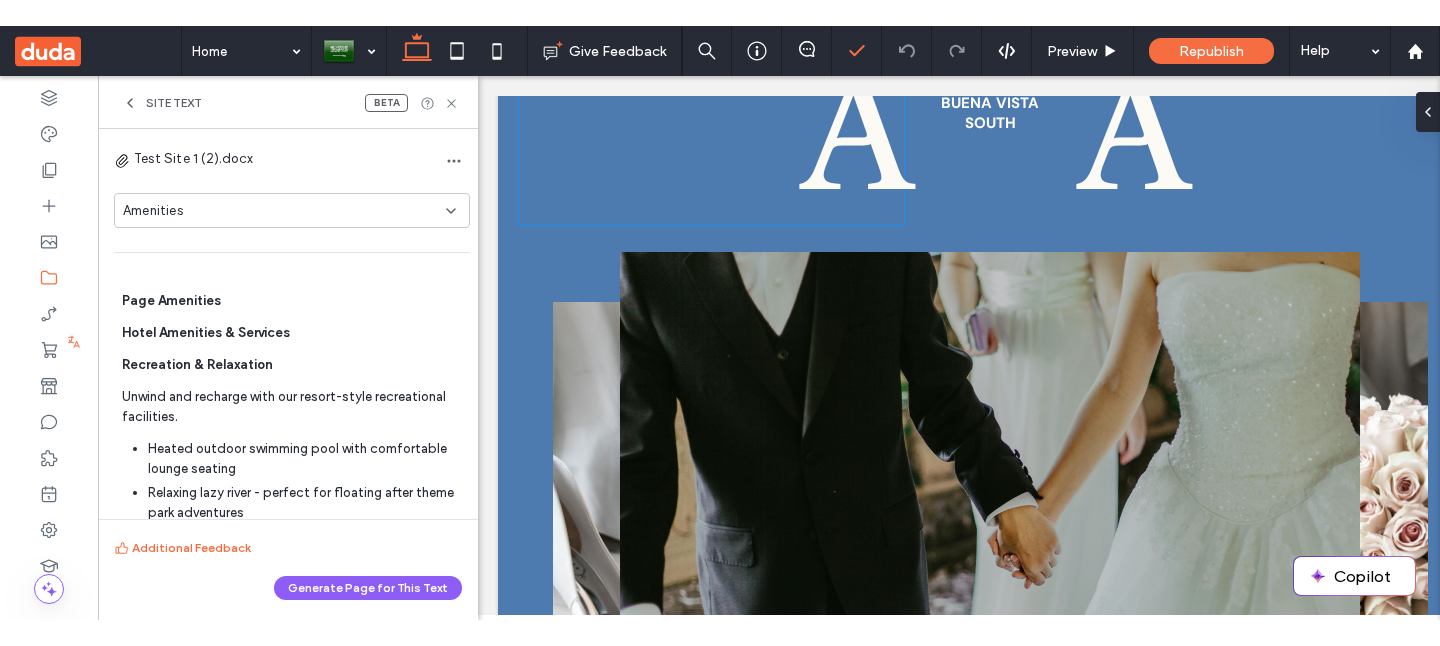 scroll, scrollTop: 0, scrollLeft: 0, axis: both 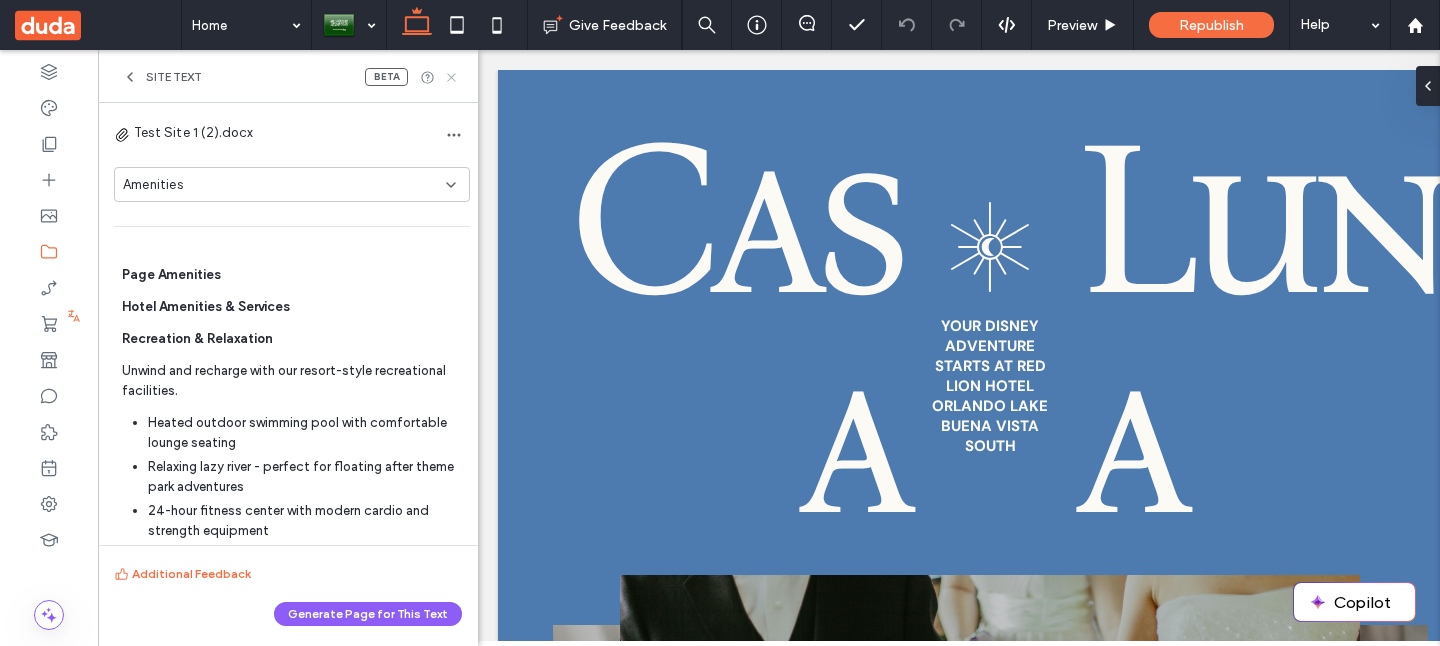 click 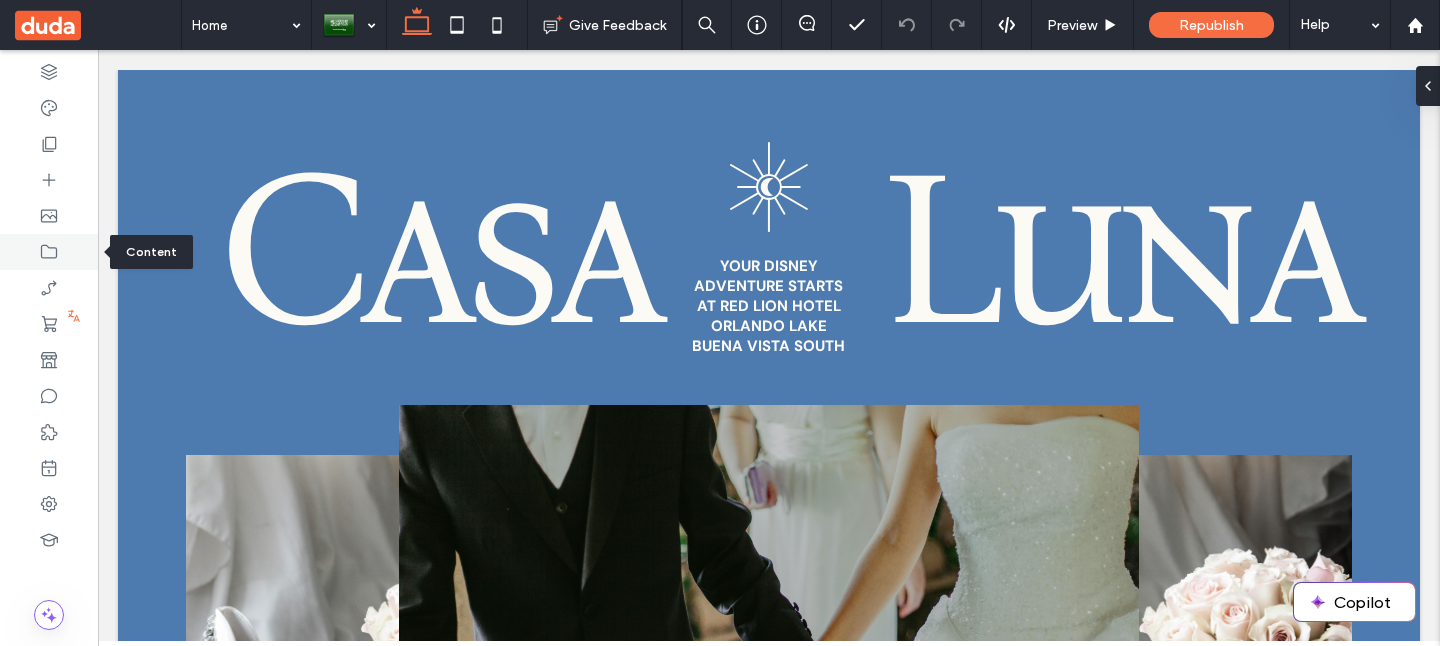 click at bounding box center (49, 252) 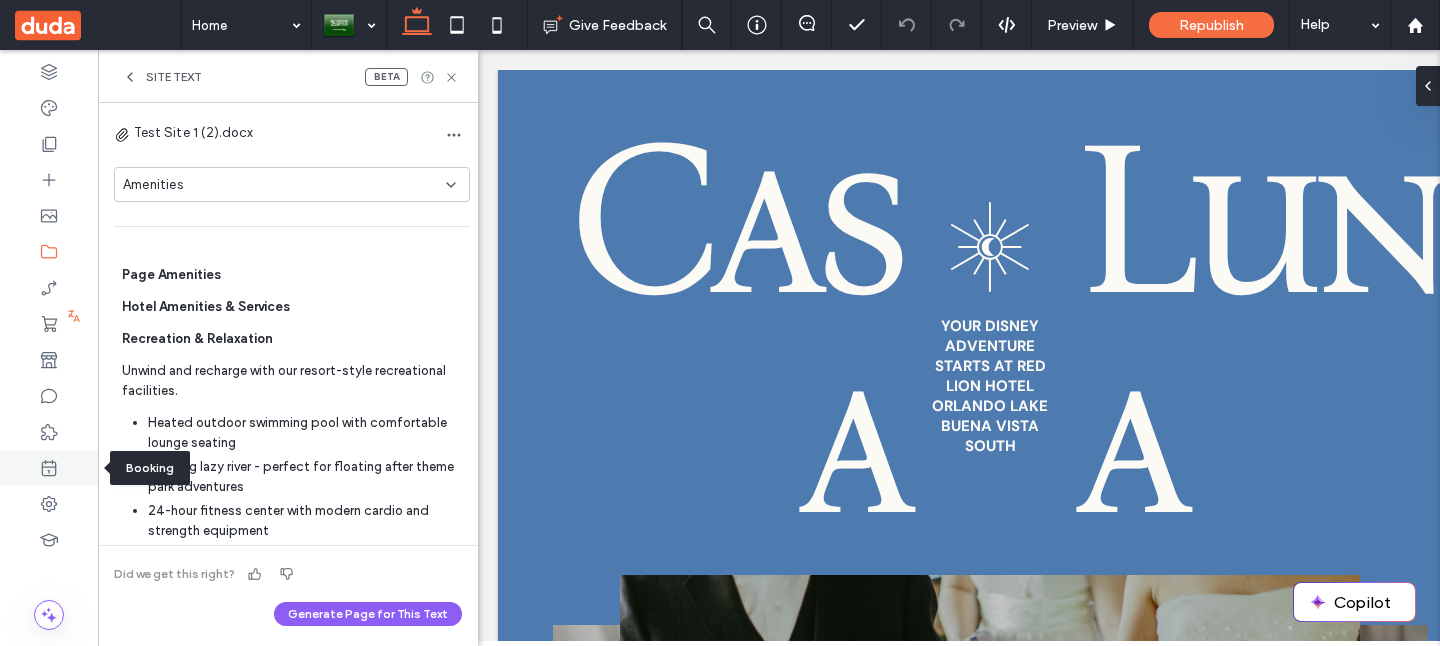 click 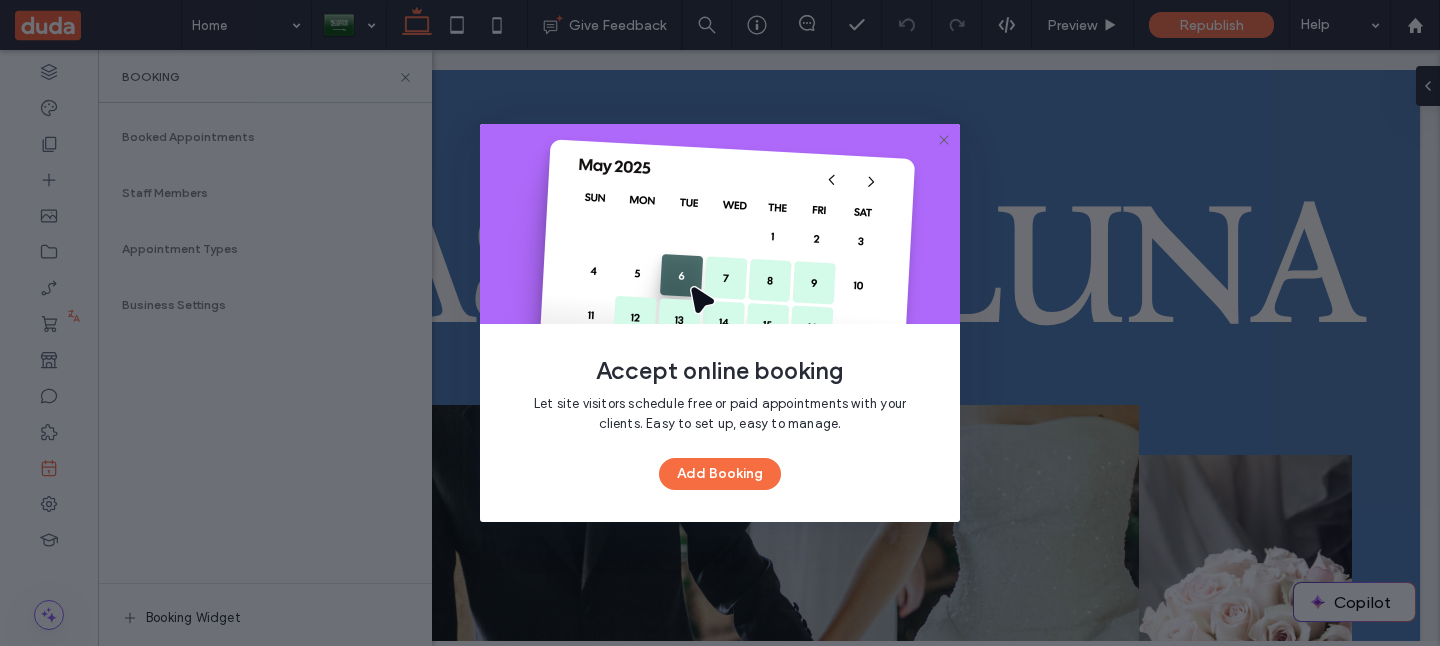 click 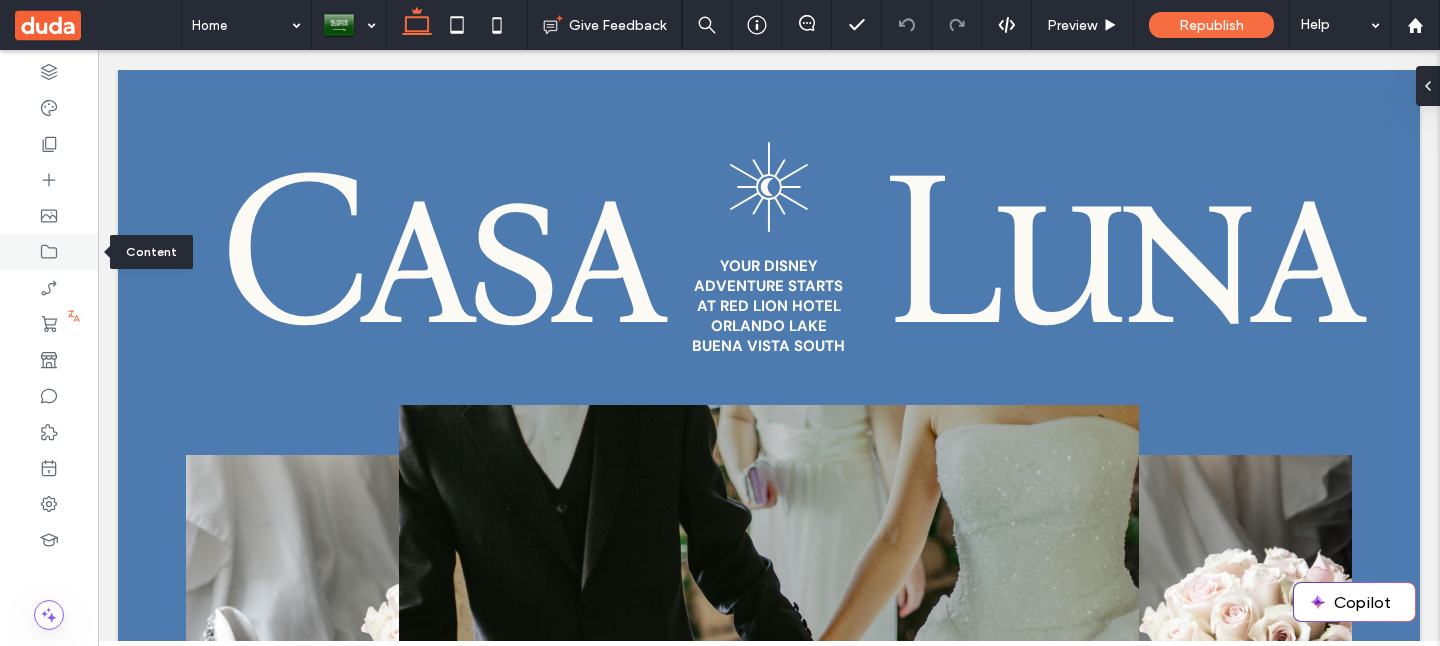 click at bounding box center [49, 252] 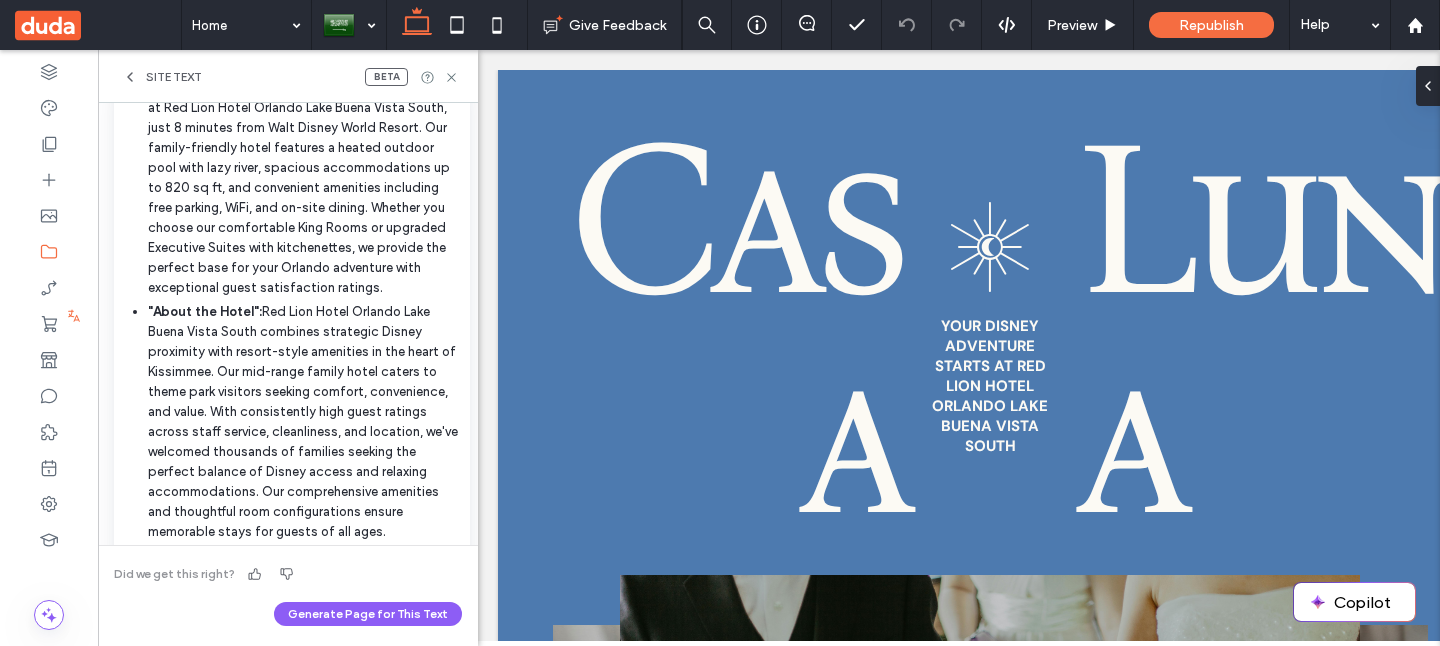 scroll, scrollTop: 0, scrollLeft: 0, axis: both 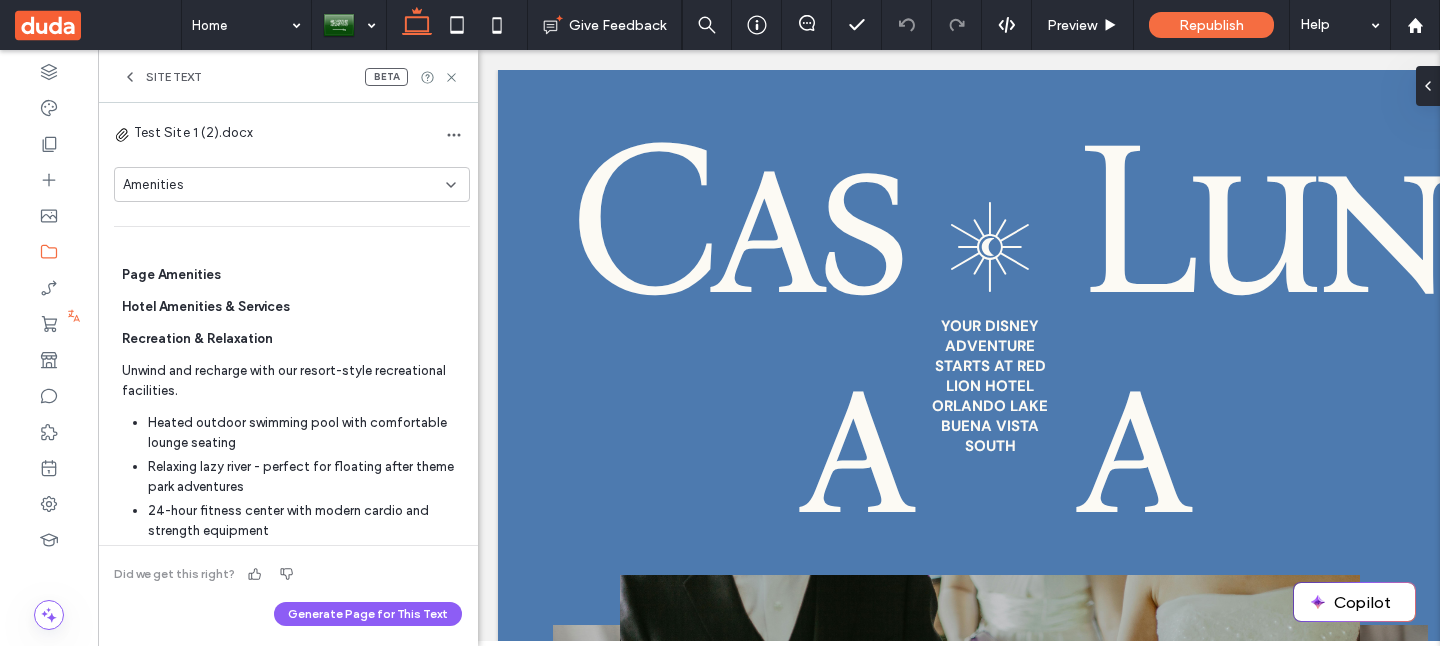click on "Amenities" at bounding box center [284, 185] 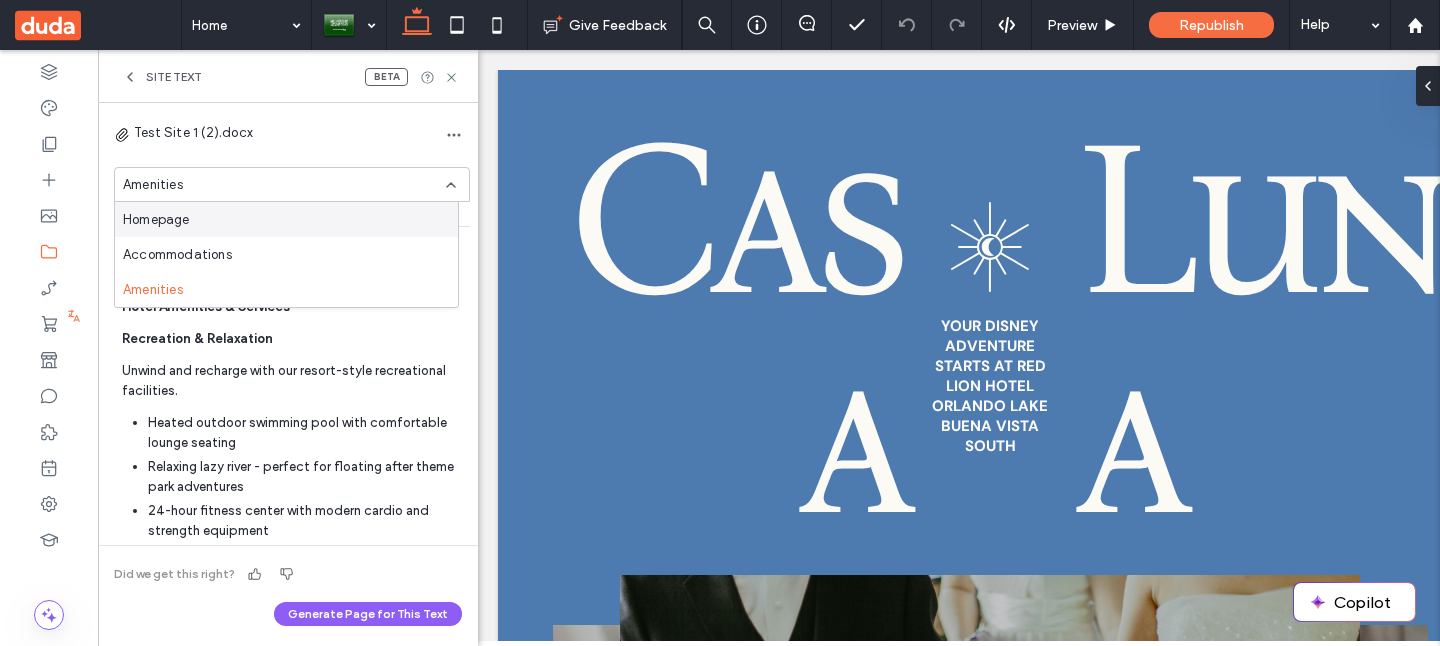 click on "Homepage" at bounding box center [286, 219] 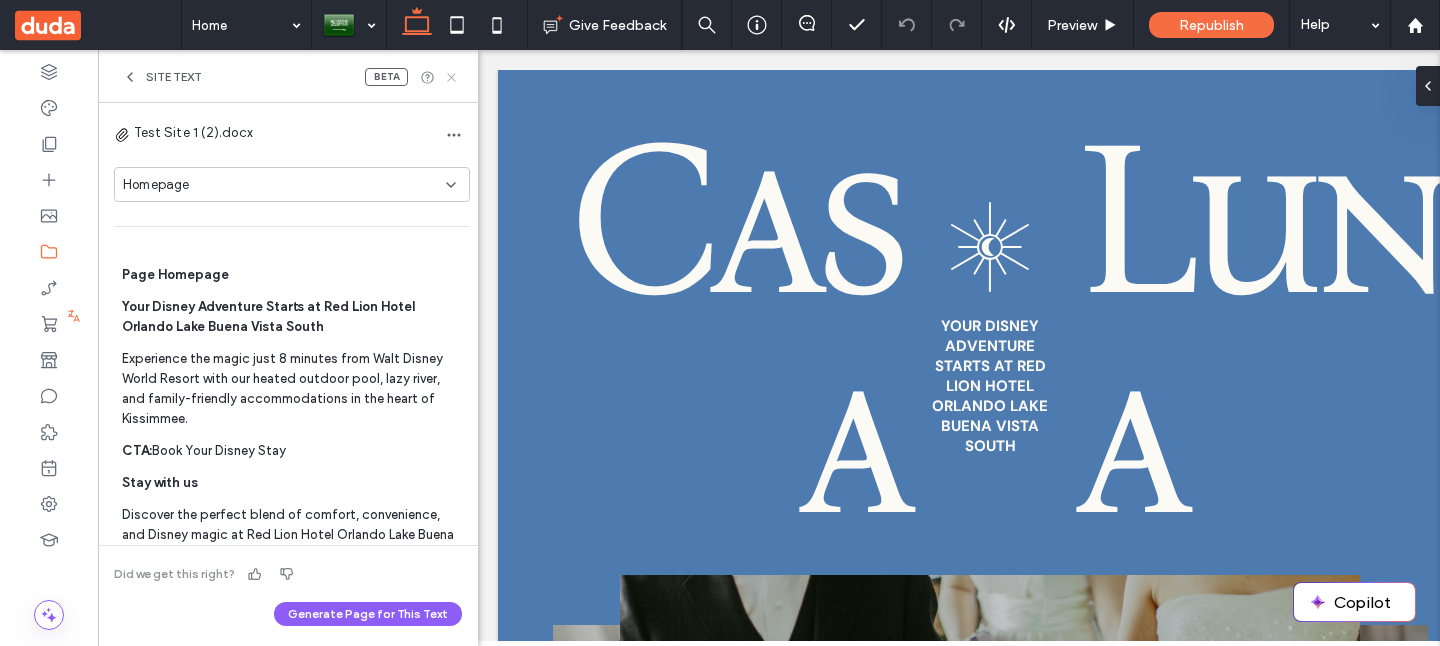 click 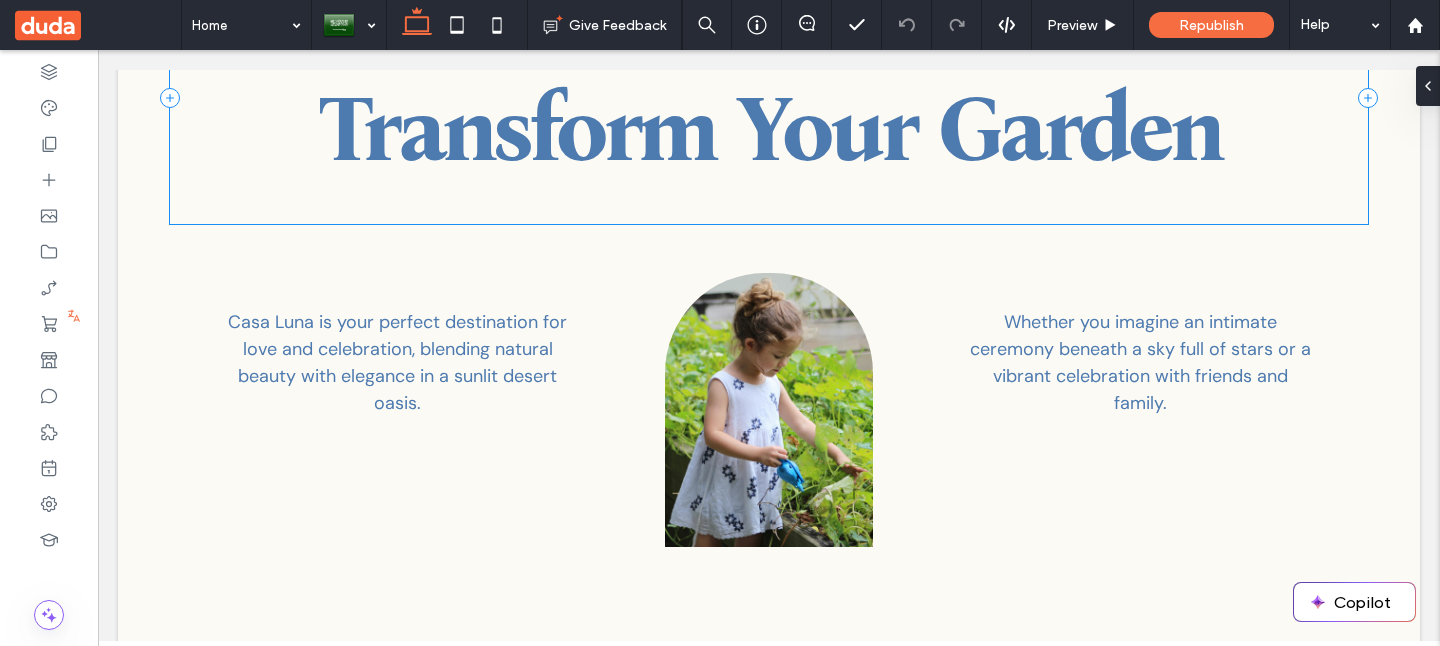 scroll, scrollTop: 1222, scrollLeft: 0, axis: vertical 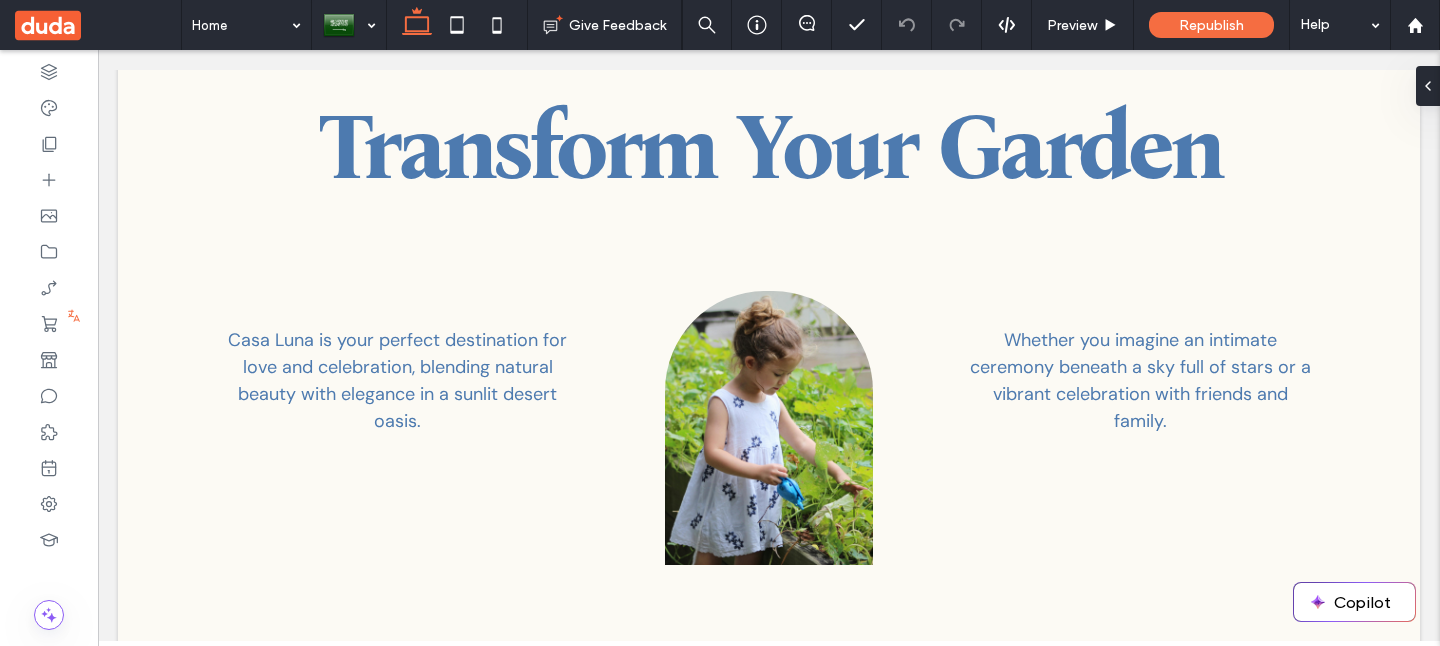 click 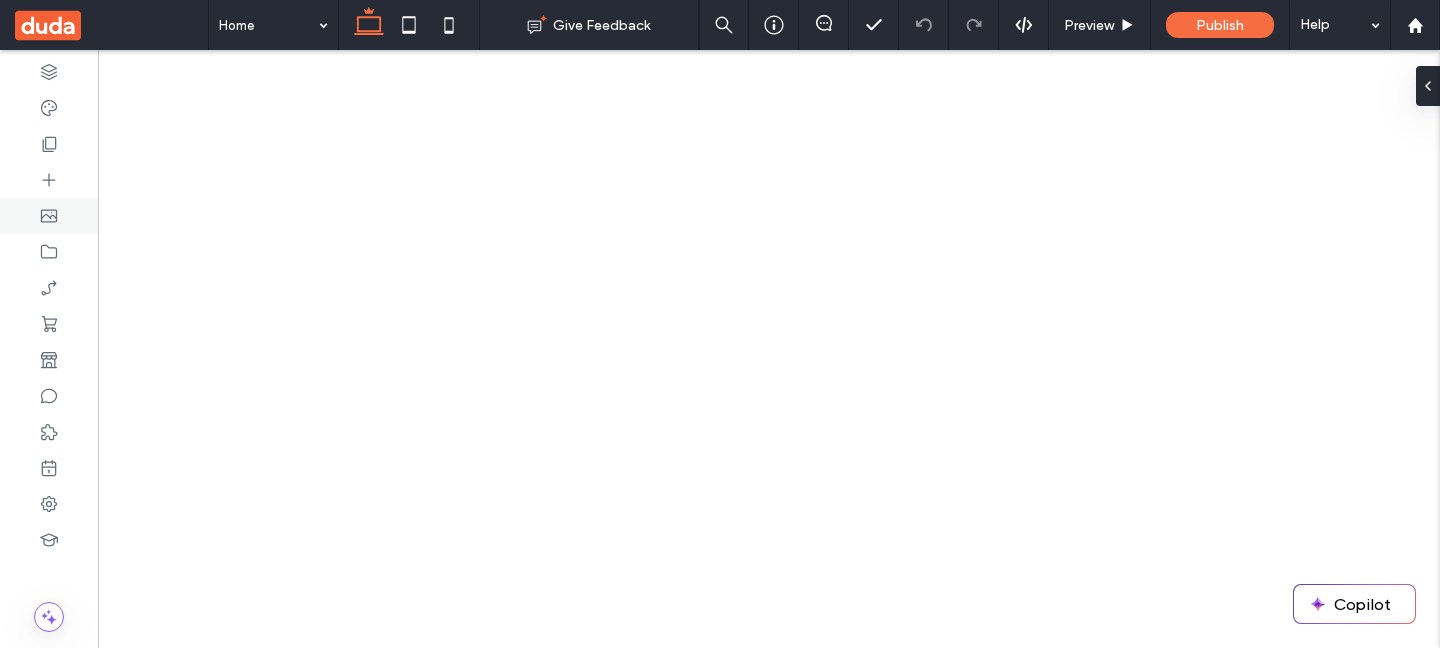 click at bounding box center [49, 216] 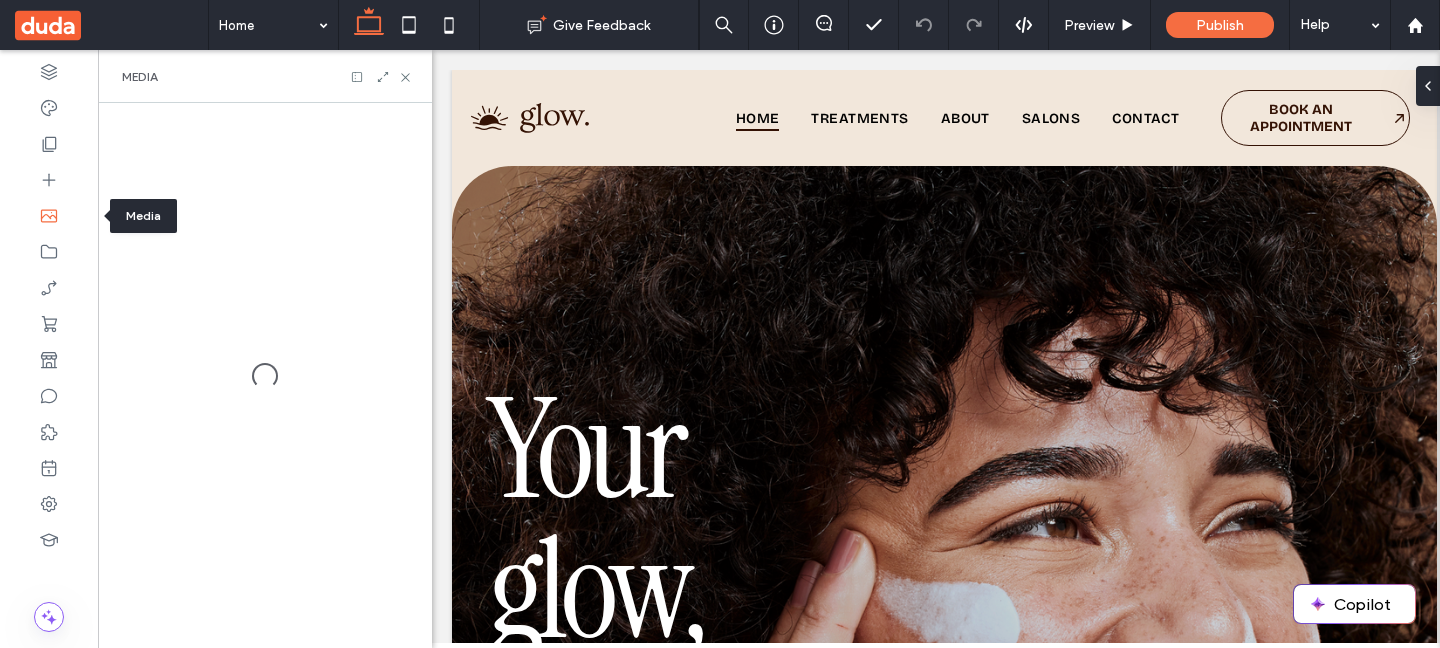 scroll, scrollTop: 0, scrollLeft: 0, axis: both 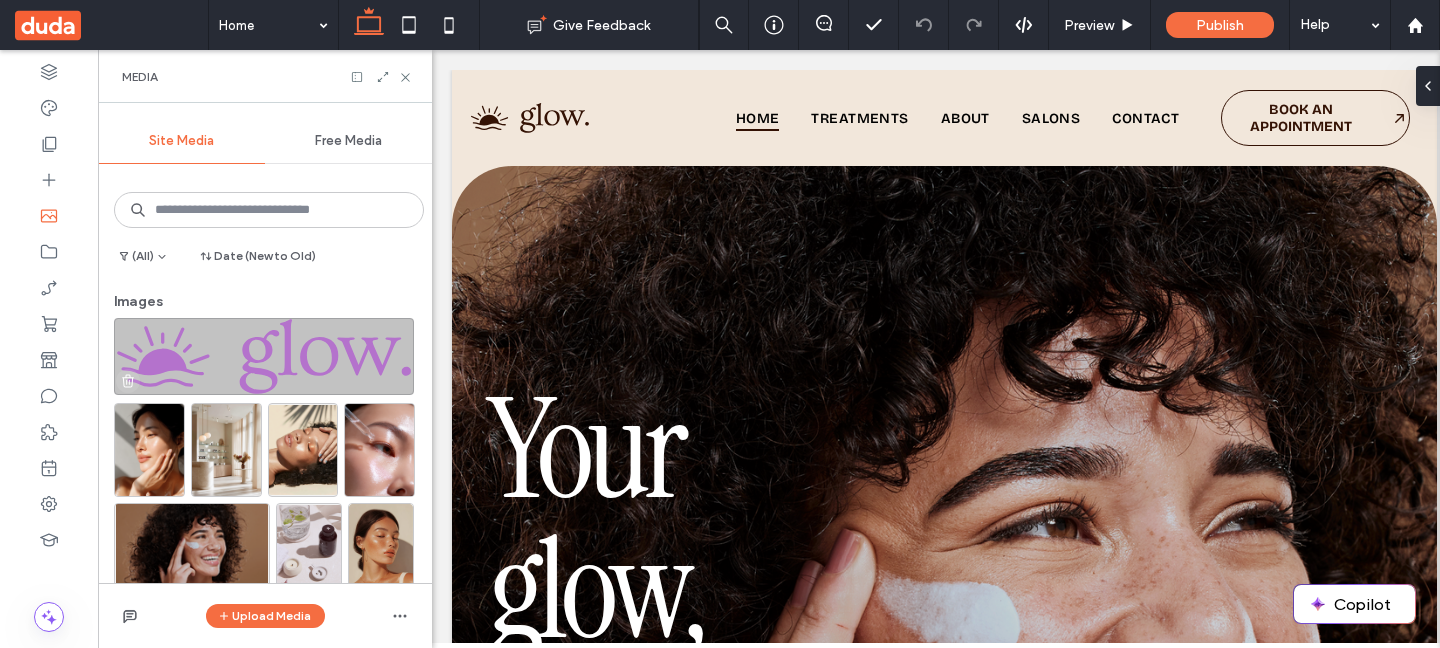 click 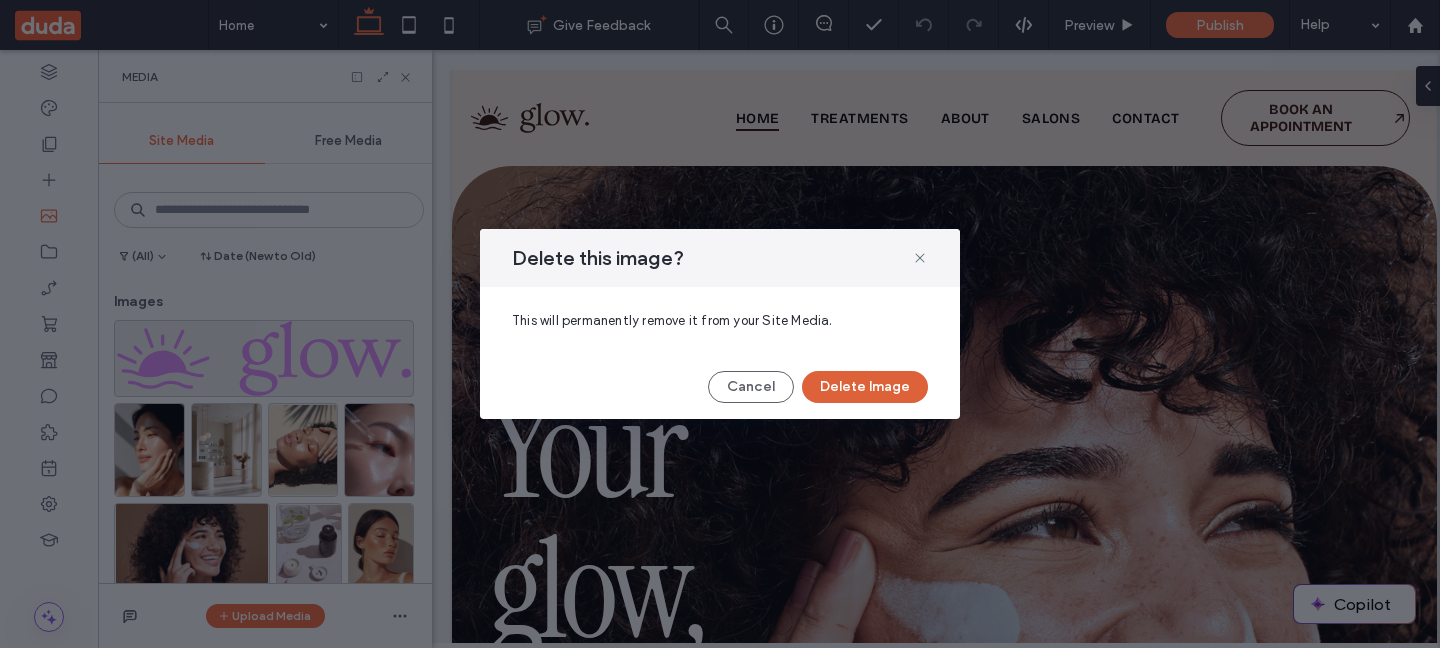 click on "Delete Image" at bounding box center (865, 387) 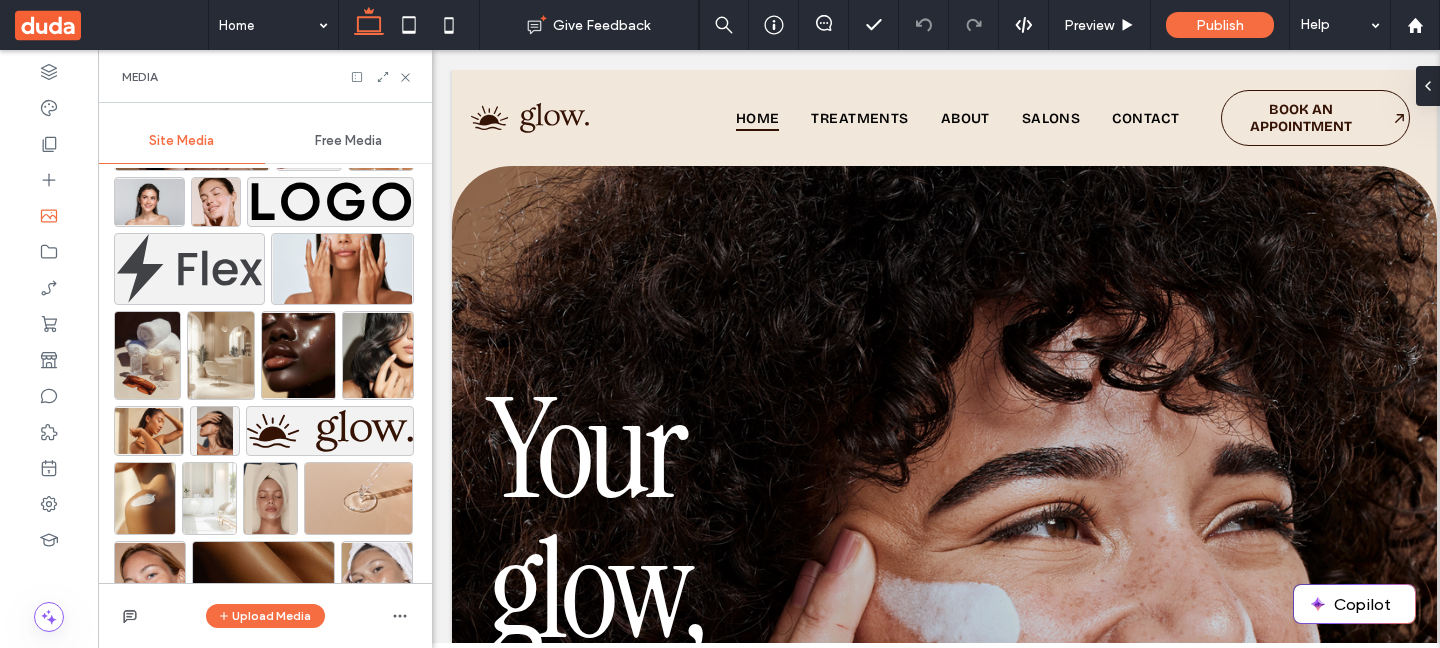 scroll, scrollTop: 0, scrollLeft: 0, axis: both 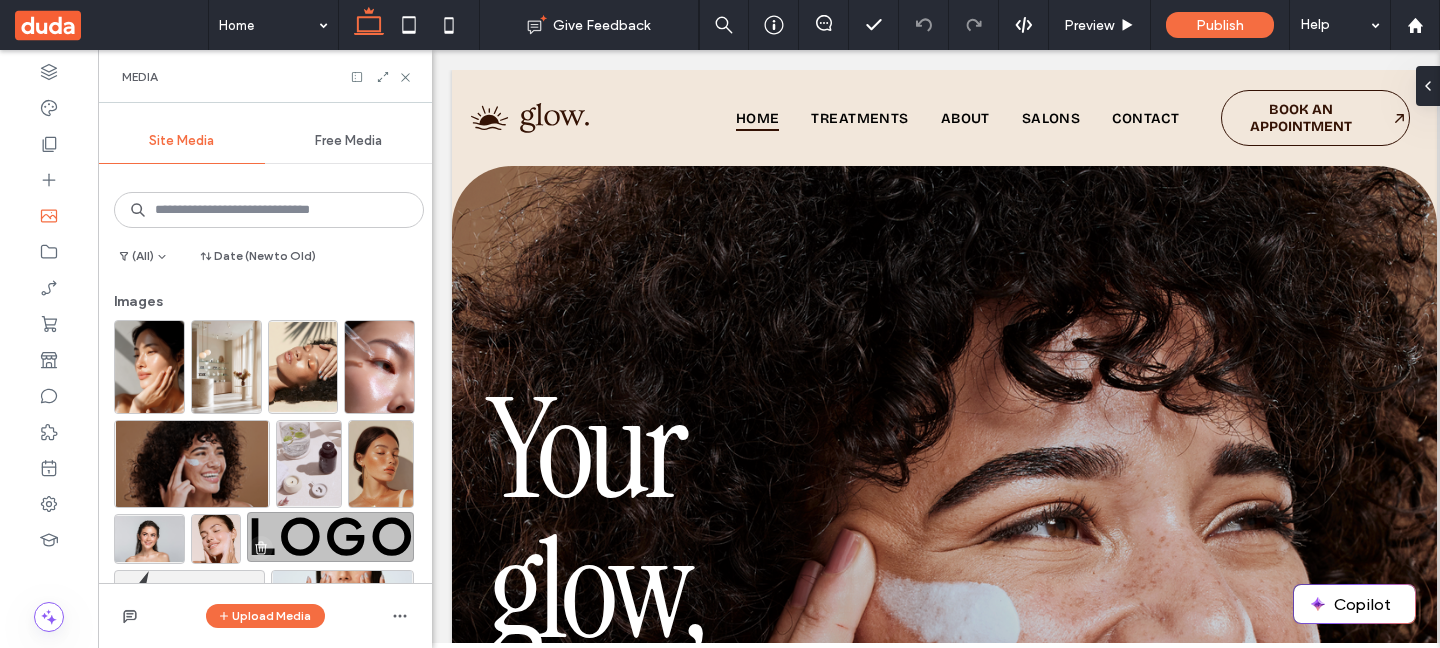 click 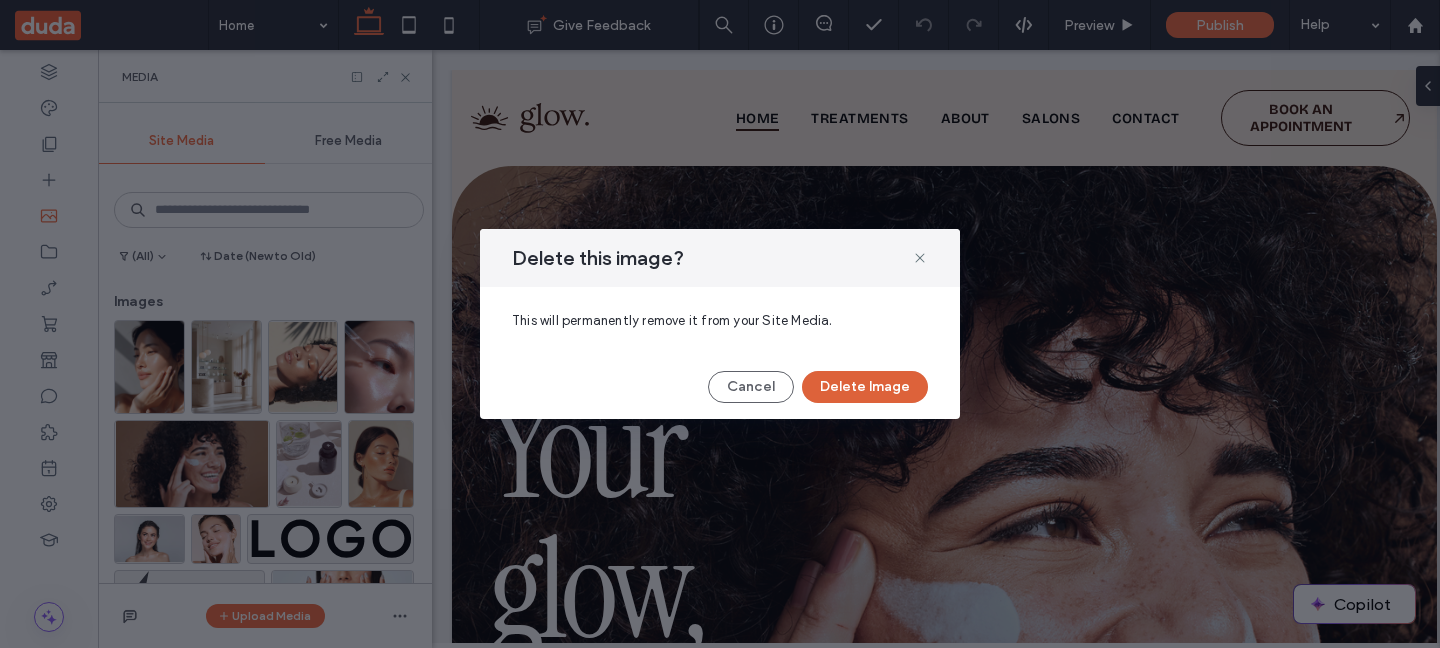 click on "Delete Image" at bounding box center (865, 387) 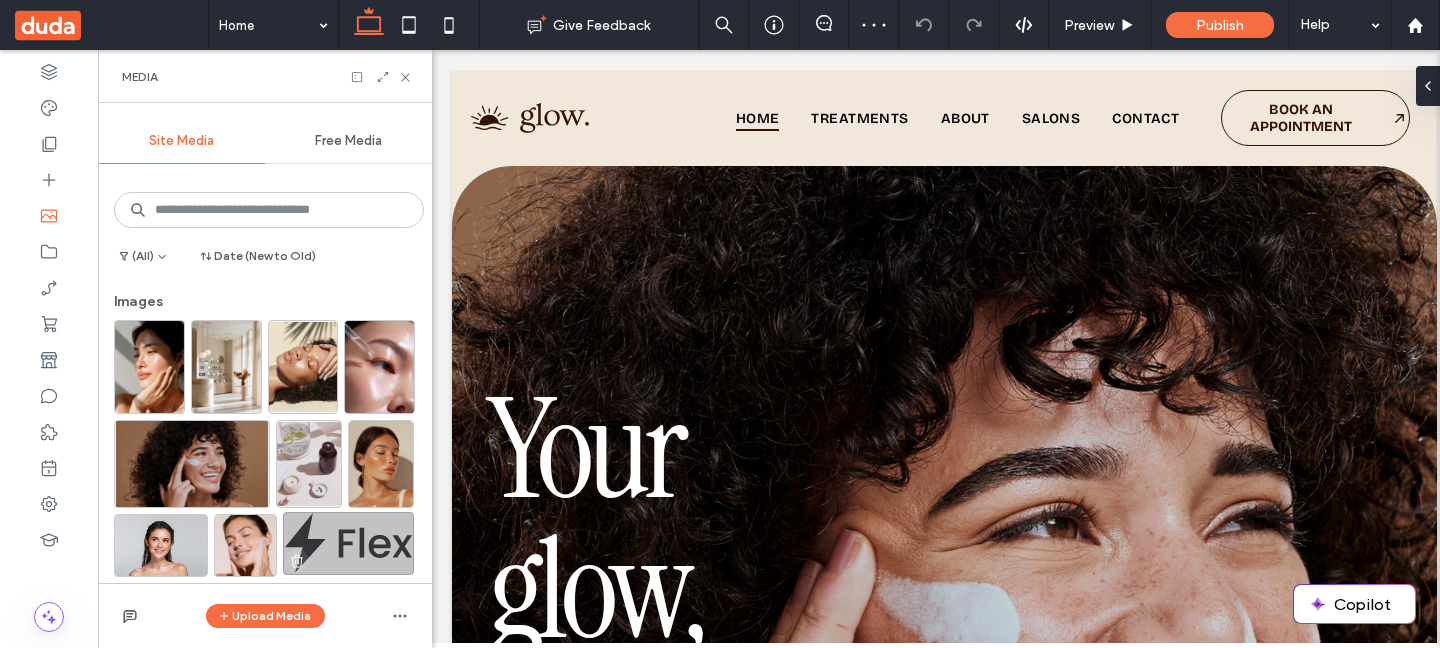 click 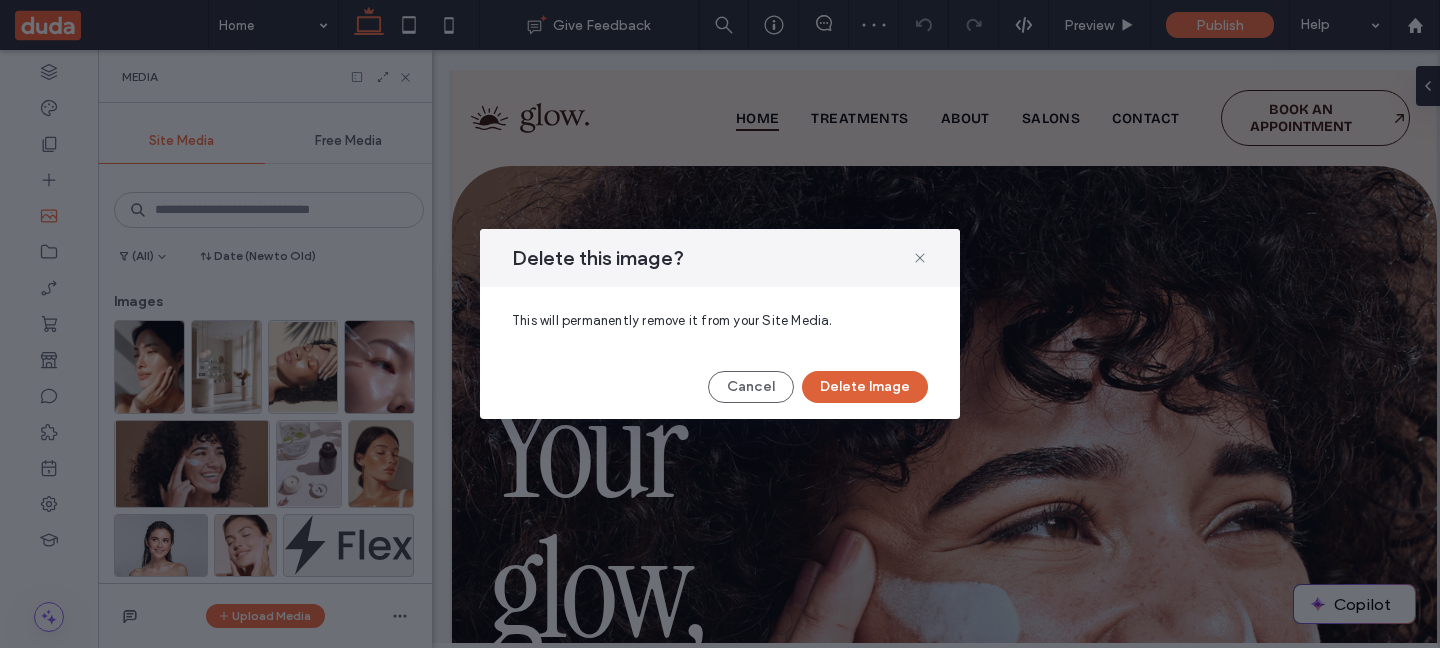 click on "Delete Image" at bounding box center [865, 387] 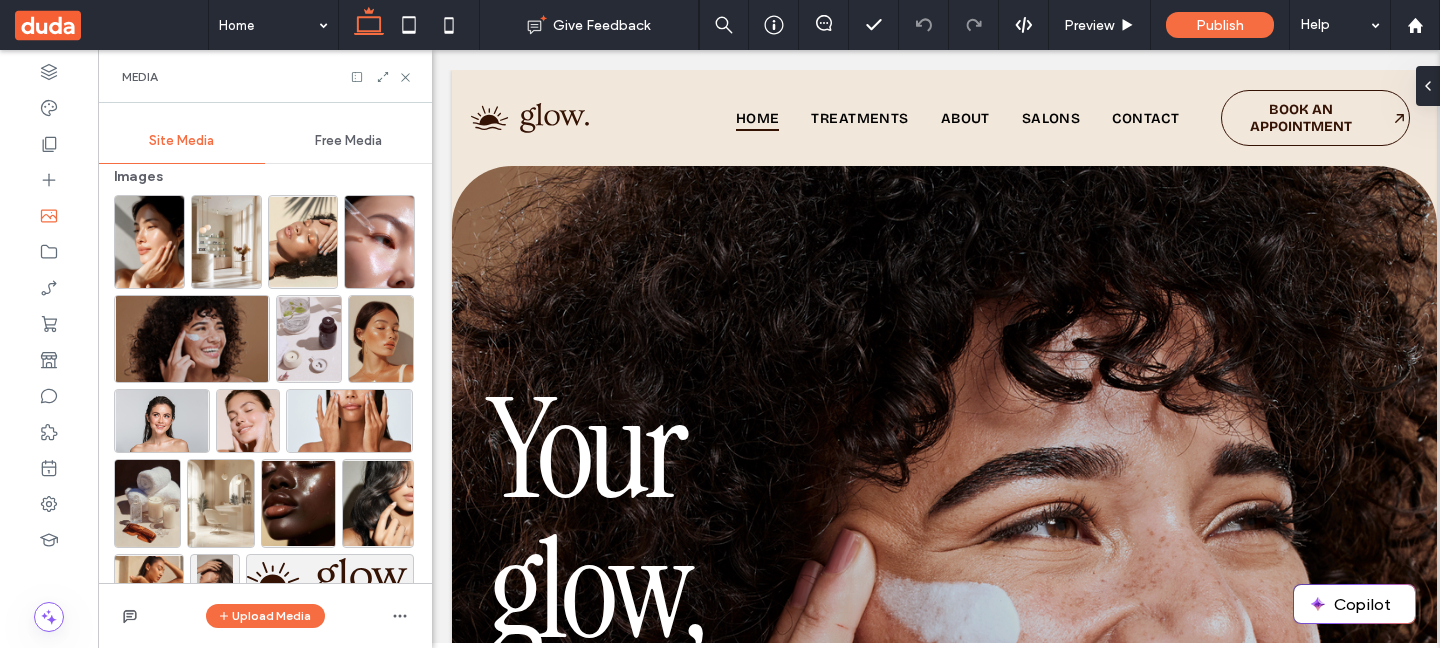scroll, scrollTop: 0, scrollLeft: 0, axis: both 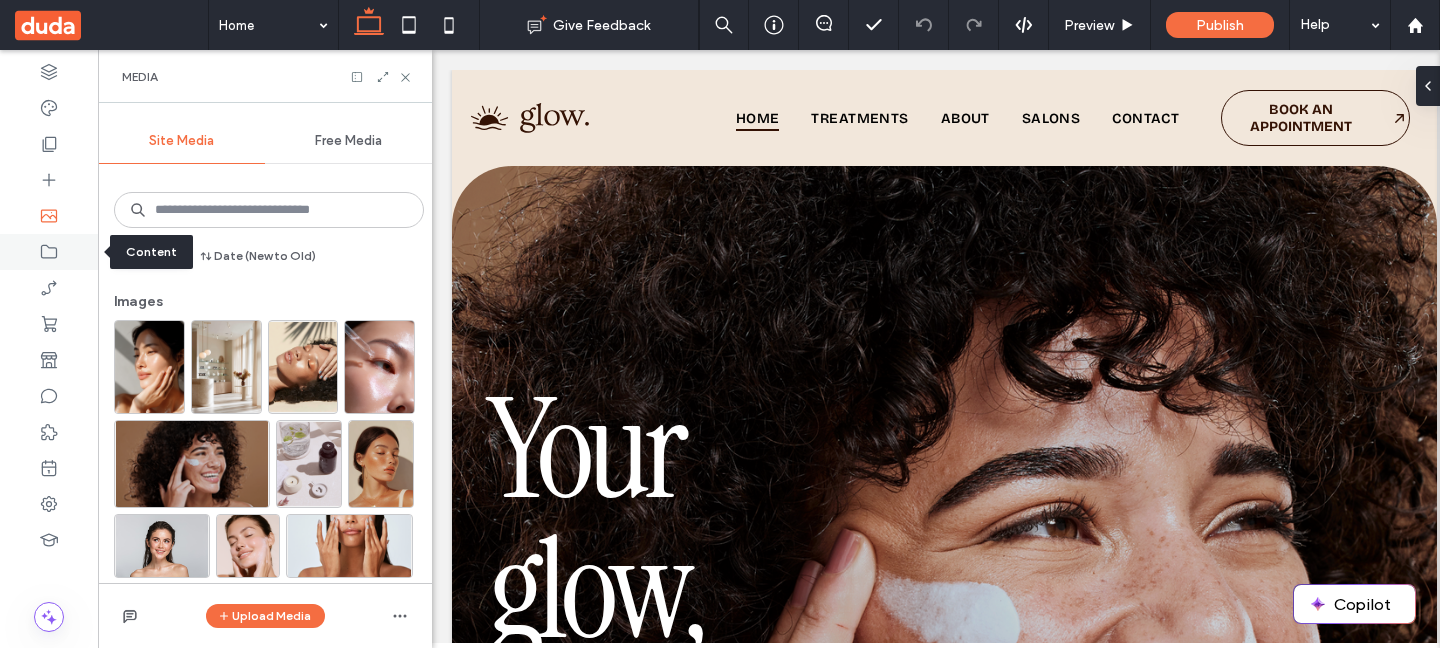 click 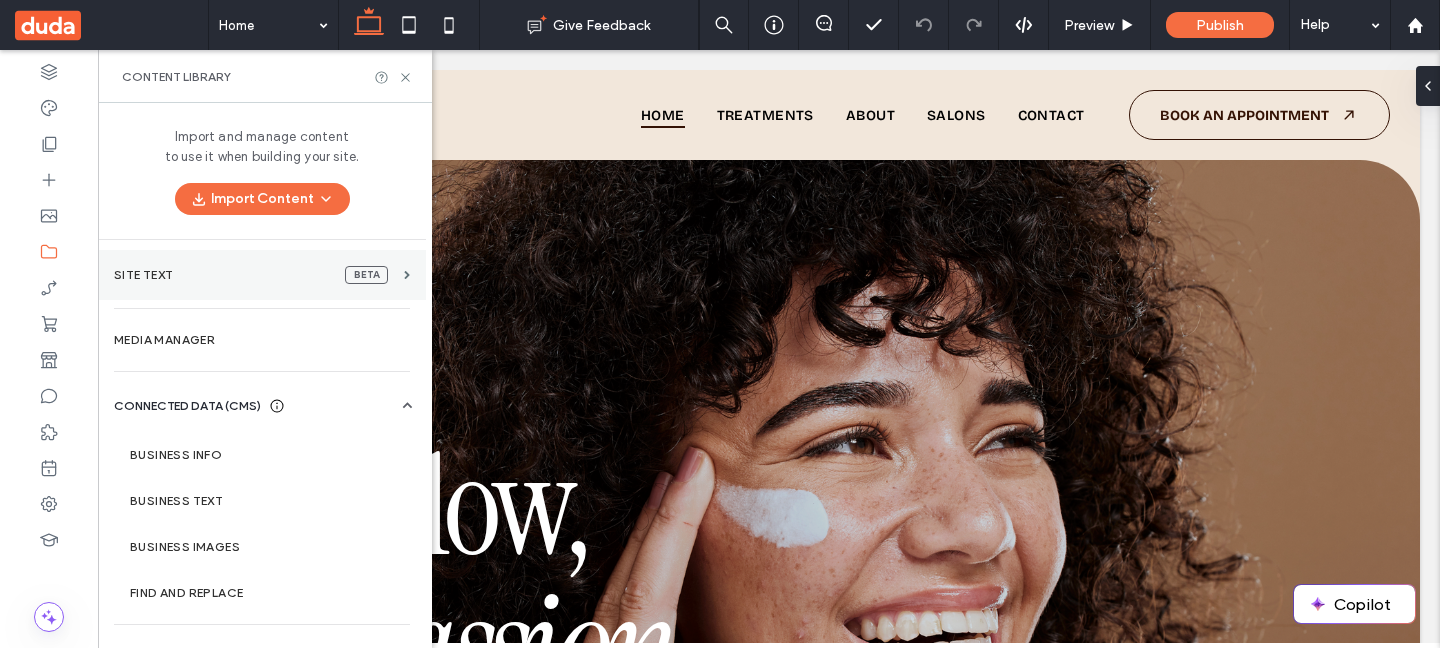 click on "Site Text beta" at bounding box center [255, 275] 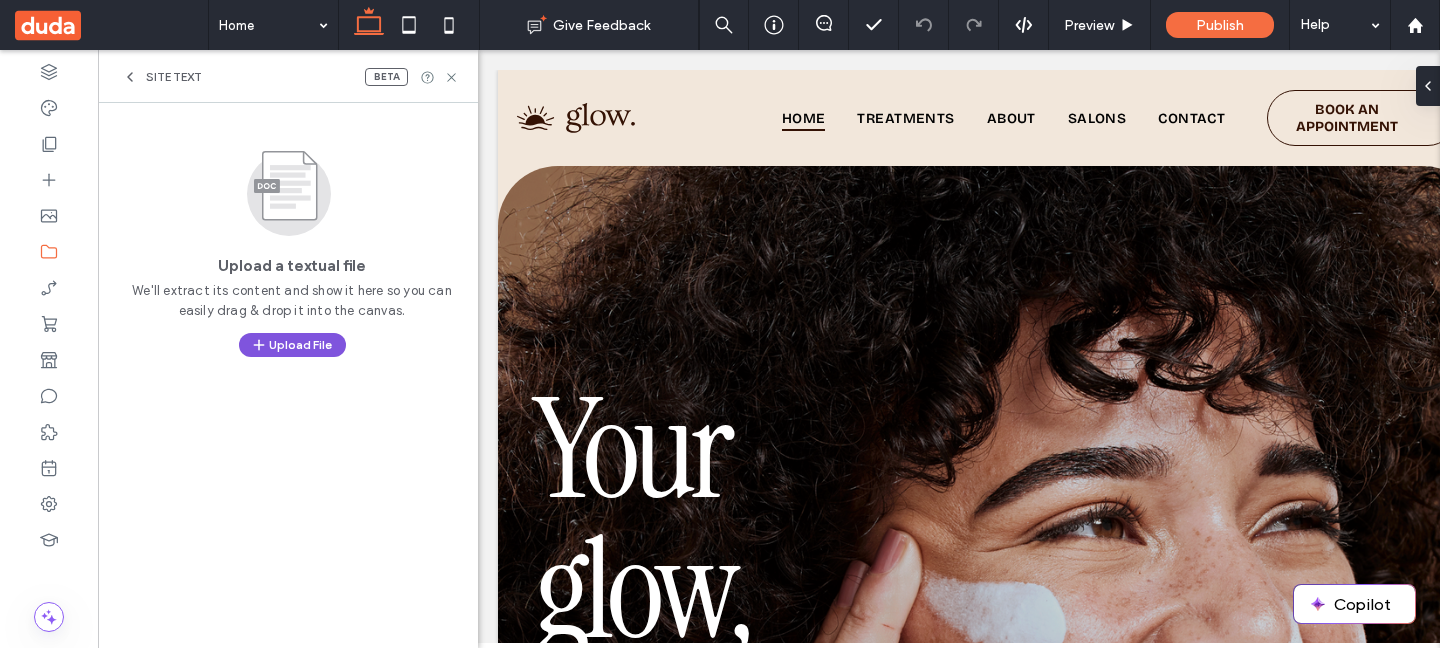 click on "Upload File" at bounding box center (292, 345) 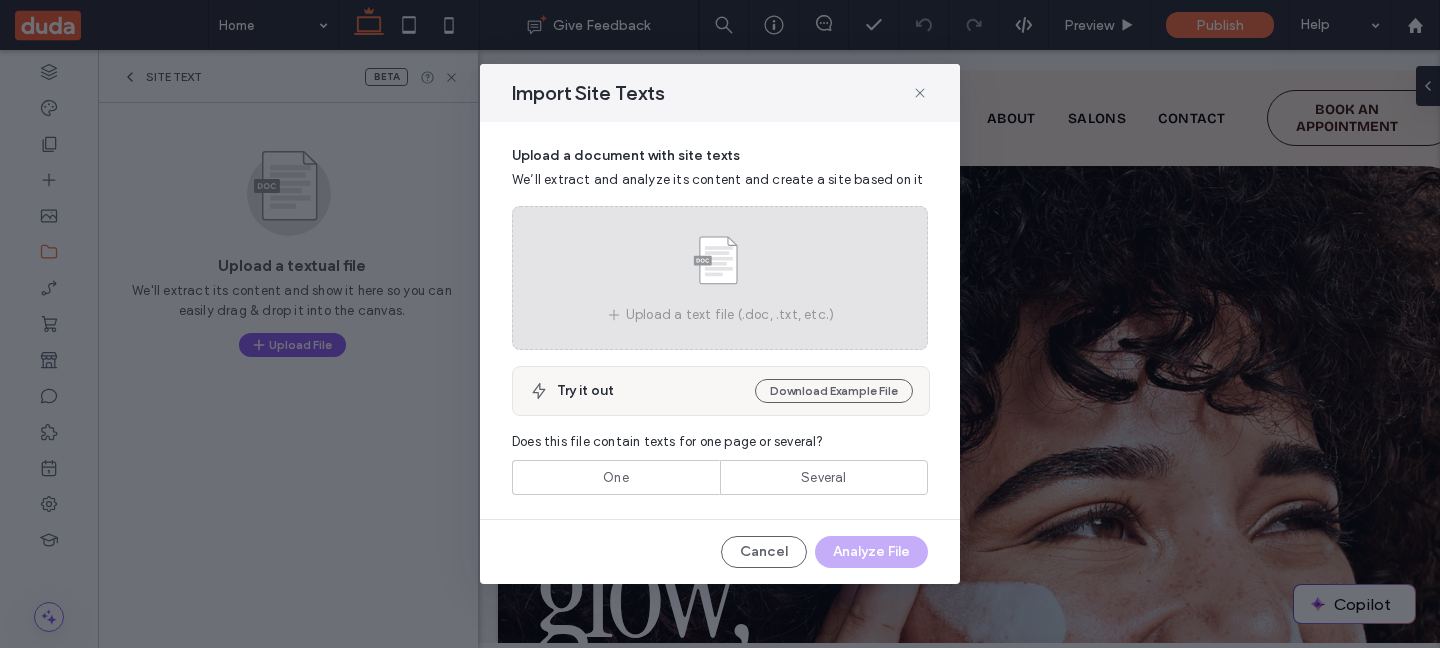 click 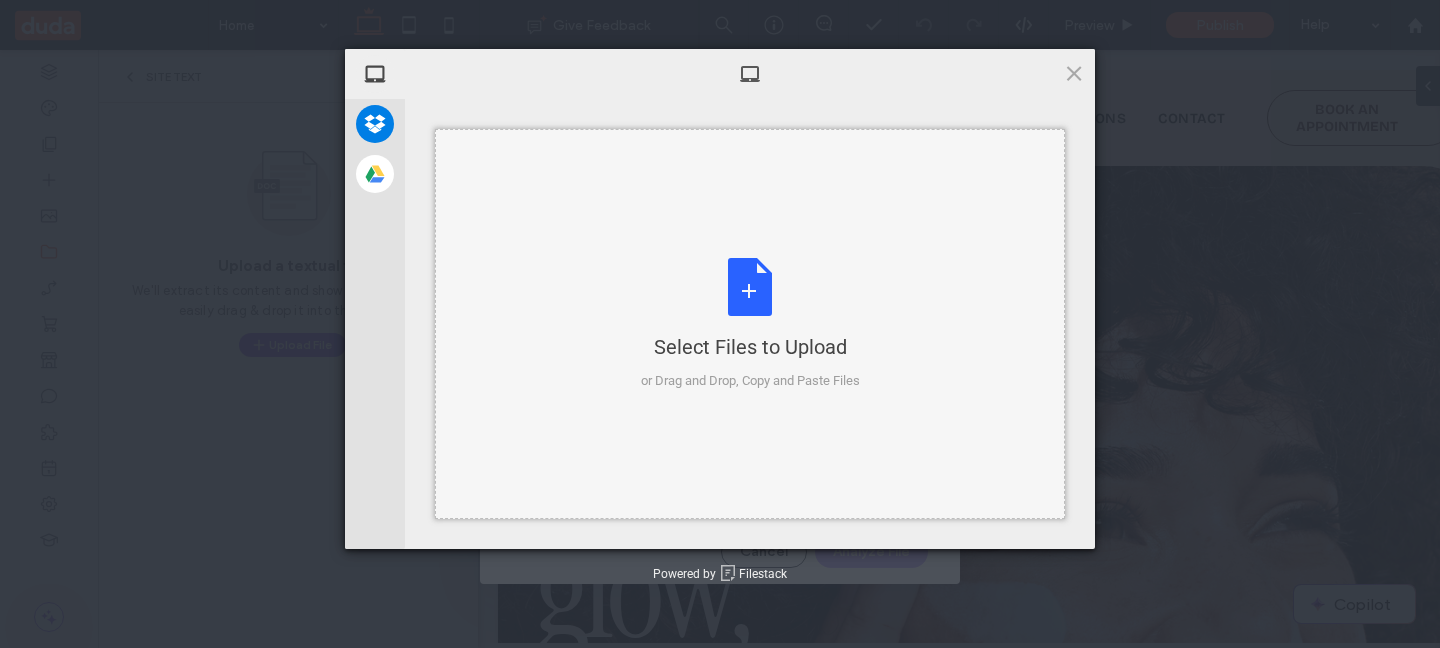 click on "Select Files to Upload
or Drag and Drop, Copy and Paste Files" at bounding box center (750, 324) 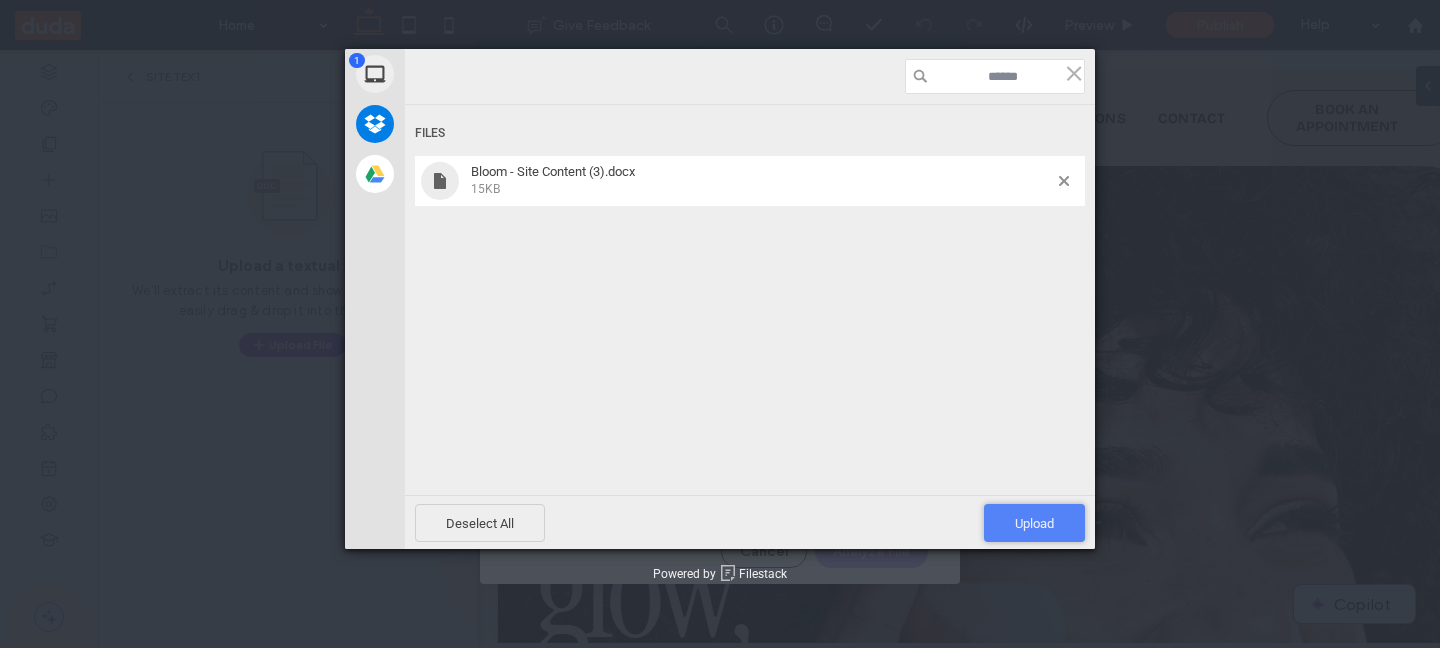 click on "Upload
1" at bounding box center [1034, 523] 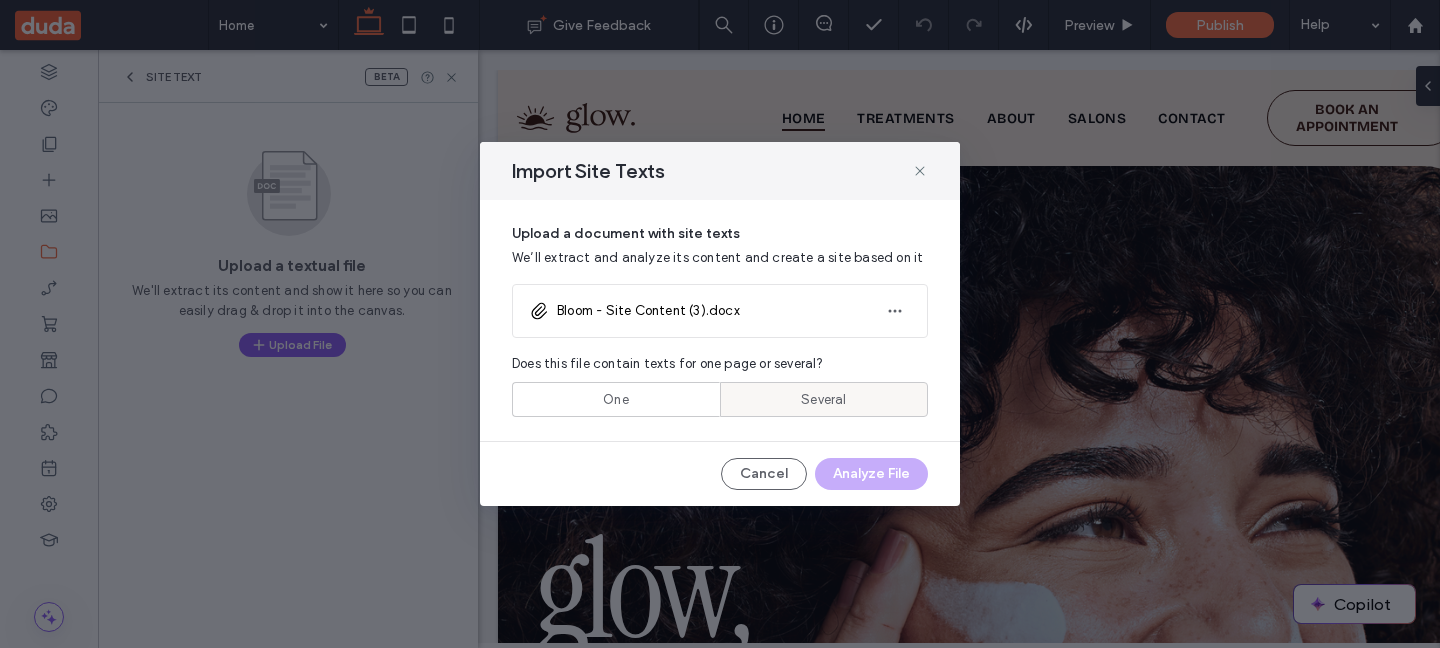 click on "Several" at bounding box center [824, 399] 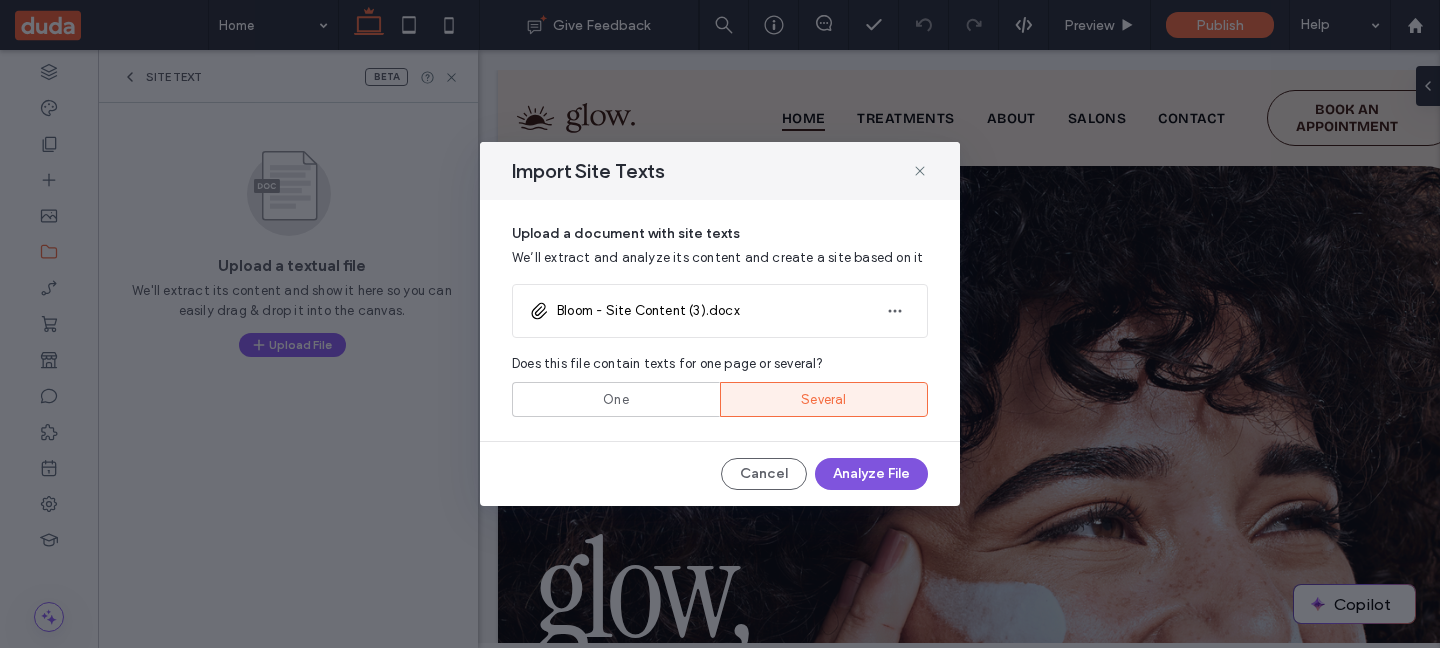 click on "Analyze File" at bounding box center [871, 474] 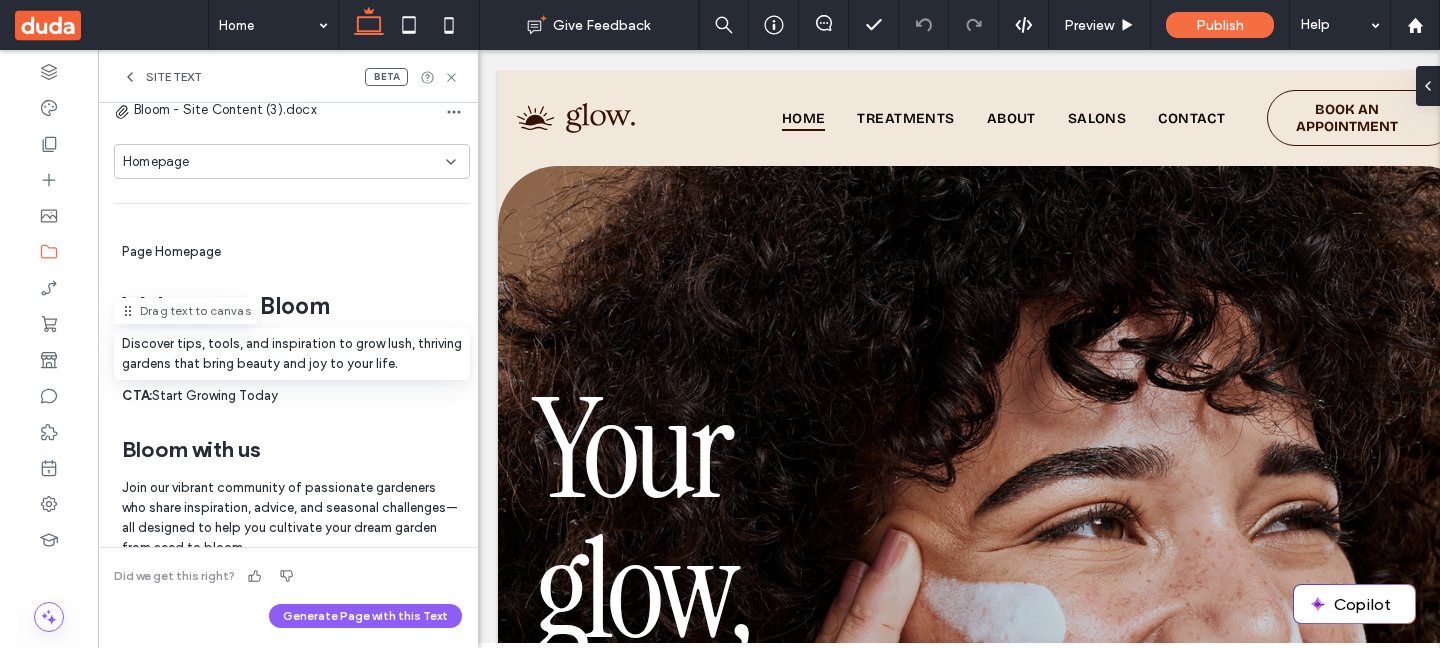 scroll, scrollTop: 0, scrollLeft: 0, axis: both 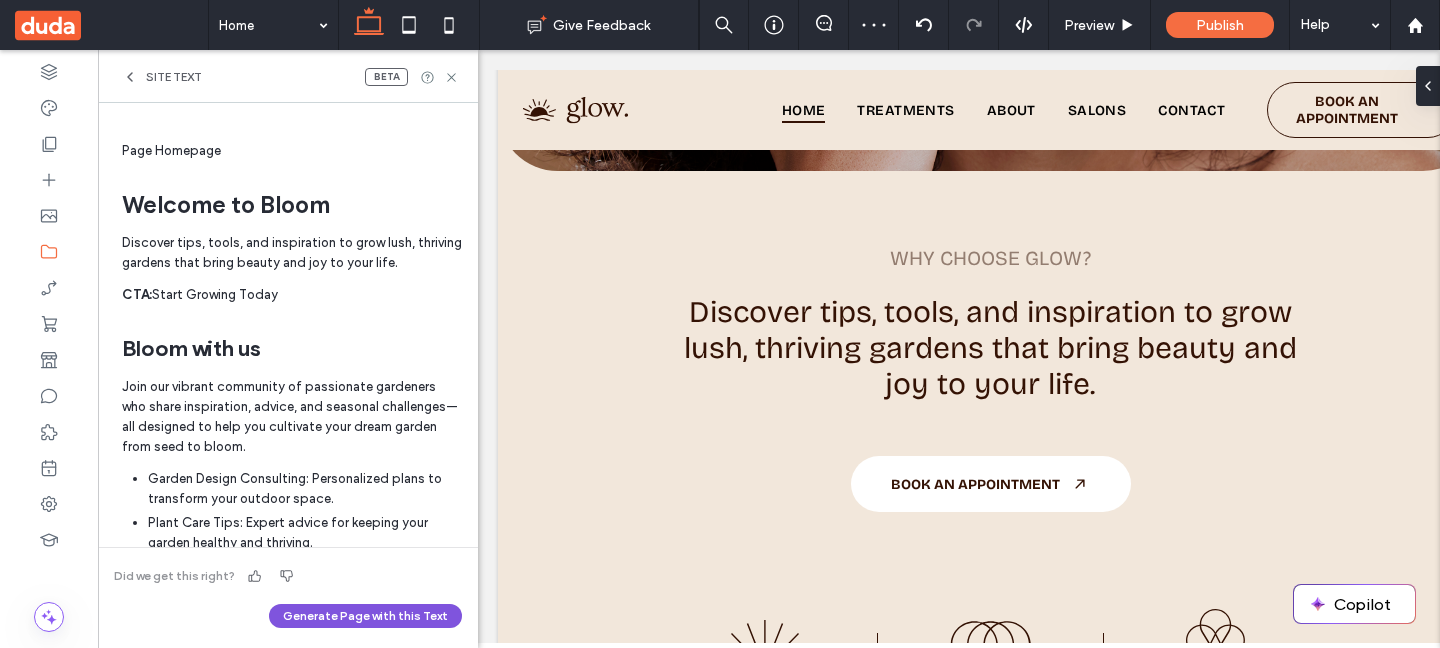 click on "Generate Page with this Text" at bounding box center (365, 616) 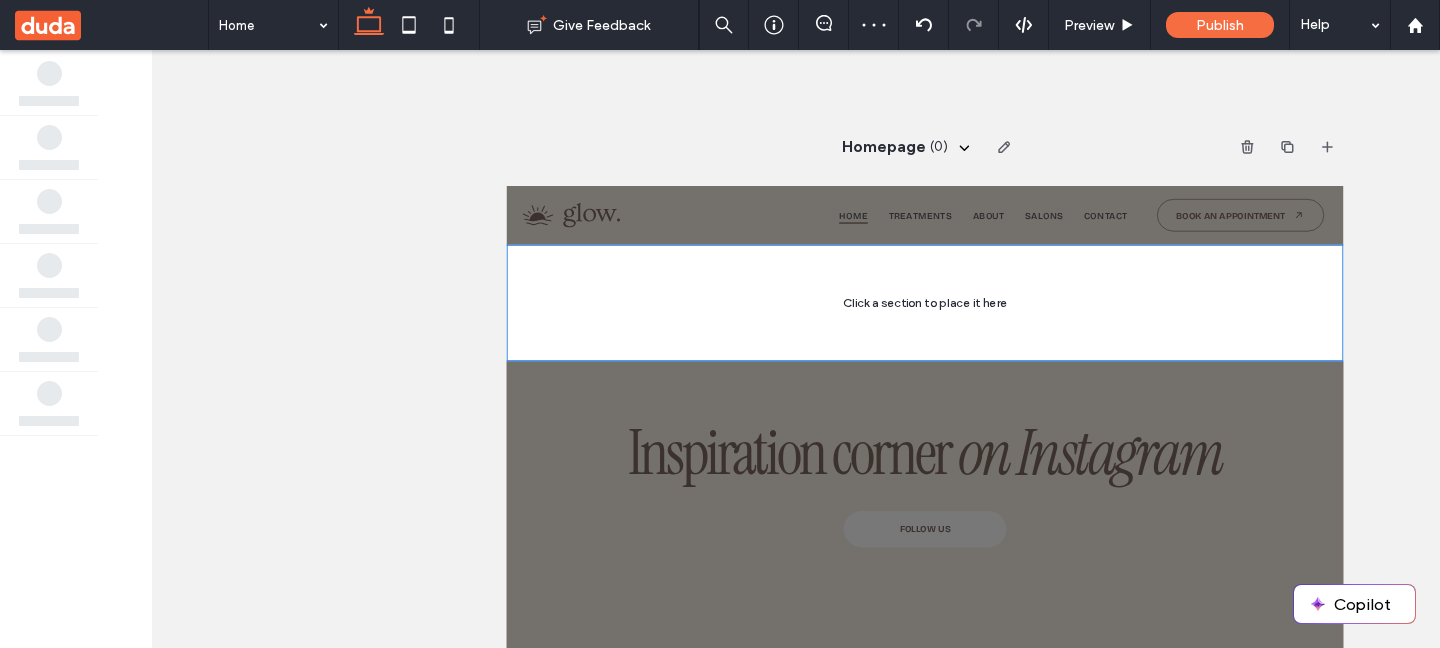 scroll, scrollTop: 0, scrollLeft: 0, axis: both 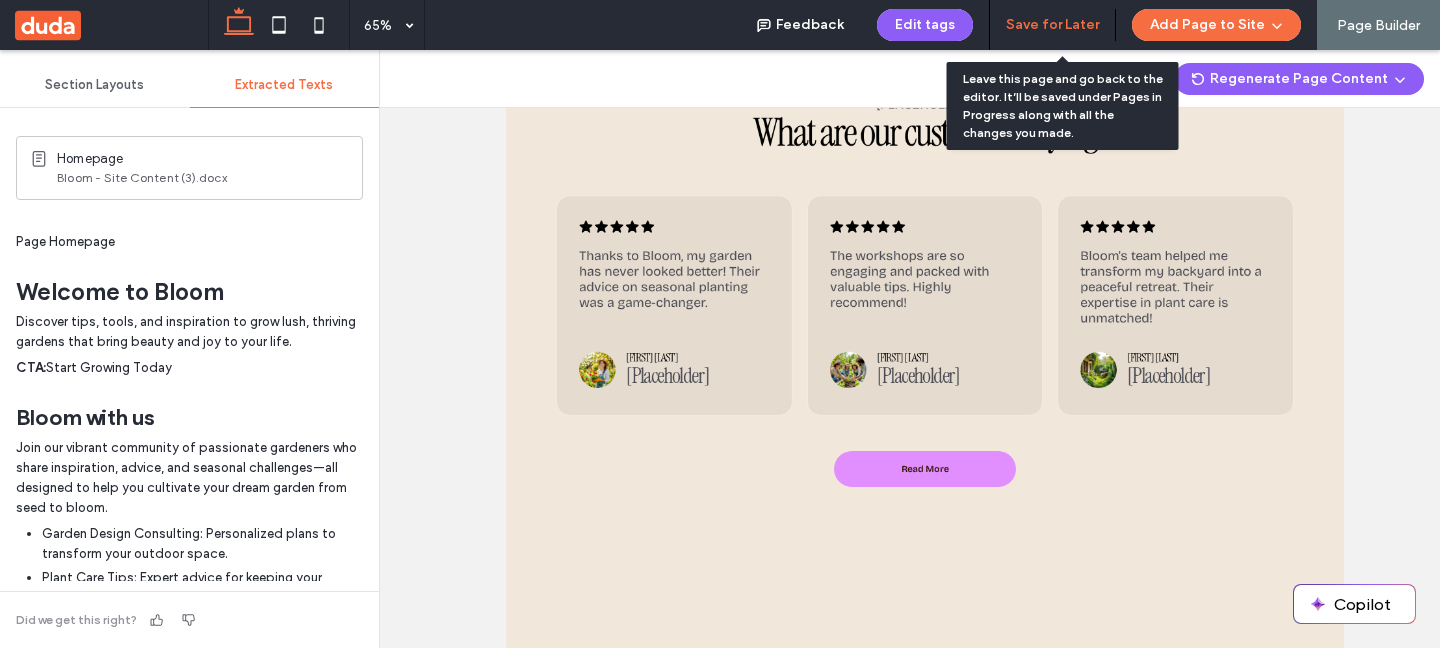 drag, startPoint x: 1046, startPoint y: 16, endPoint x: 114, endPoint y: 166, distance: 943.99365 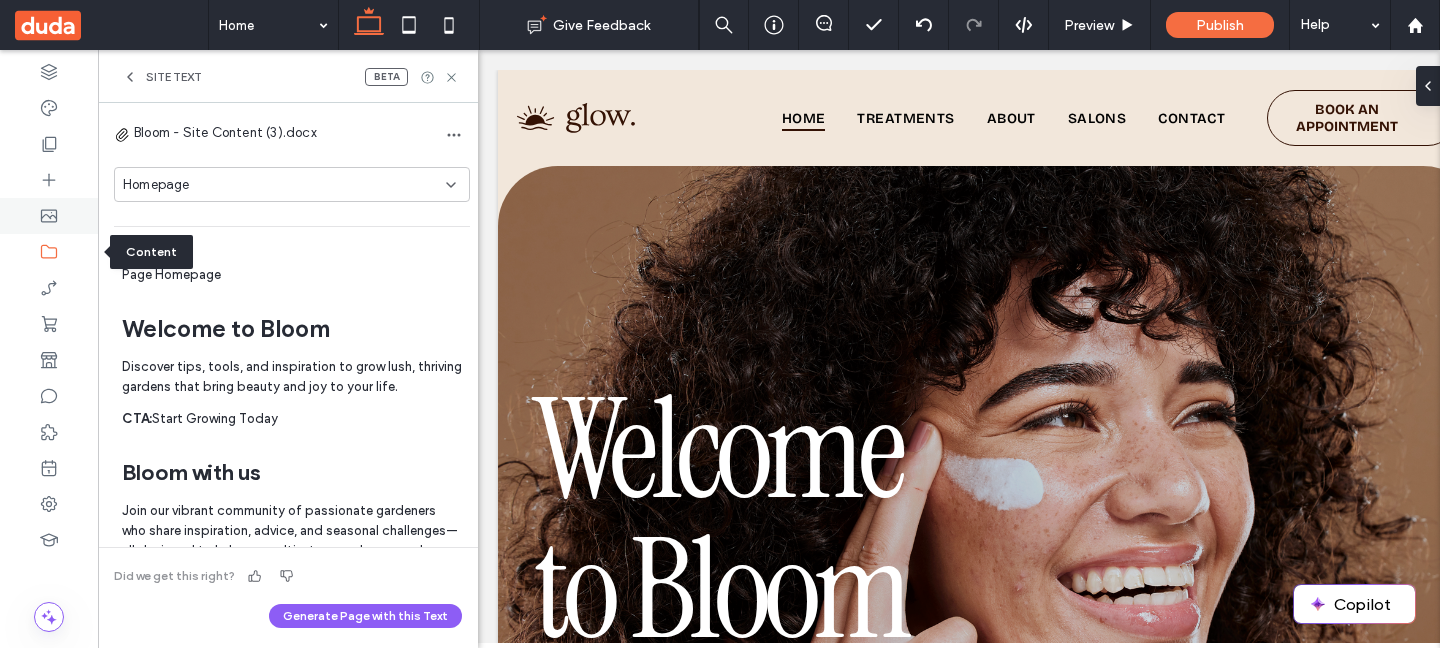 click 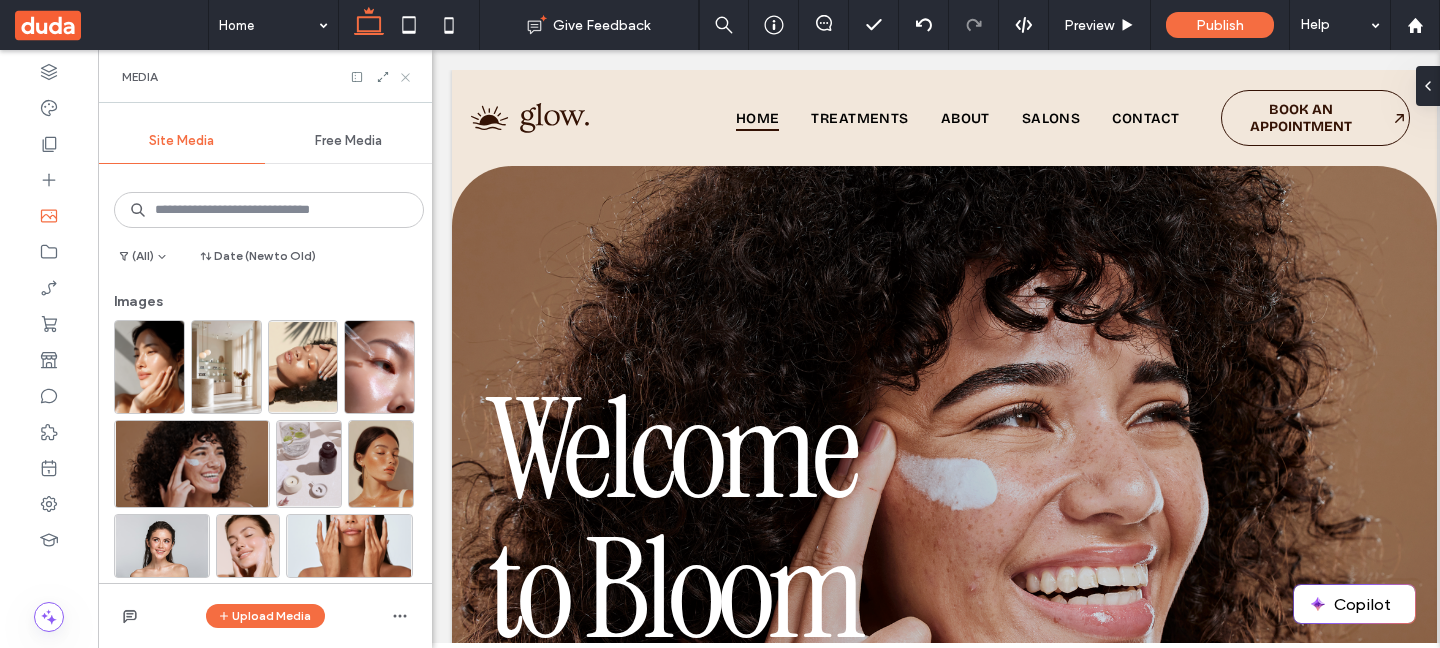 click 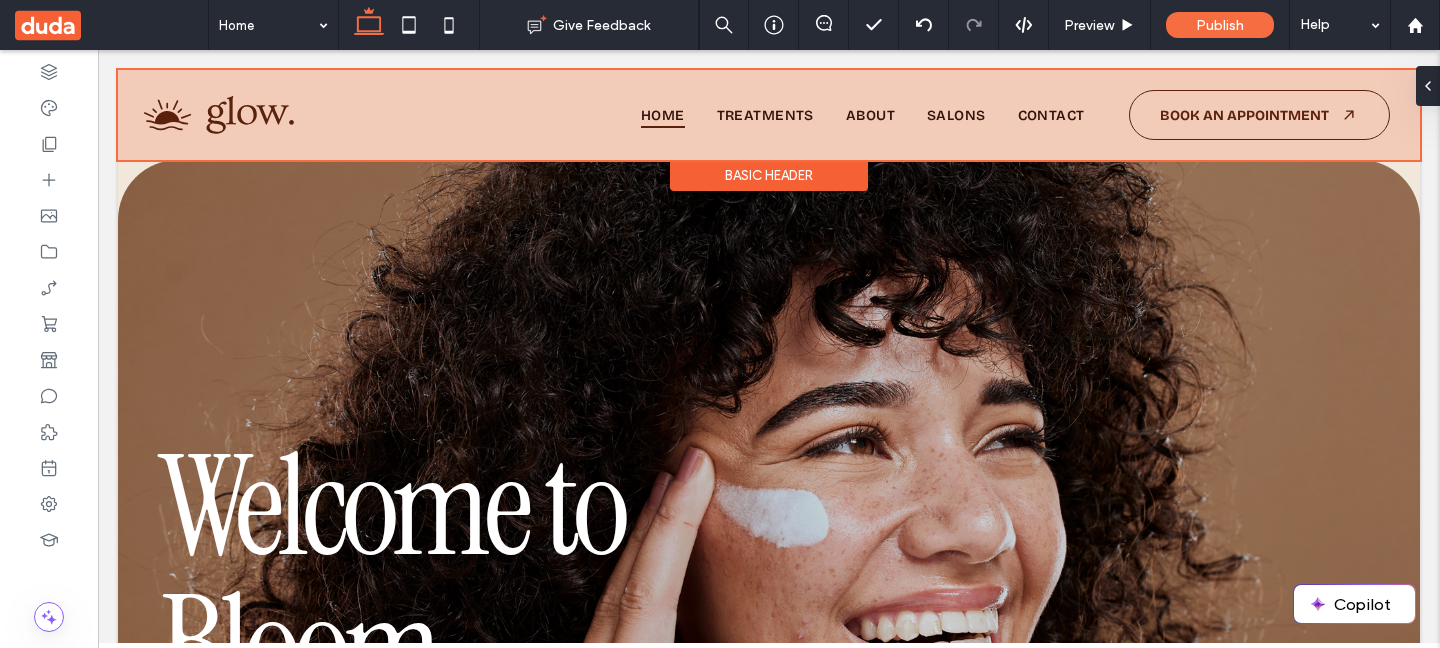 click at bounding box center (769, 115) 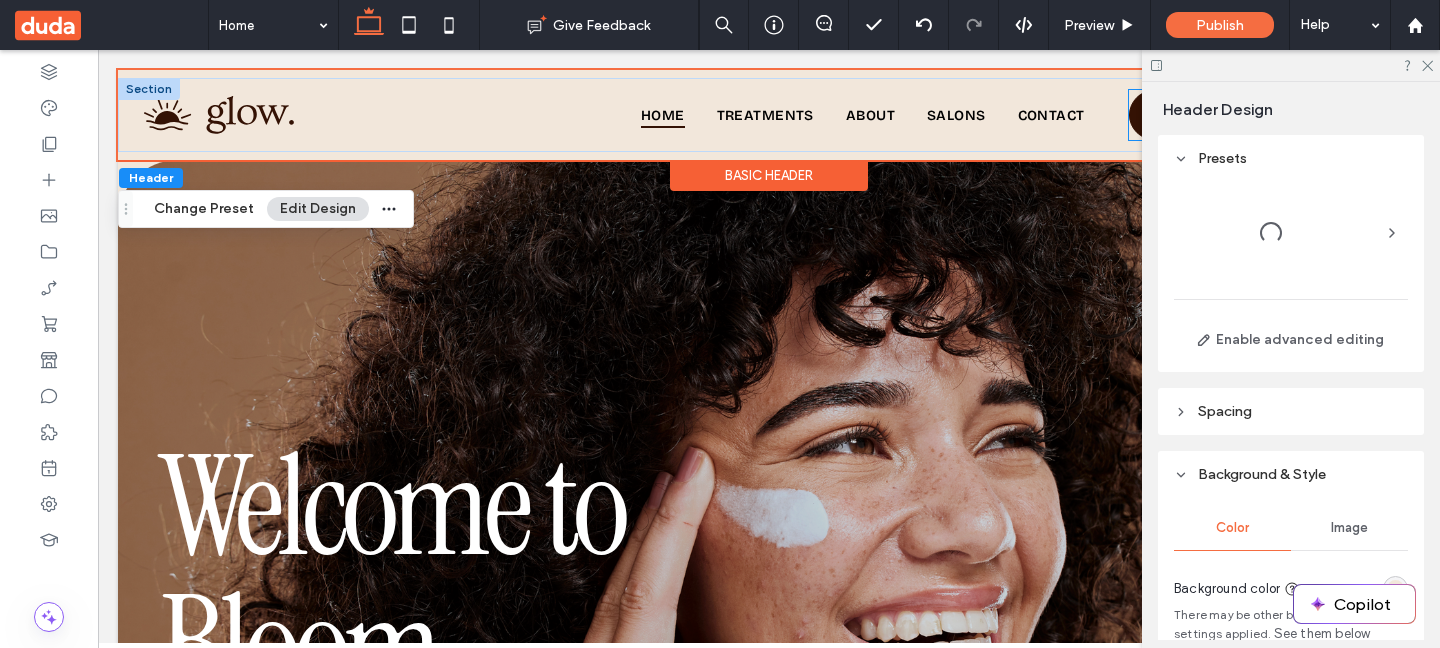 click on "BOOK AN APPOINTMENT" at bounding box center (1259, 115) 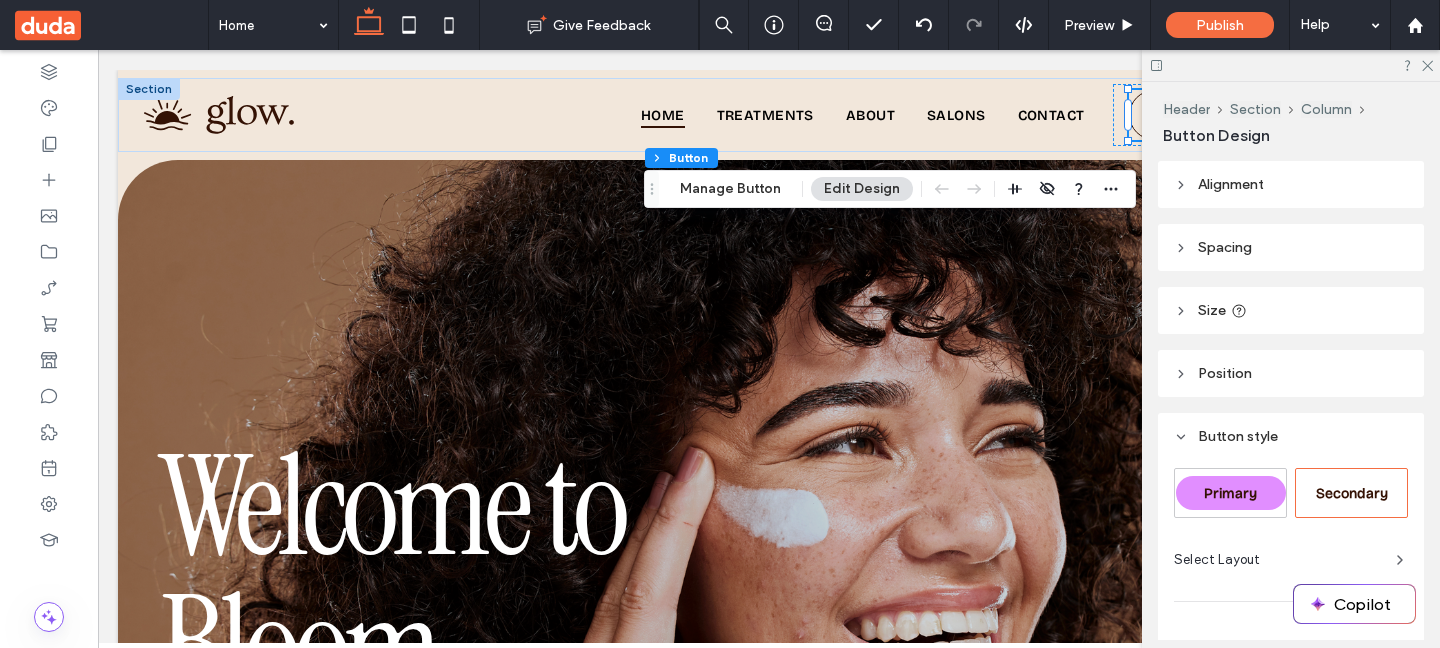 type on "**" 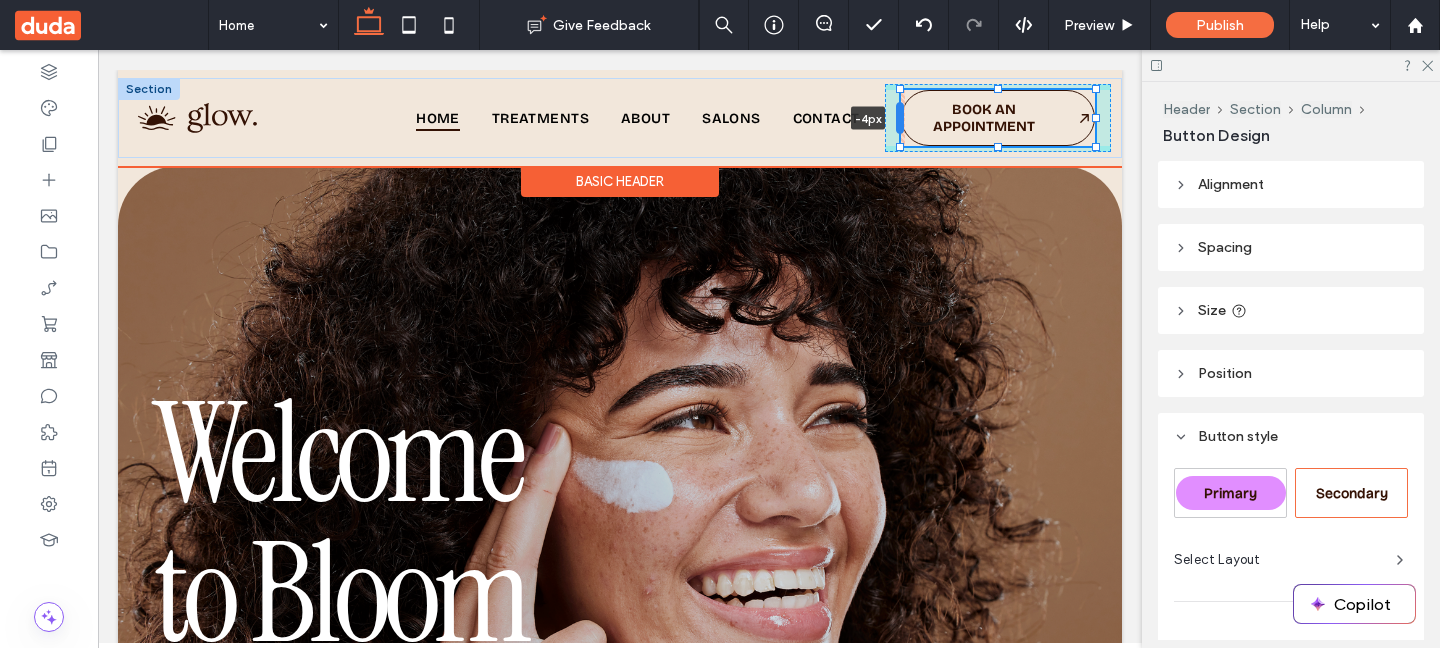 click at bounding box center (900, 118) 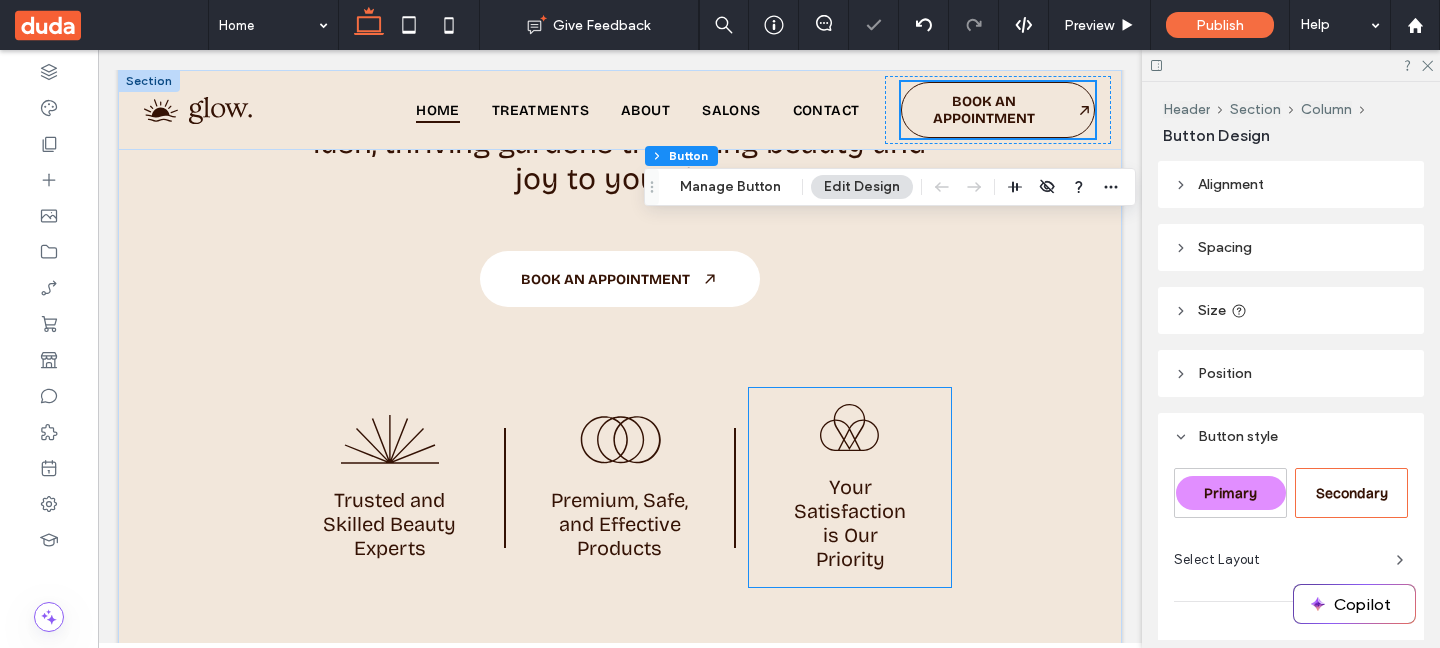 scroll, scrollTop: 855, scrollLeft: 0, axis: vertical 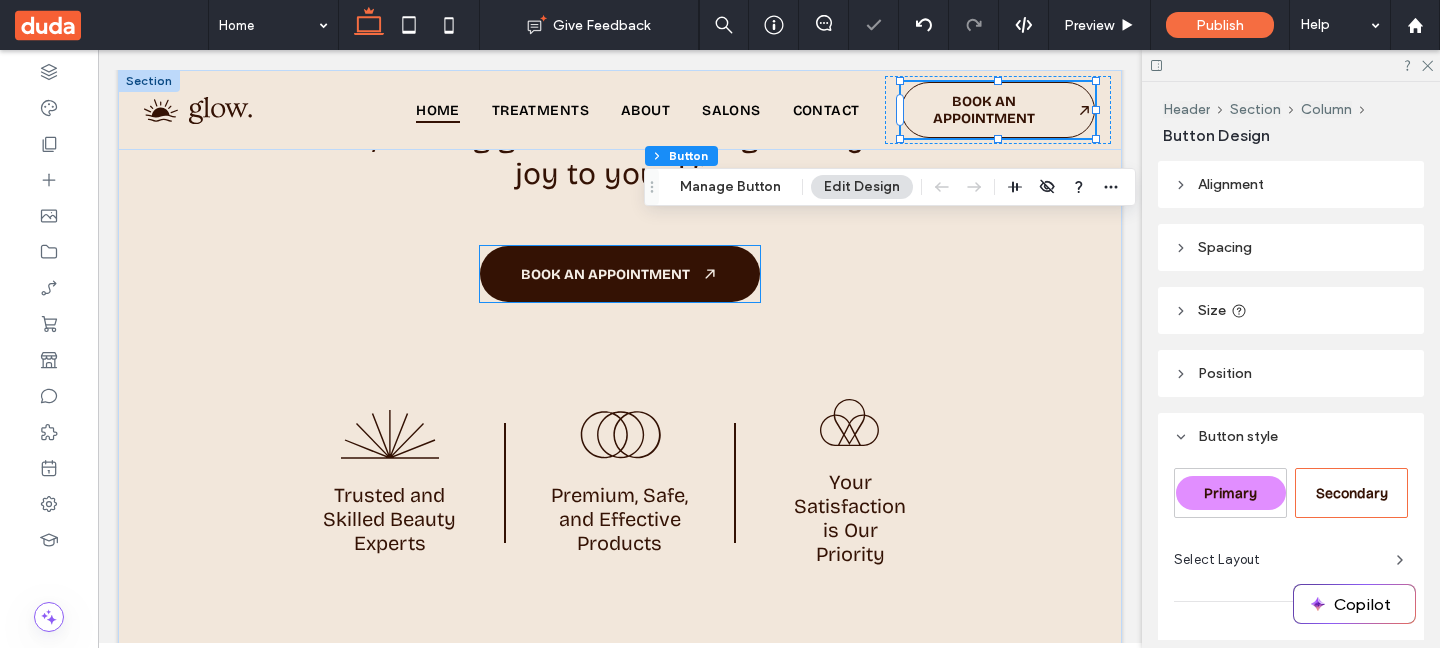 click on "BOOK AN APPOINTMENT" at bounding box center (620, 274) 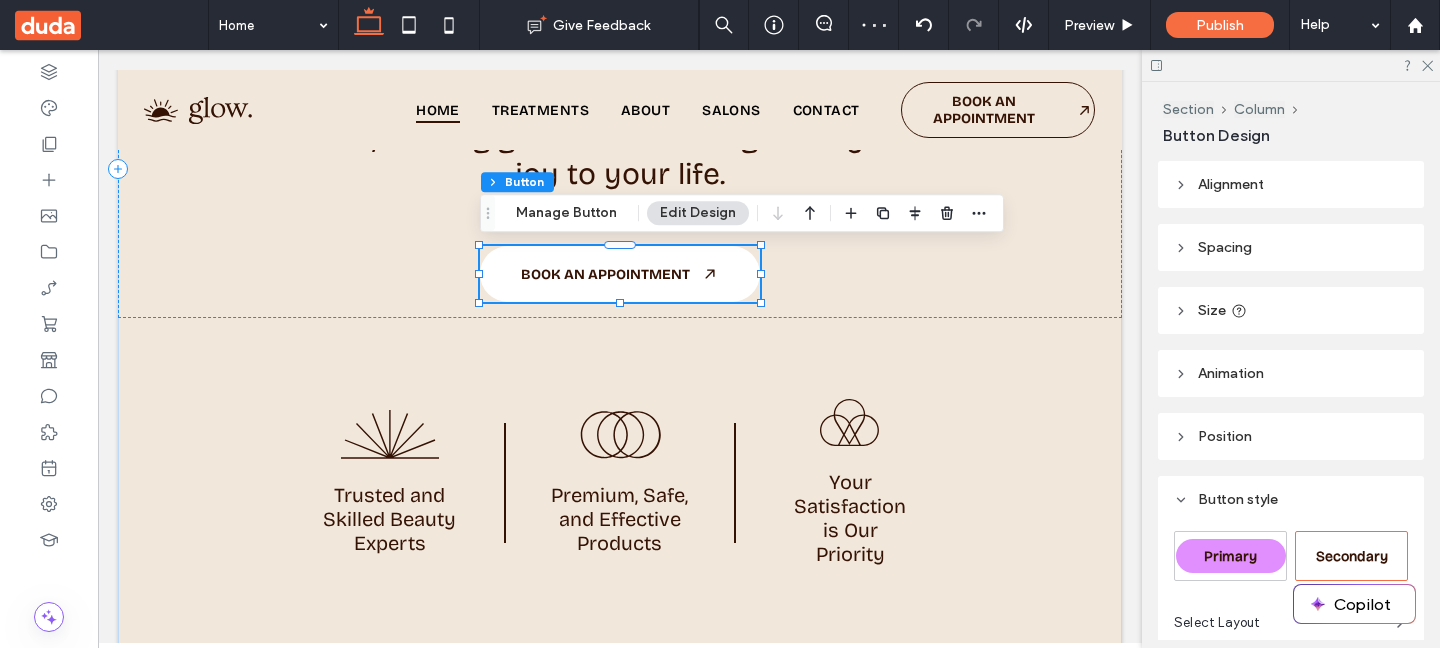 type on "**" 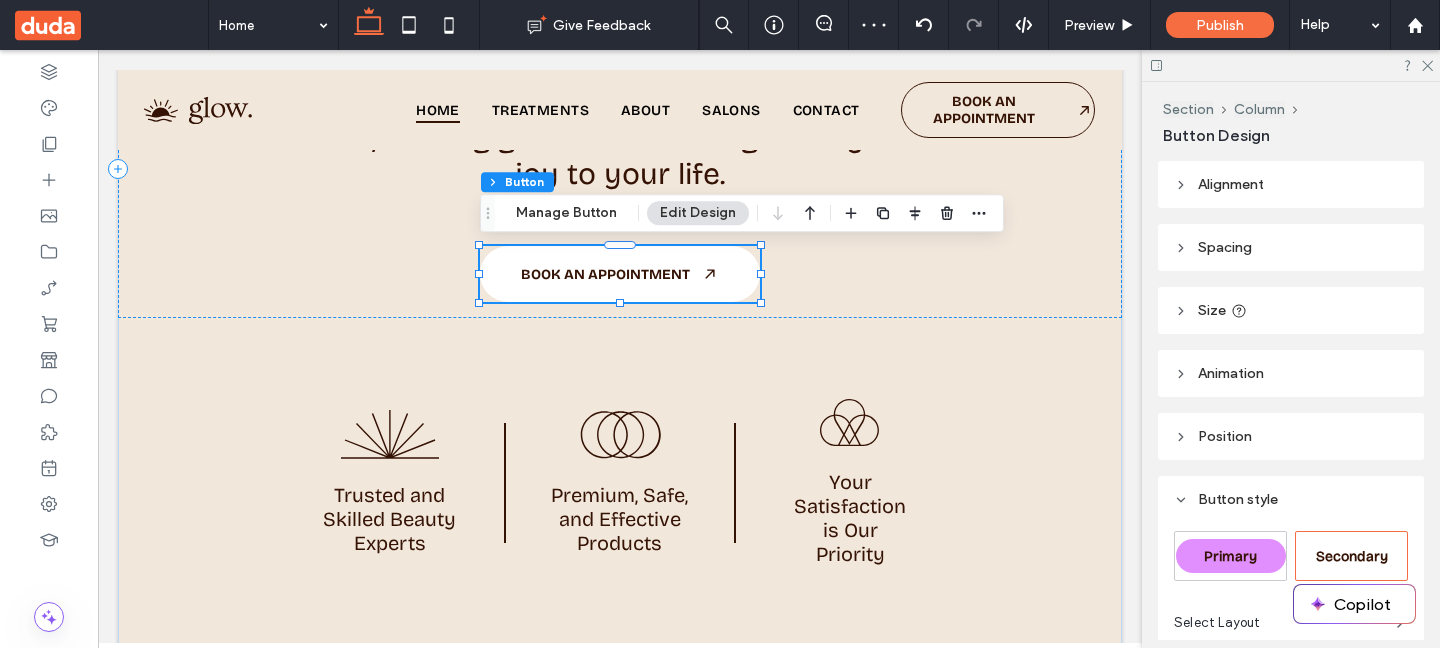type on "**" 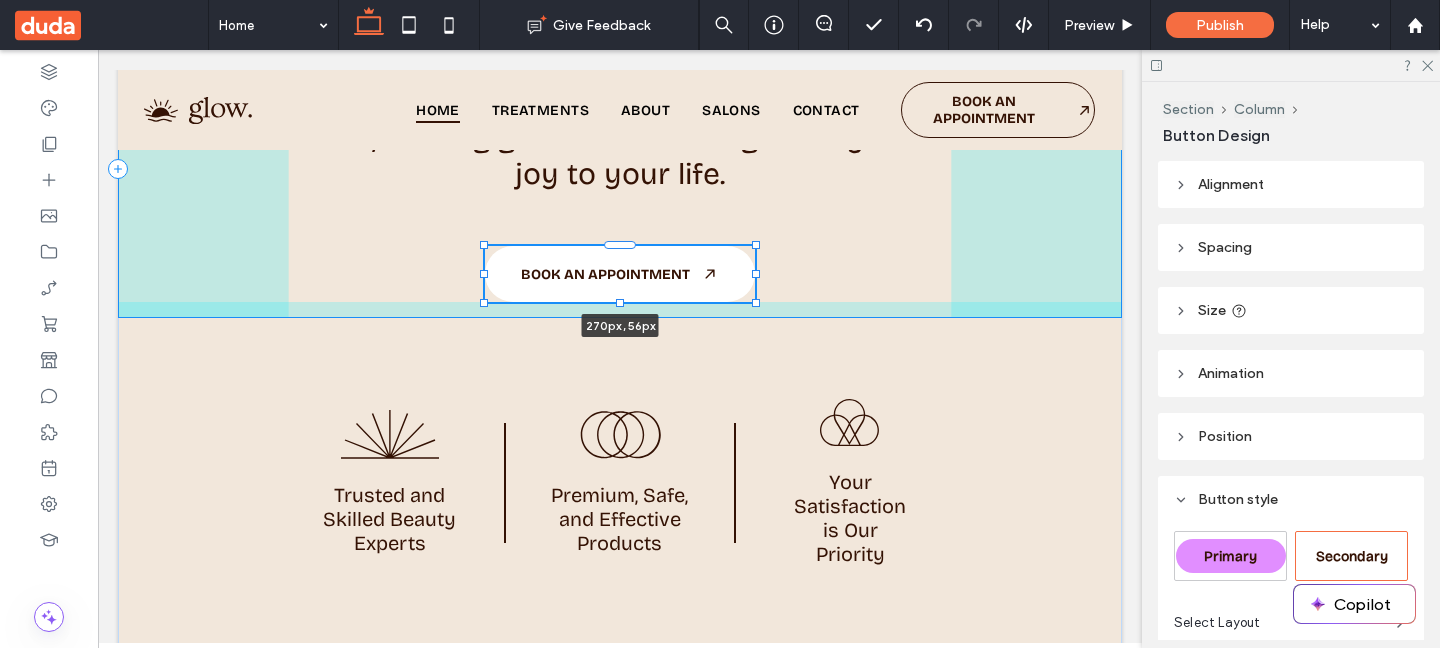 drag, startPoint x: 691, startPoint y: 275, endPoint x: 755, endPoint y: 272, distance: 64.070274 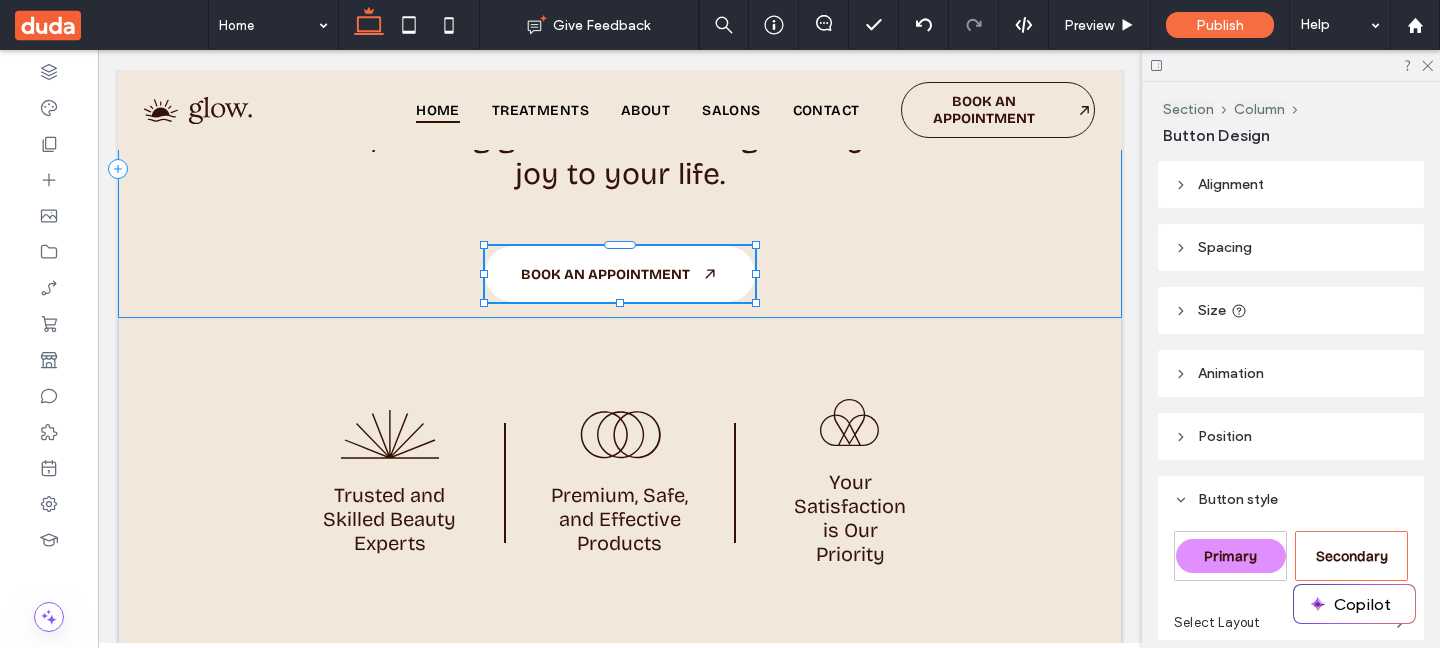 type on "***" 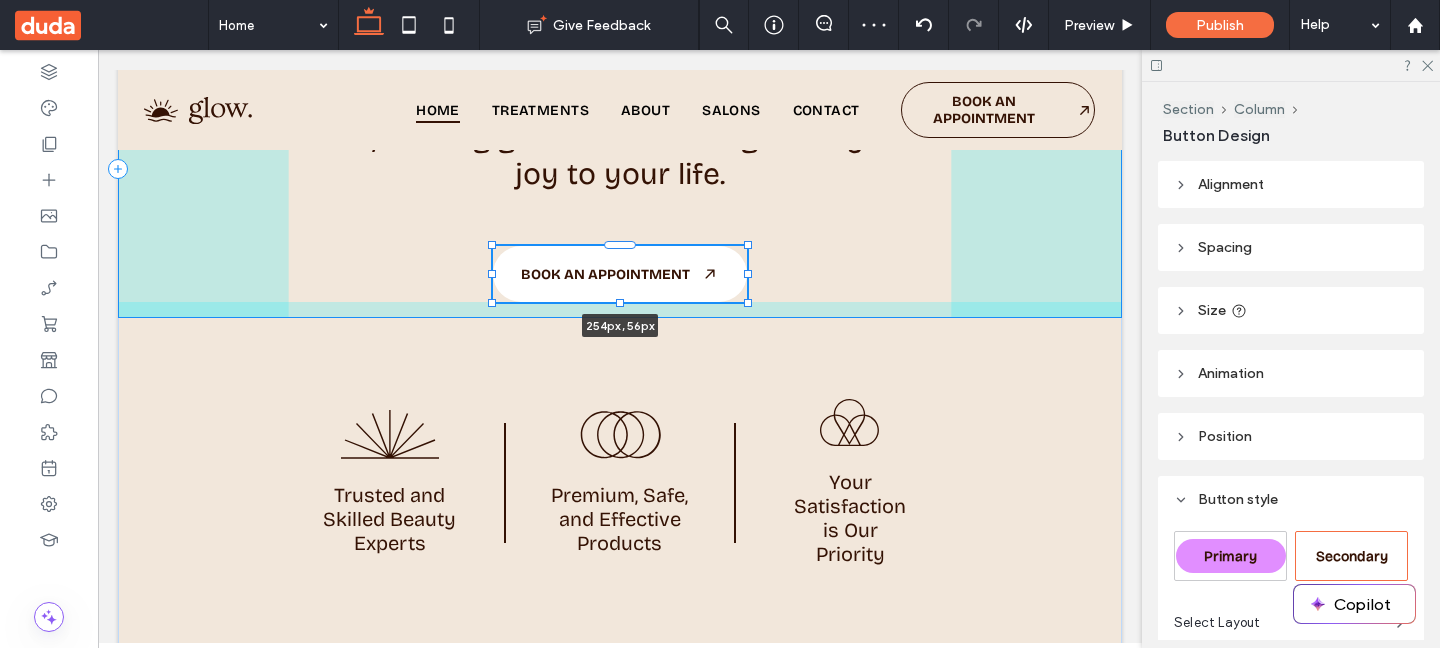 click at bounding box center [748, 274] 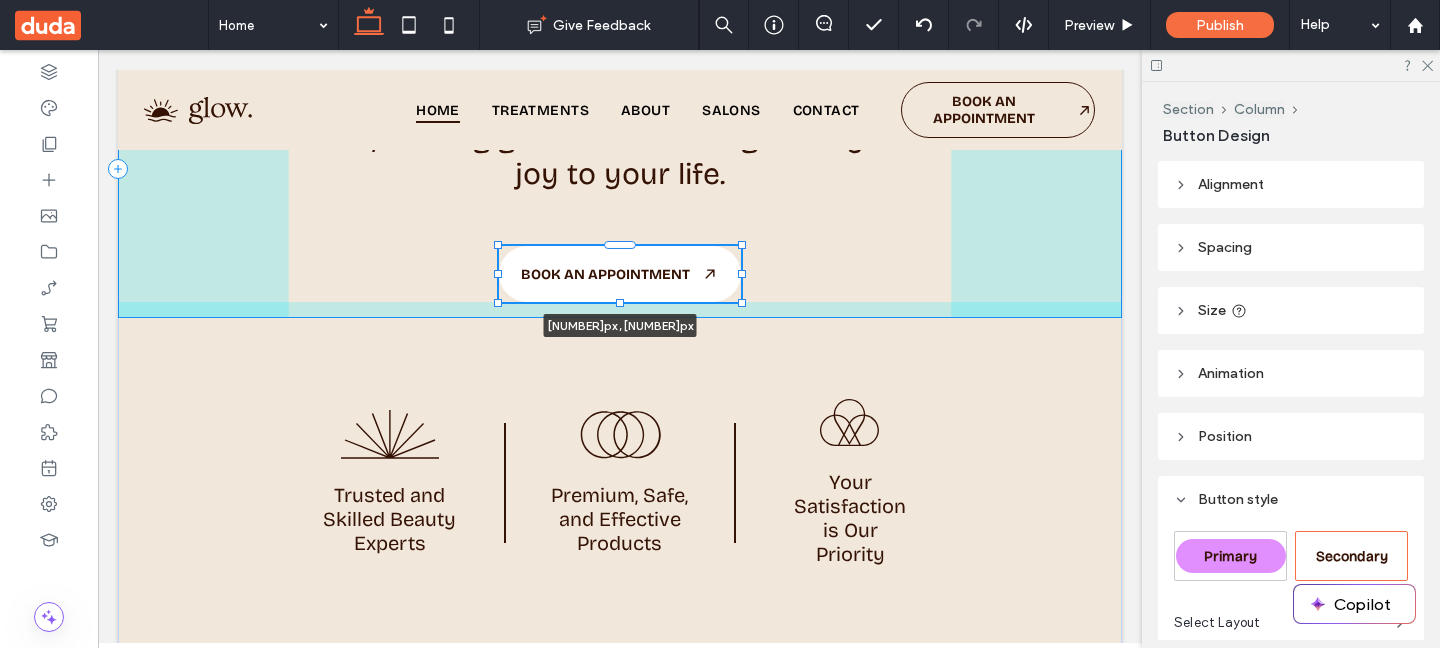 click at bounding box center [742, 274] 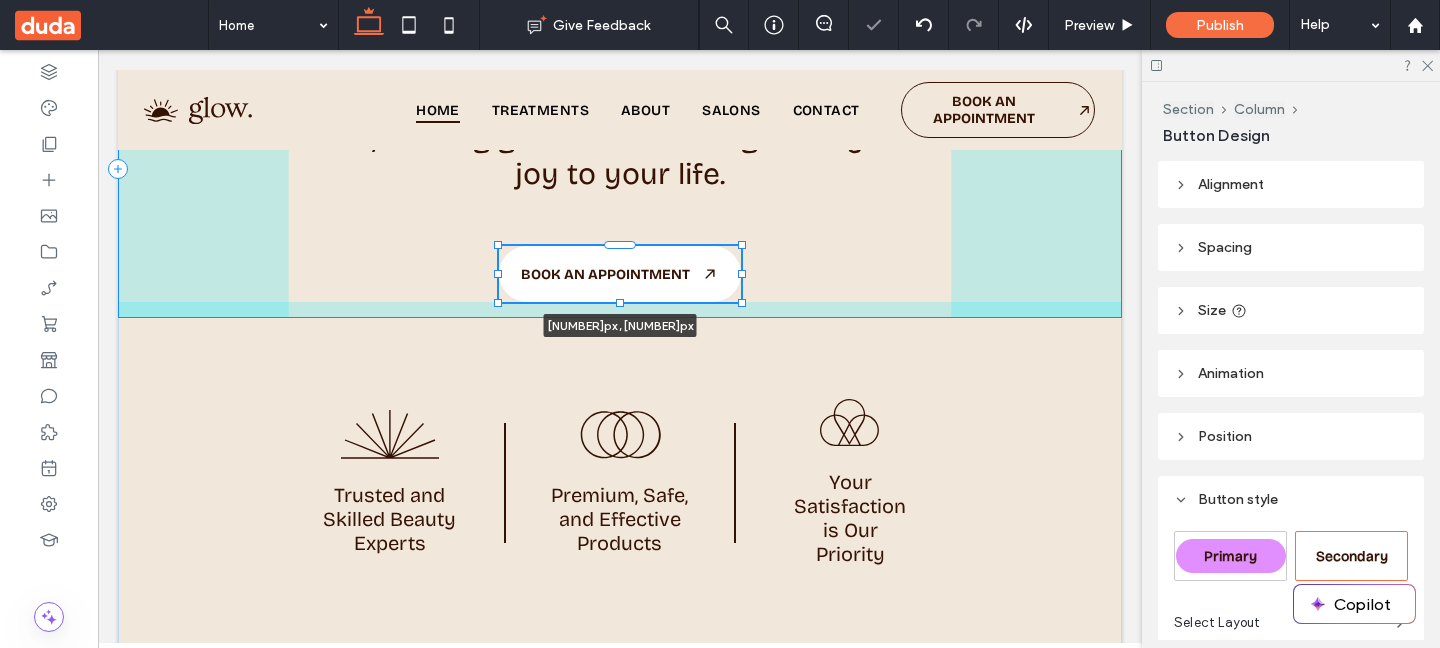 type on "***" 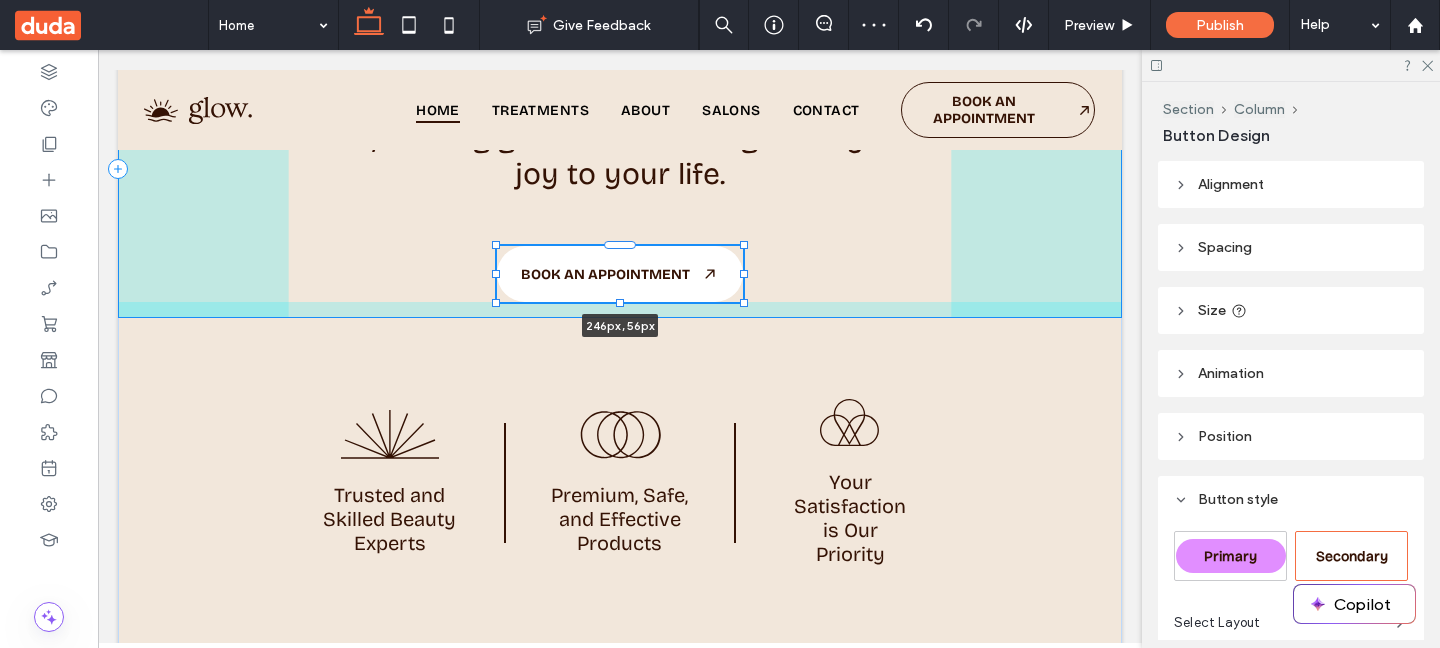 click at bounding box center [744, 274] 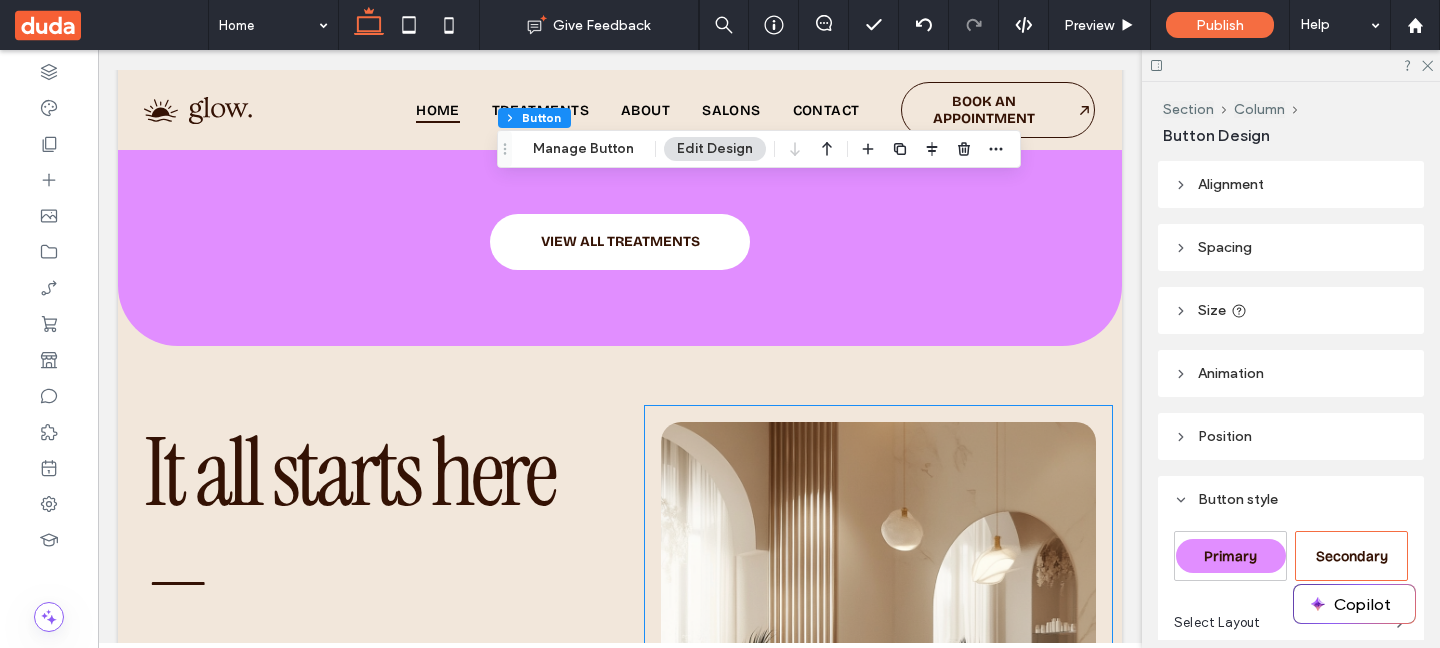 scroll, scrollTop: 2273, scrollLeft: 0, axis: vertical 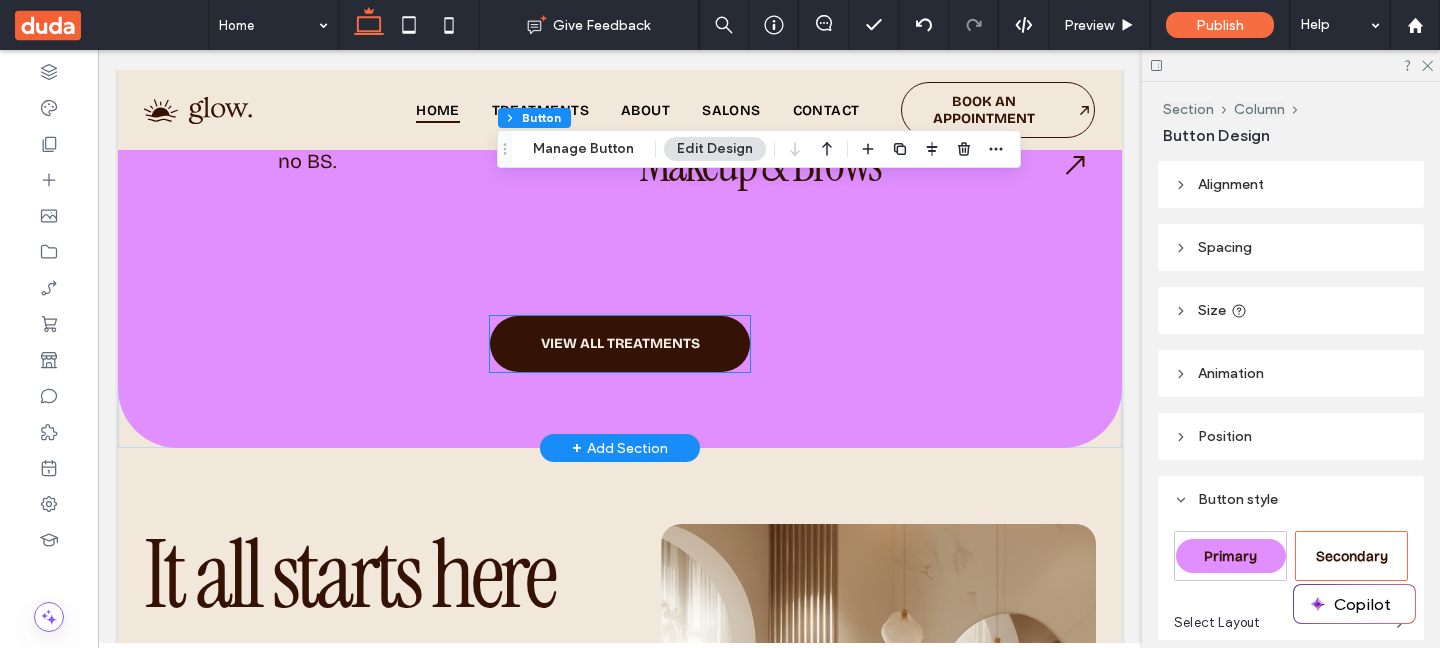 click on "VIEW ALL TREATMENTS" at bounding box center (620, 344) 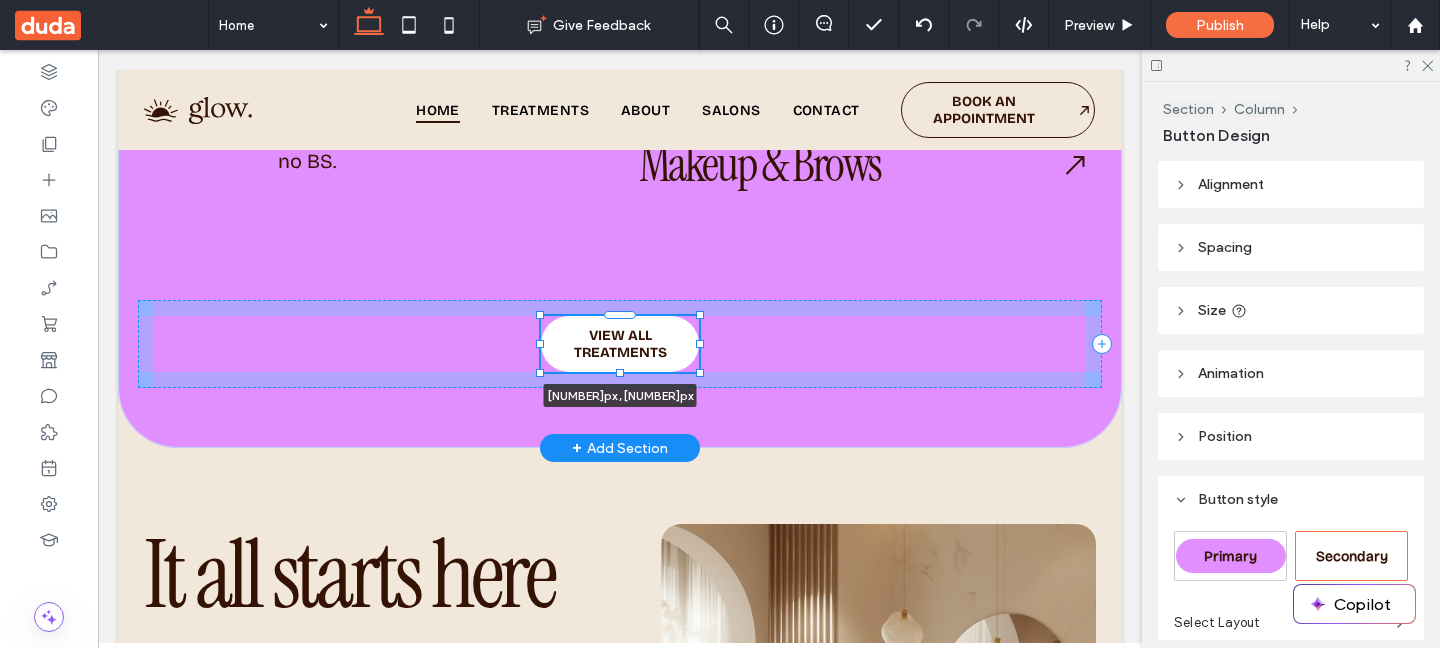 drag, startPoint x: 713, startPoint y: 343, endPoint x: 698, endPoint y: 343, distance: 15 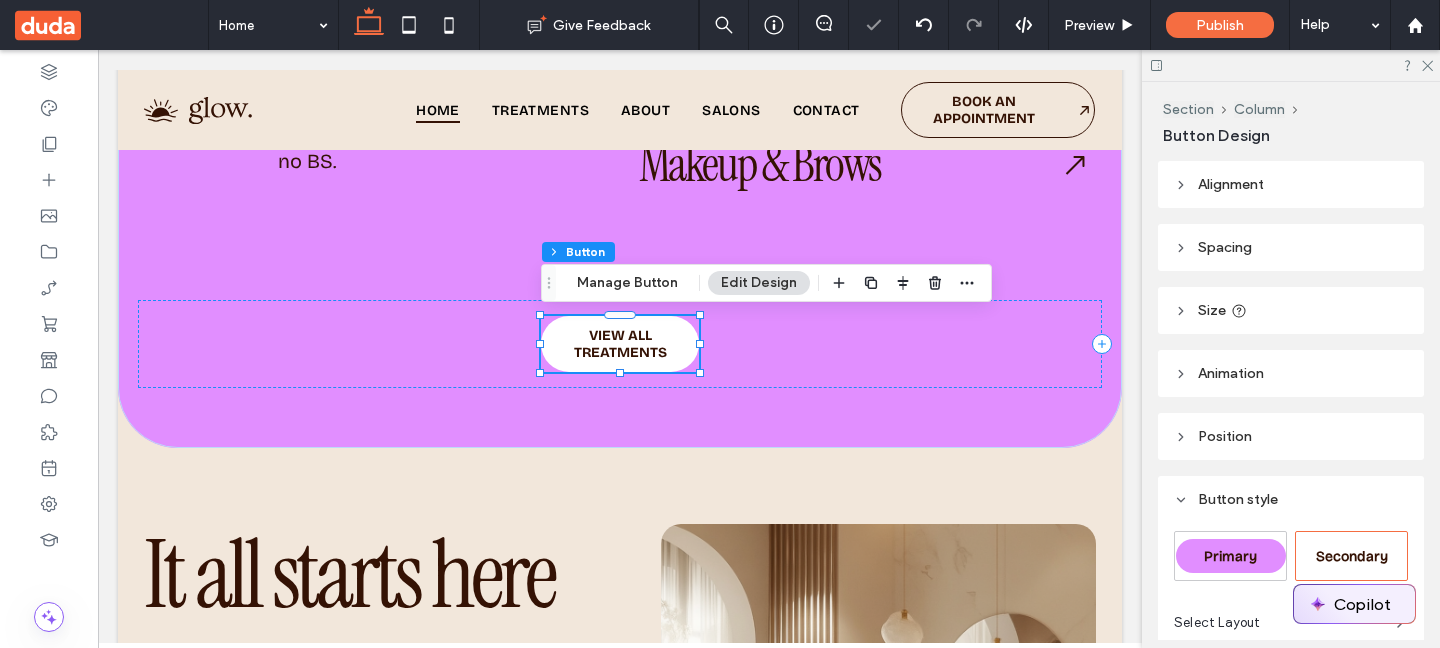 click on "Copilot" at bounding box center [1354, 604] 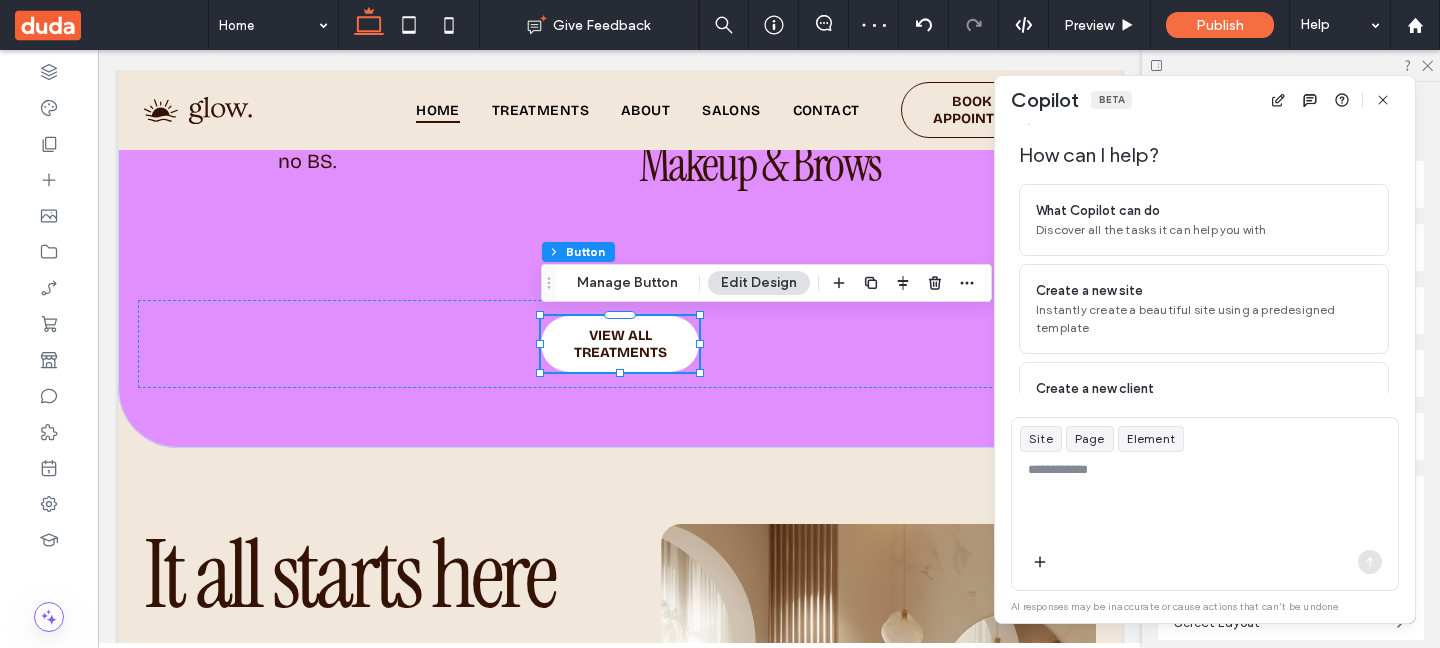 scroll, scrollTop: 132, scrollLeft: 0, axis: vertical 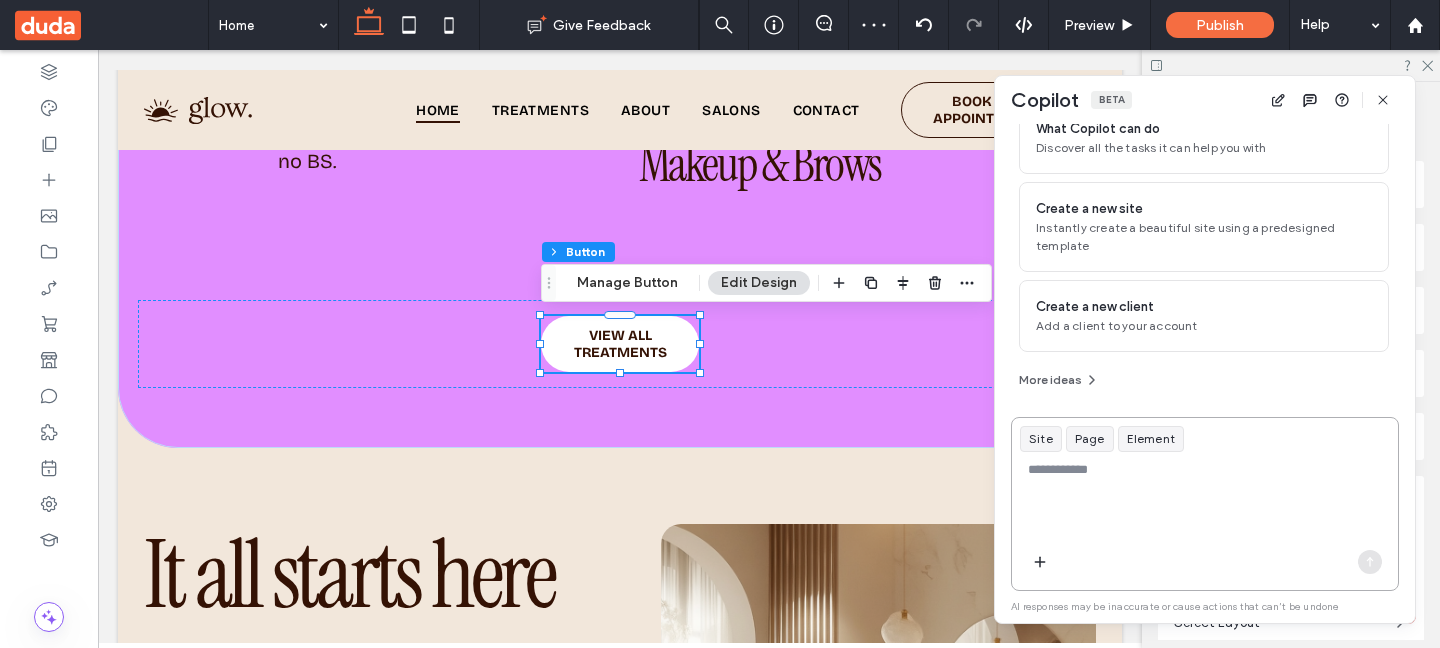 click at bounding box center (1205, 499) 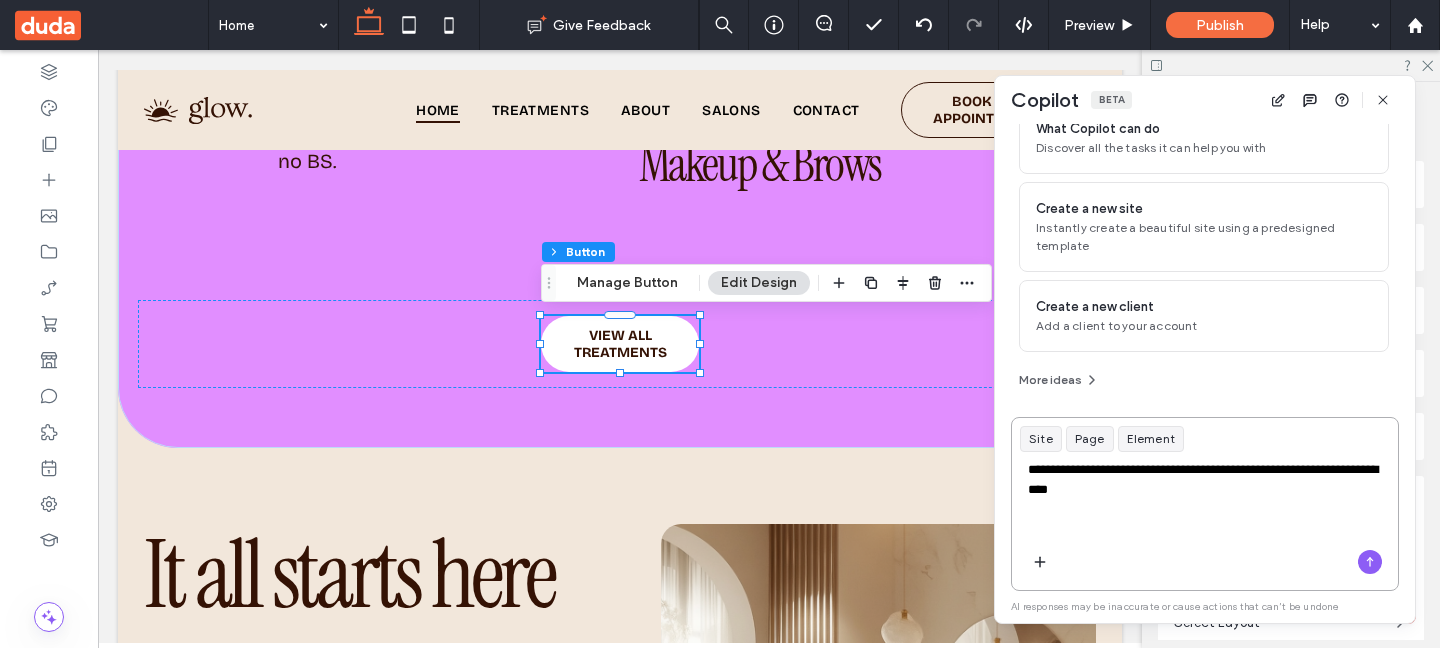 type on "**********" 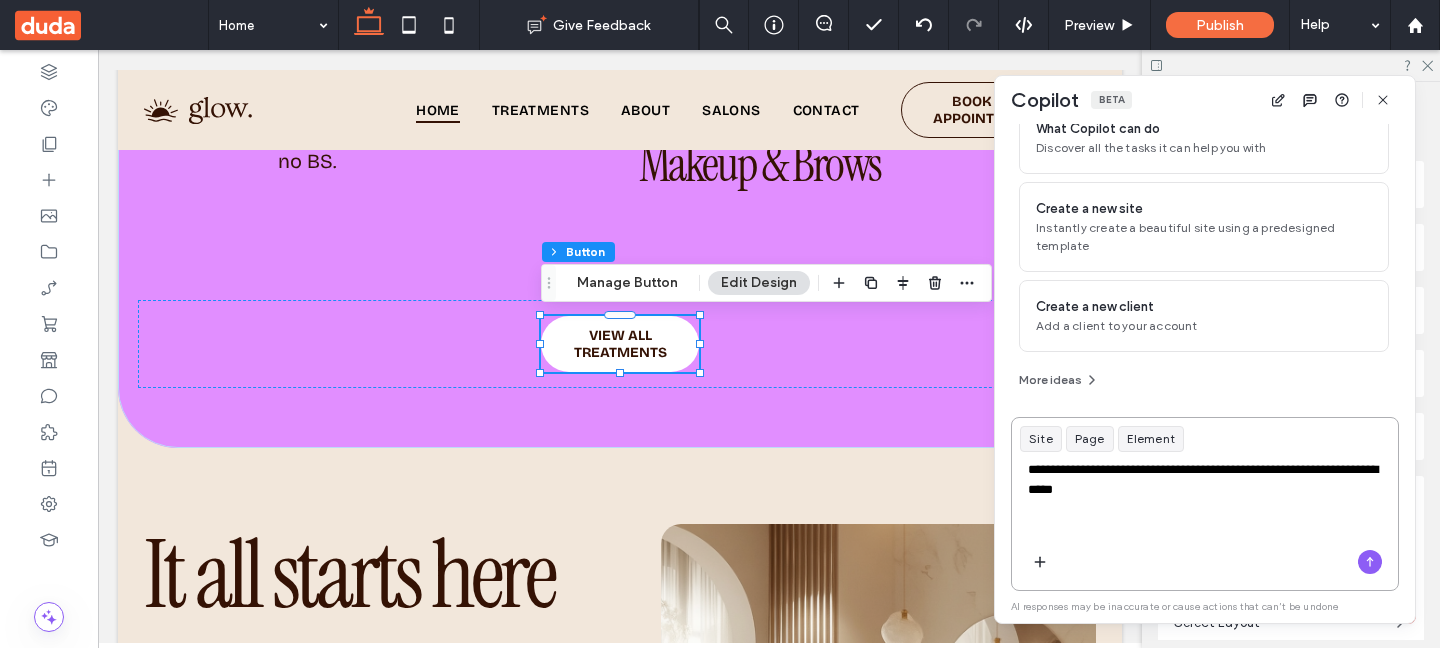 type 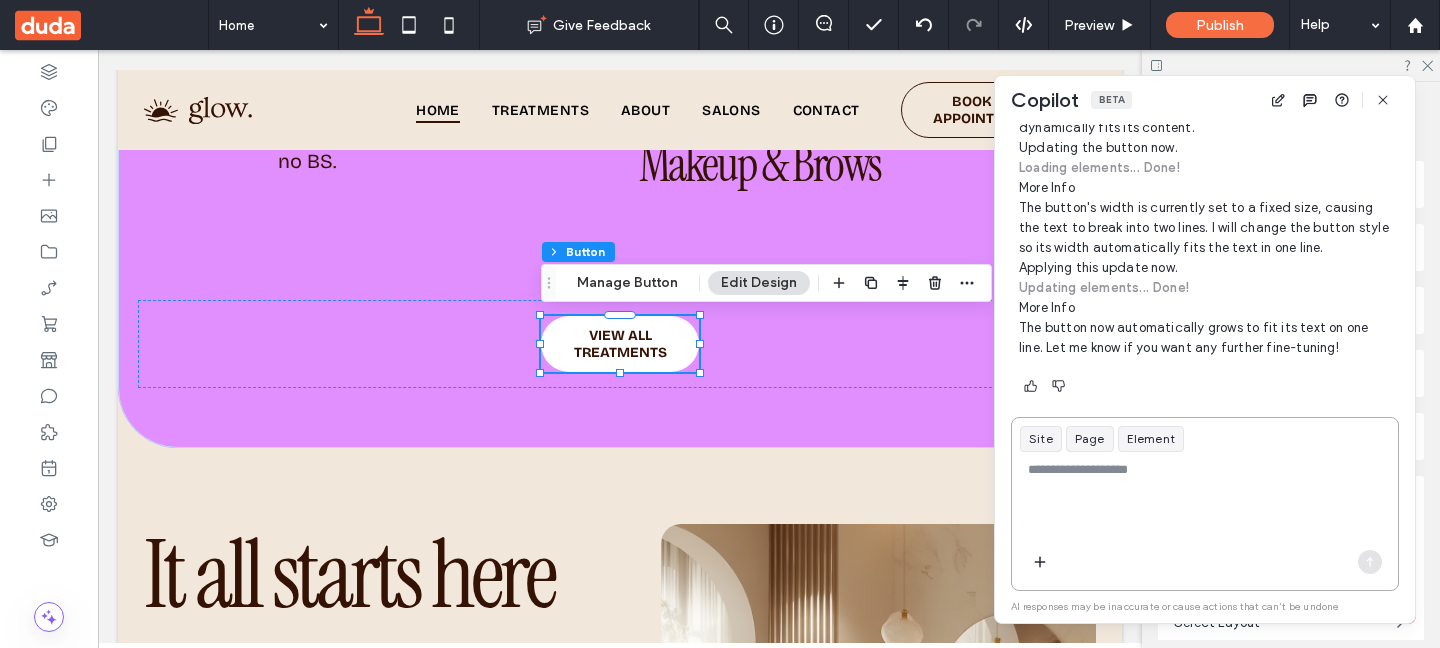 scroll, scrollTop: 578, scrollLeft: 0, axis: vertical 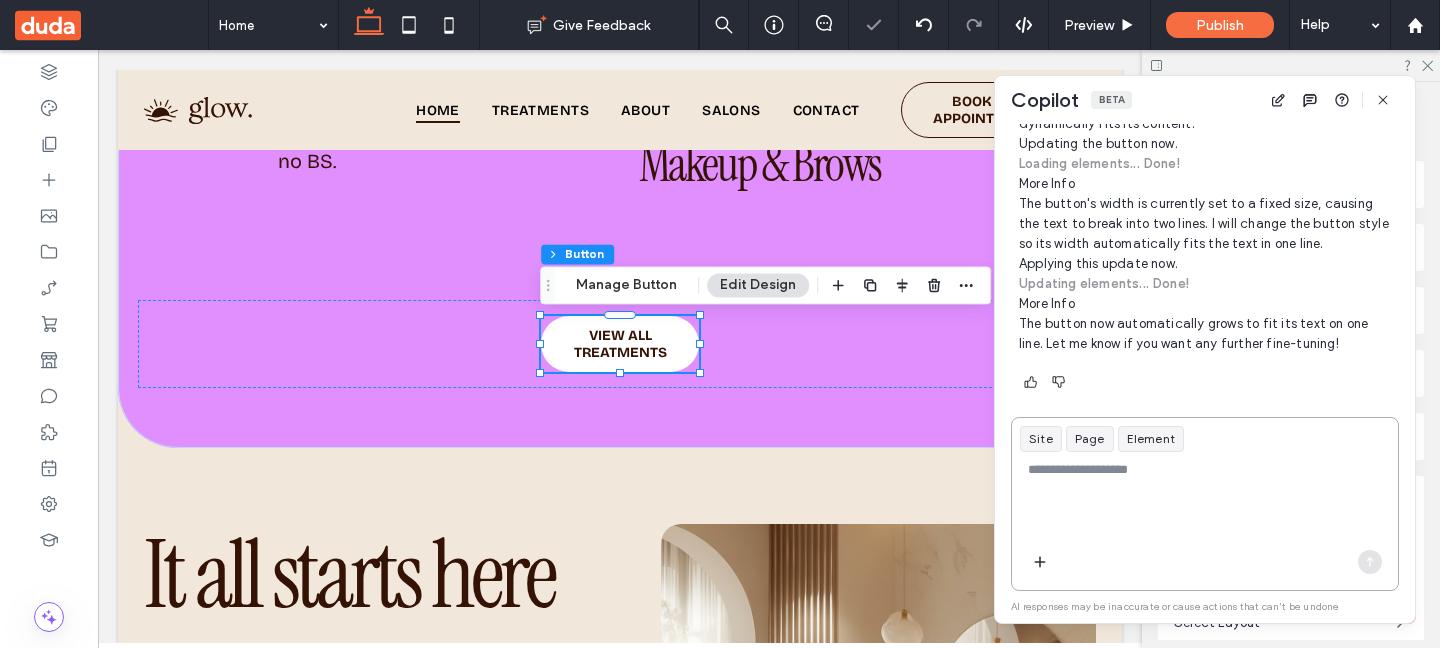 type on "**" 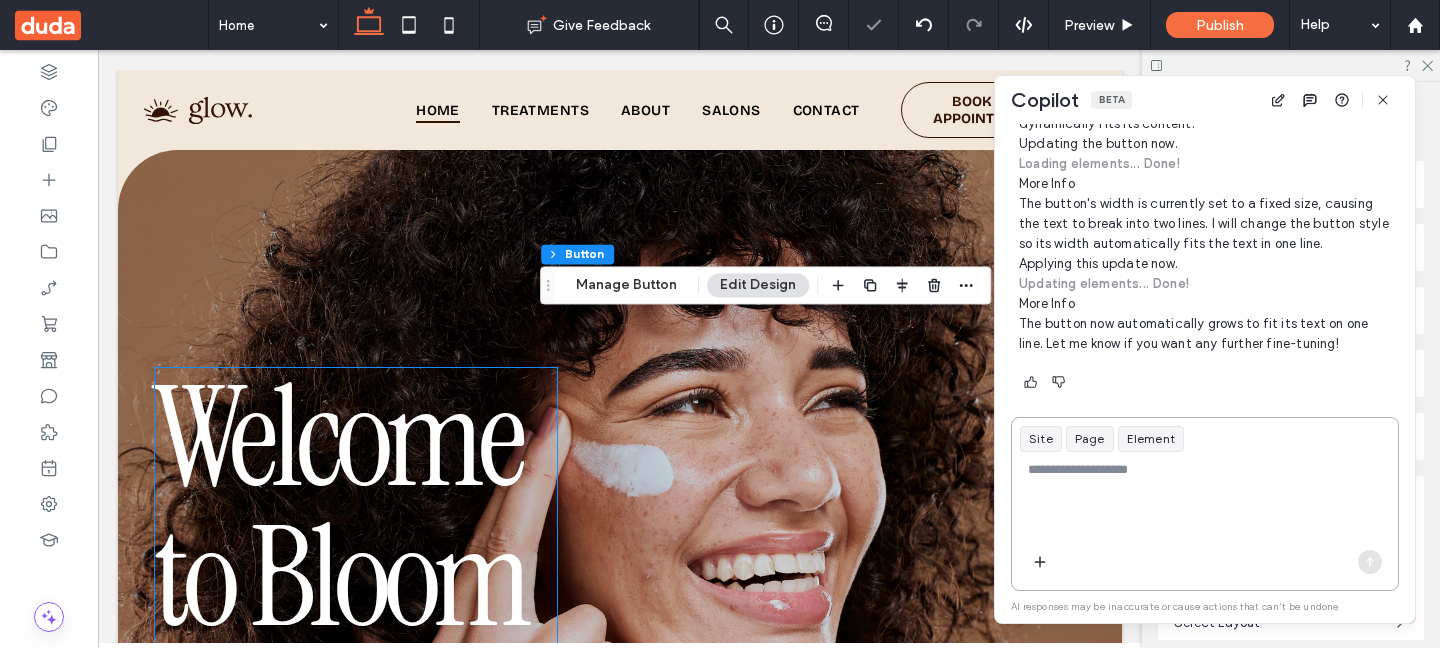 scroll, scrollTop: 2270, scrollLeft: 0, axis: vertical 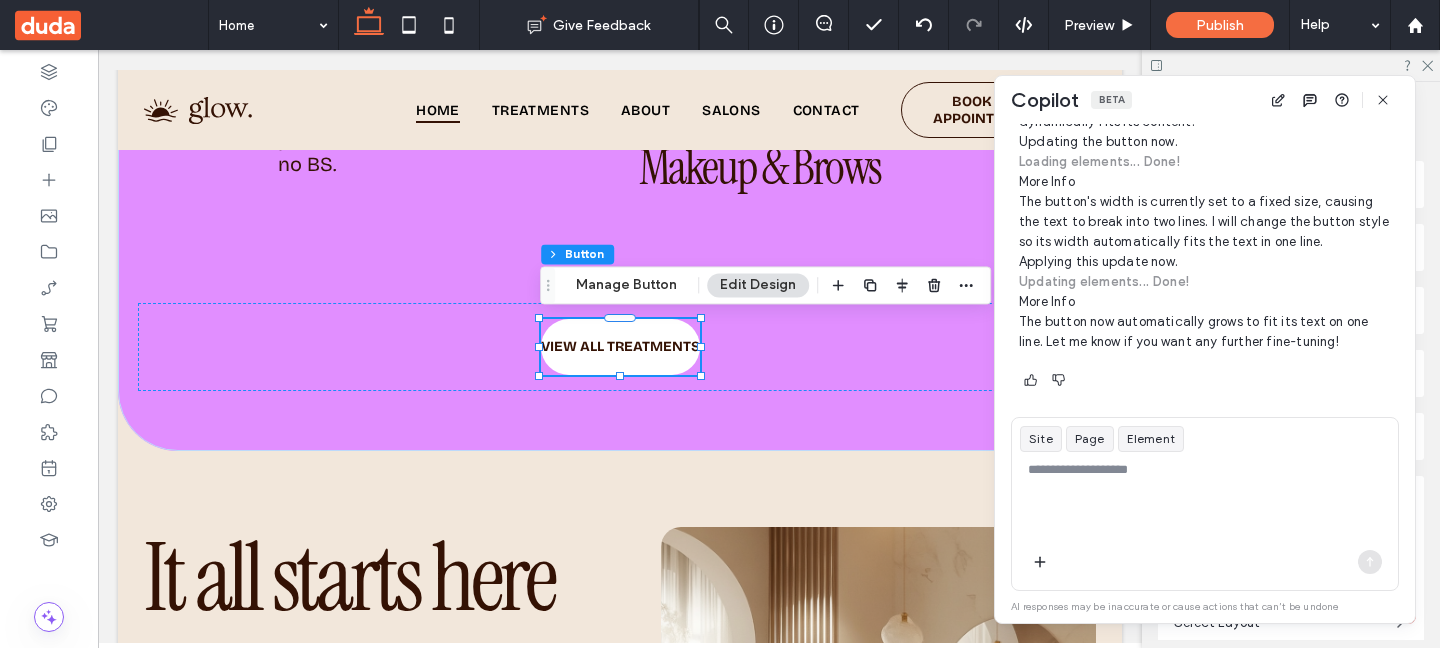 click on "Updating elements..." at bounding box center (1086, 281) 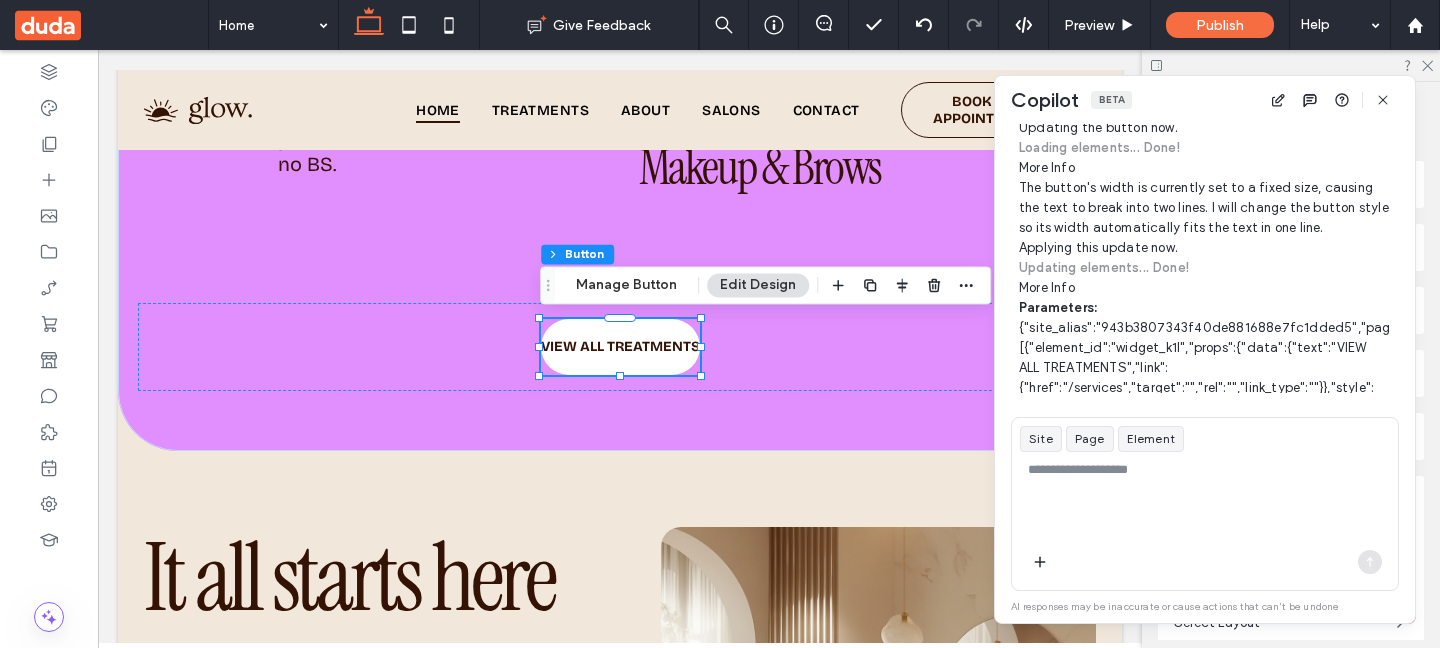 scroll, scrollTop: 602, scrollLeft: 0, axis: vertical 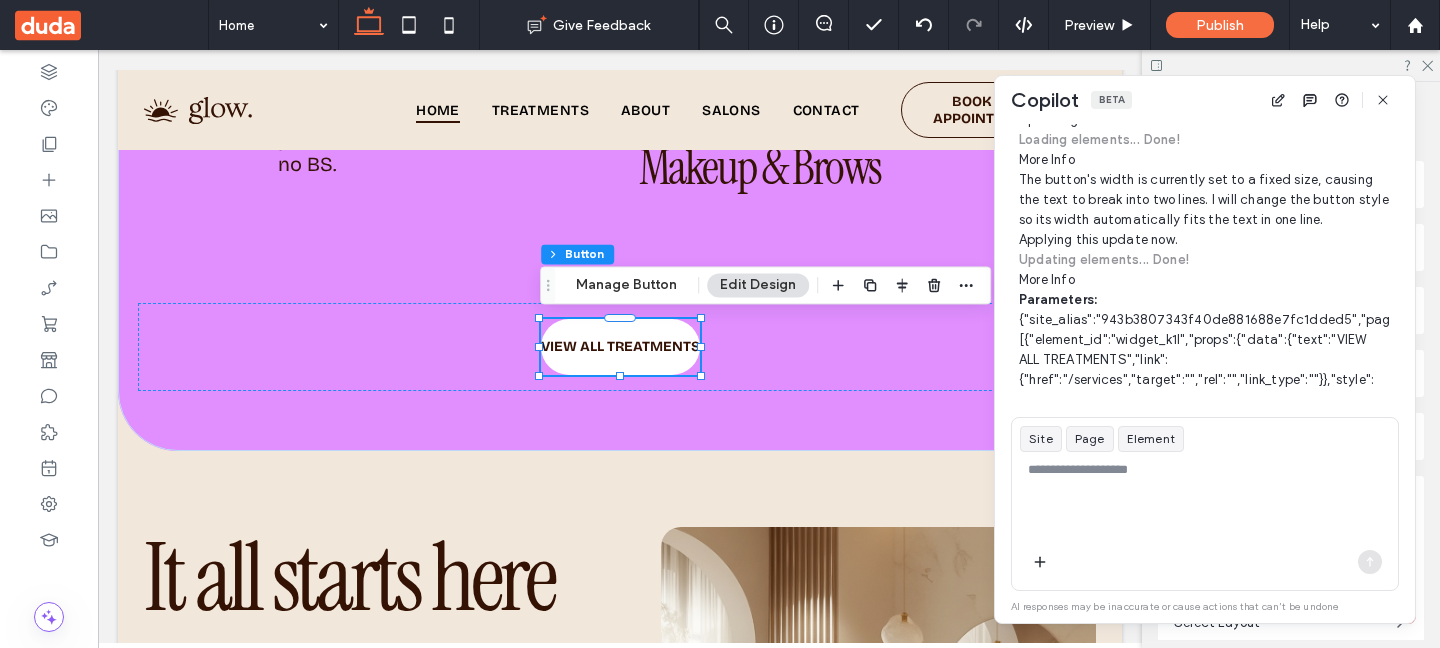 click on "Parameters:  {"site_alias":"943b3807343f40de881688e7fc1dded5","page_uuid":"dfca2028aa1140c2be98f984bb72e25b","updates":[{"element_id":"widget_k1l","props":{"data":{"text":"VIEW ALL TREATMENTS","link":{"href":"/services","target":"","rel":"","link_type":""}},"style":{"button_style":"SECONDARY","alignment":null,"background":null,"size":{"width":"auto","height":"auto","min_width":null,"max_width":"100%","min_height":"56px","max_height":null},"spacing":null,"border":null,"layout":null,"icon":{"color":null,"url":null,"position":"LEFT","spacing":null,"size":null},"hover":null,"text":null}}}]}" at bounding box center [1204, 370] 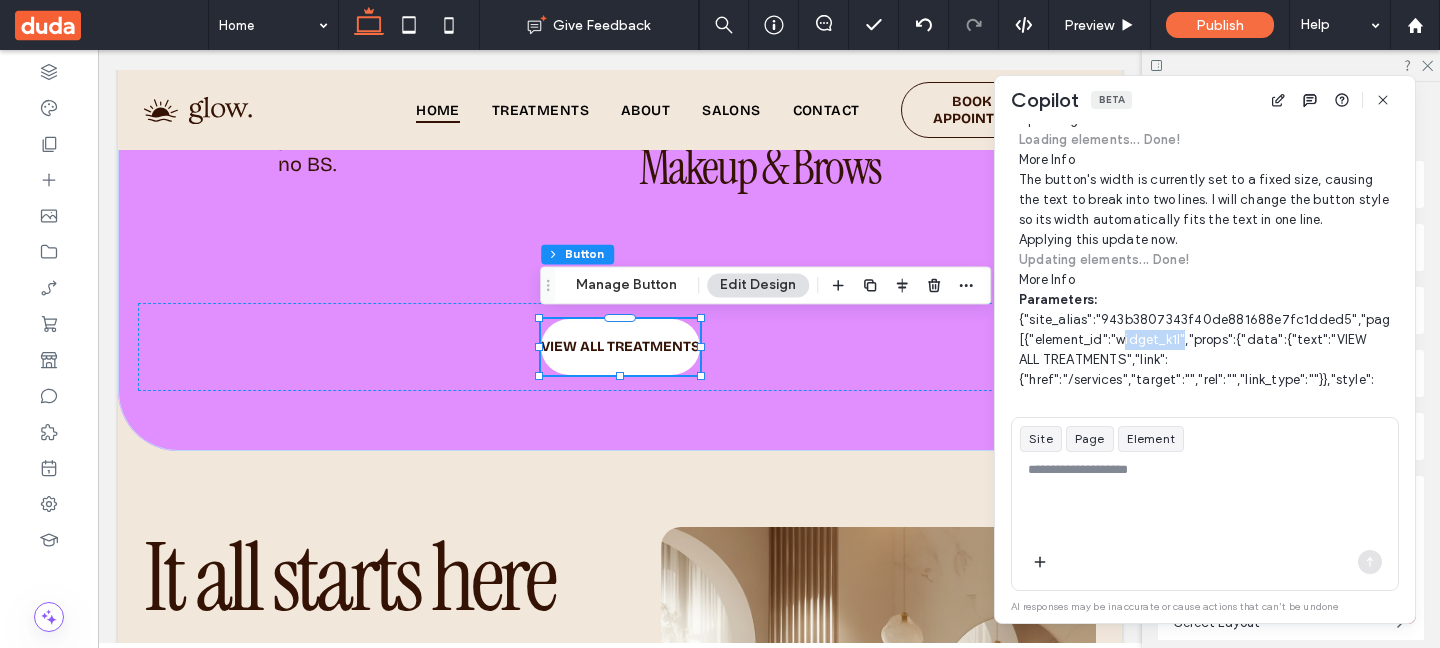 click on "Parameters:  {"site_alias":"943b3807343f40de881688e7fc1dded5","page_uuid":"dfca2028aa1140c2be98f984bb72e25b","updates":[{"element_id":"widget_k1l","props":{"data":{"text":"VIEW ALL TREATMENTS","link":{"href":"/services","target":"","rel":"","link_type":""}},"style":{"button_style":"SECONDARY","alignment":null,"background":null,"size":{"width":"auto","height":"auto","min_width":null,"max_width":"100%","min_height":"56px","max_height":null},"spacing":null,"border":null,"layout":null,"icon":{"color":null,"url":null,"position":"LEFT","spacing":null,"size":null},"hover":null,"text":null}}}]}" at bounding box center [1204, 370] 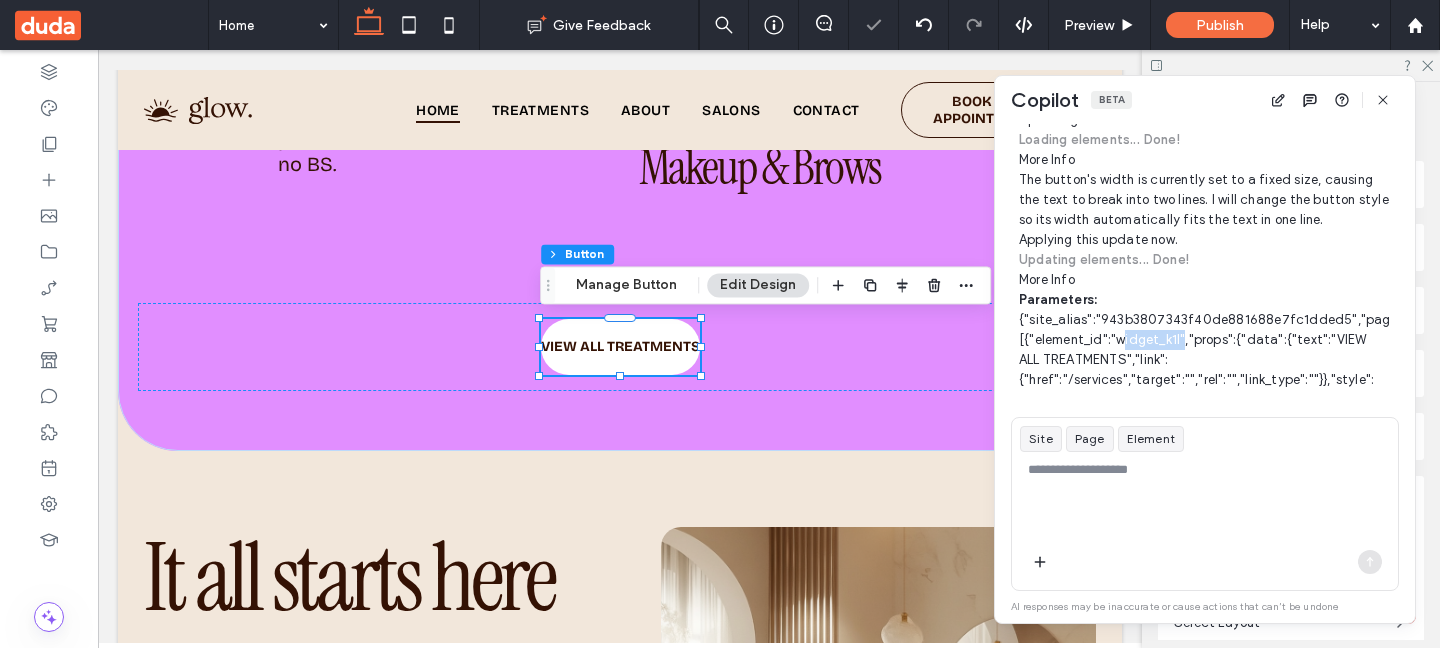 copy on "widget_k1l" 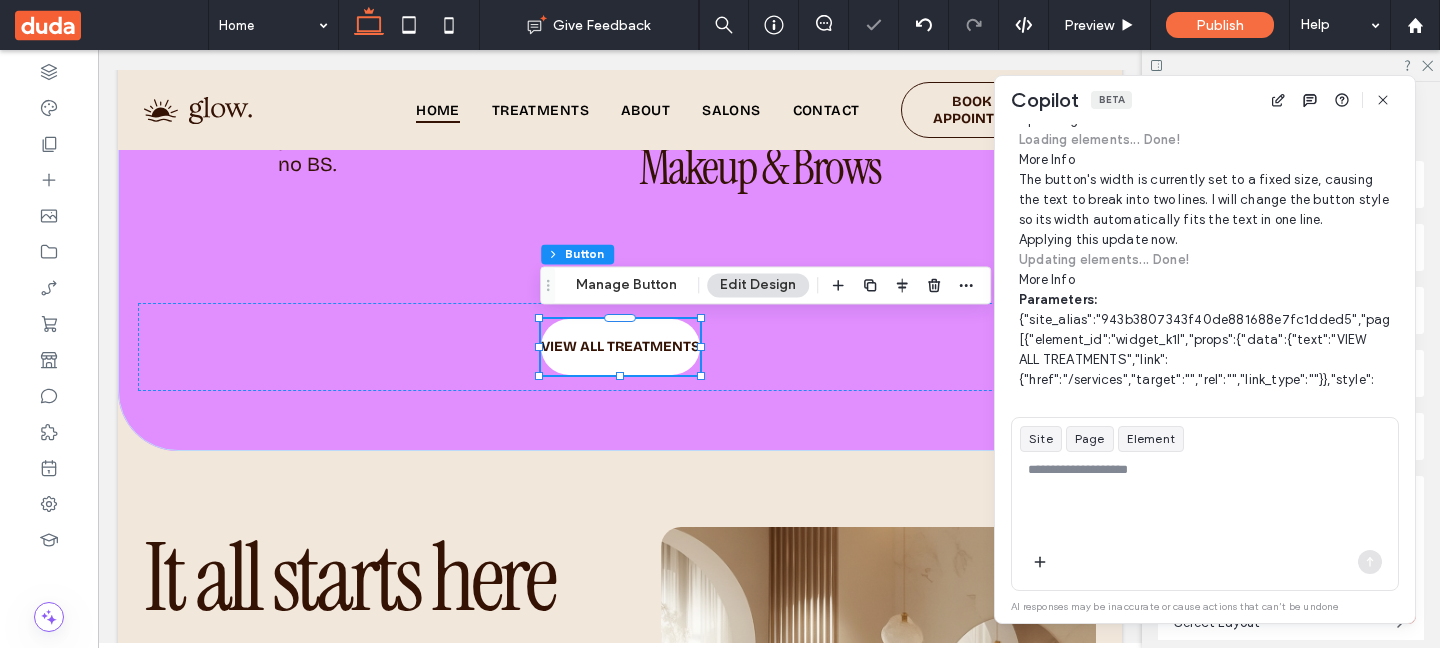 click on "More Info" at bounding box center (1204, 160) 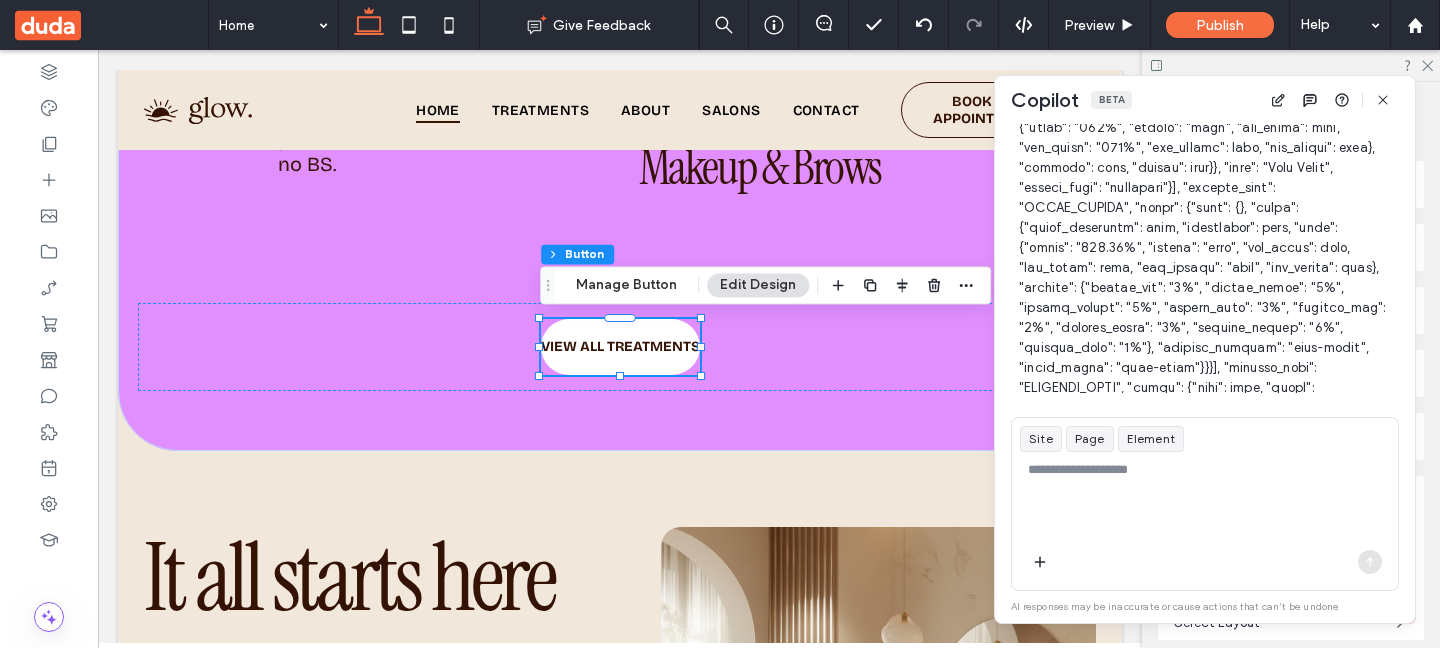 scroll, scrollTop: 14227, scrollLeft: 0, axis: vertical 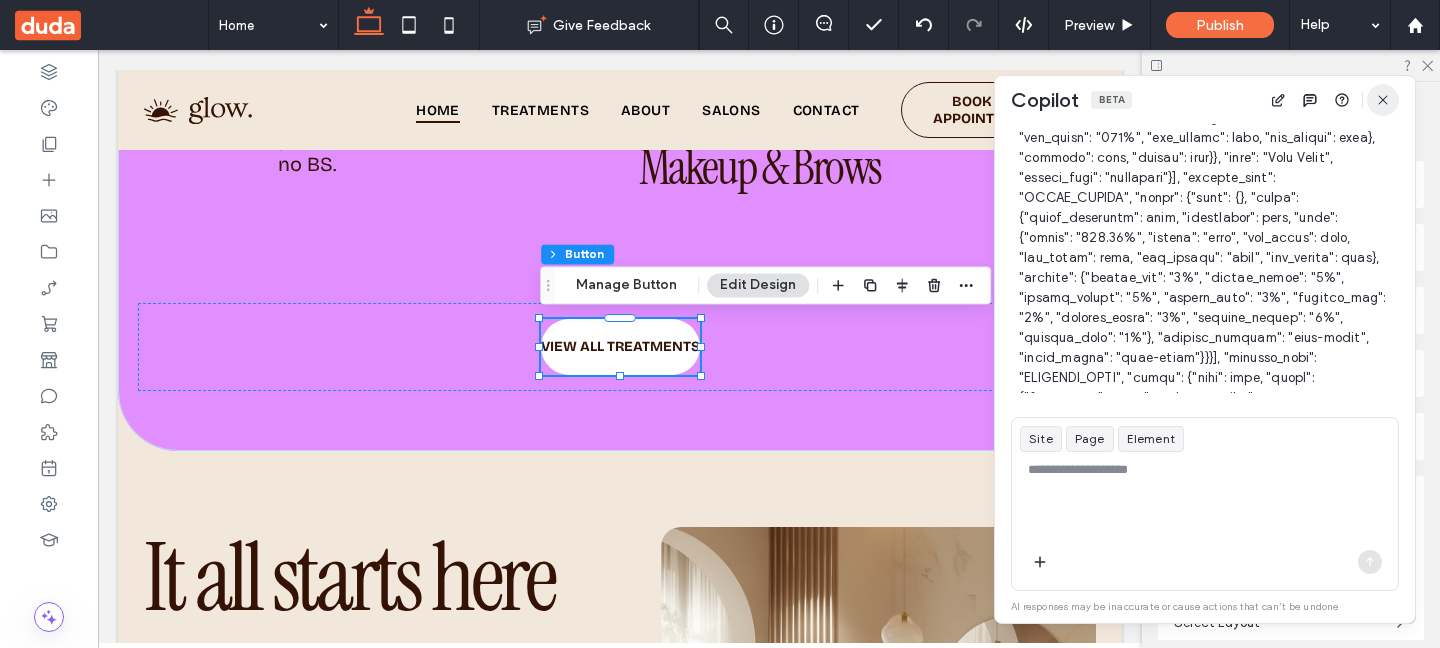 click 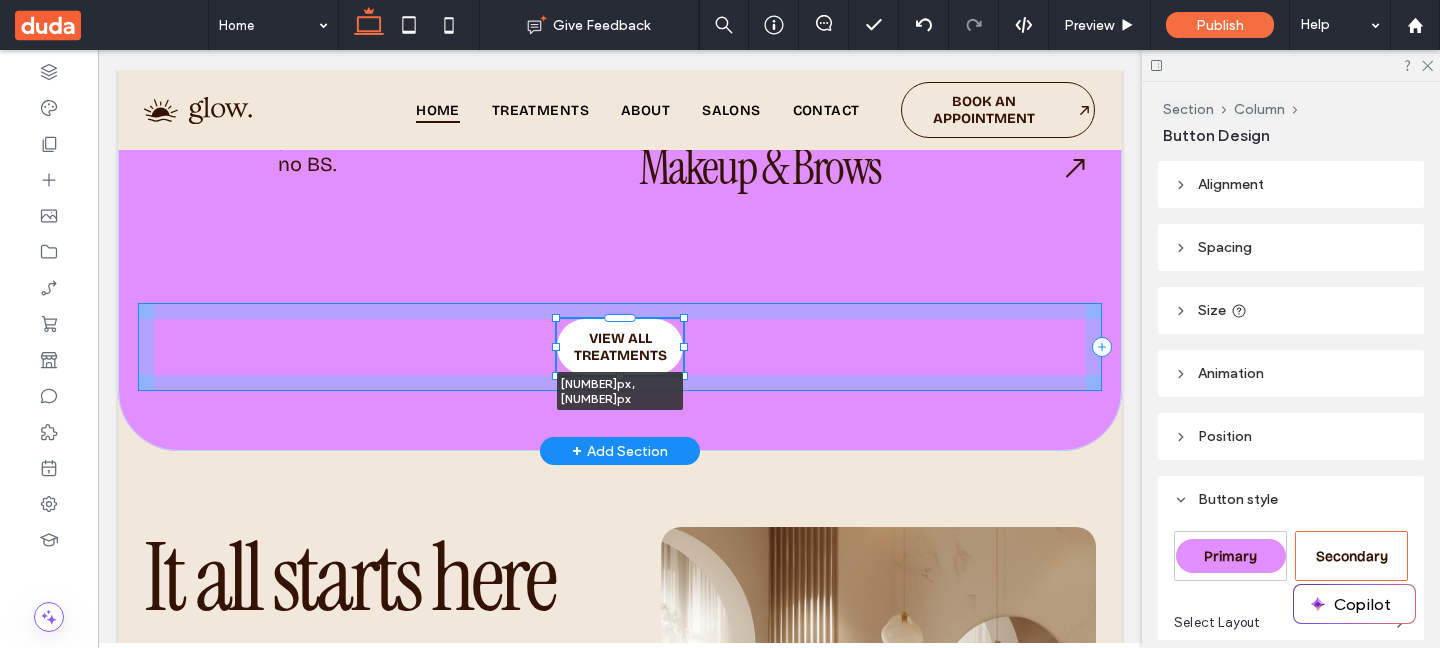 drag, startPoint x: 701, startPoint y: 345, endPoint x: 684, endPoint y: 344, distance: 17.029387 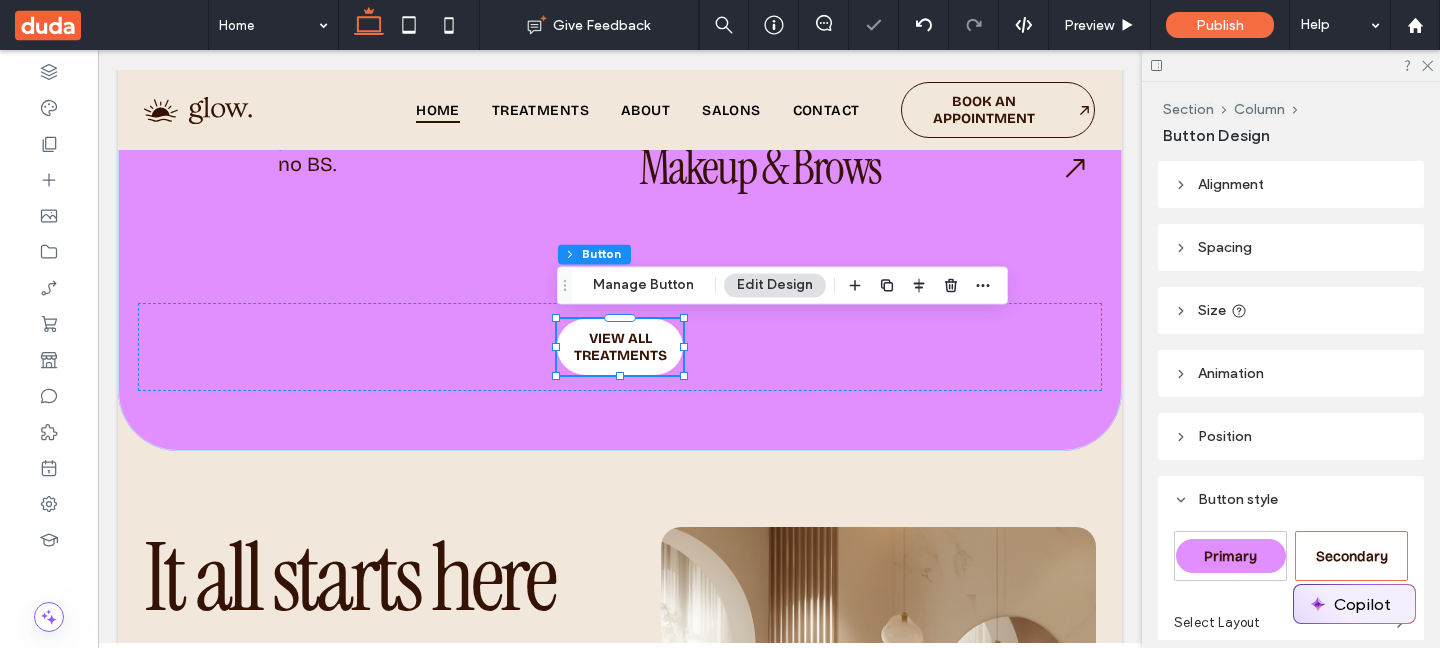 click on "Copilot" at bounding box center [1354, 604] 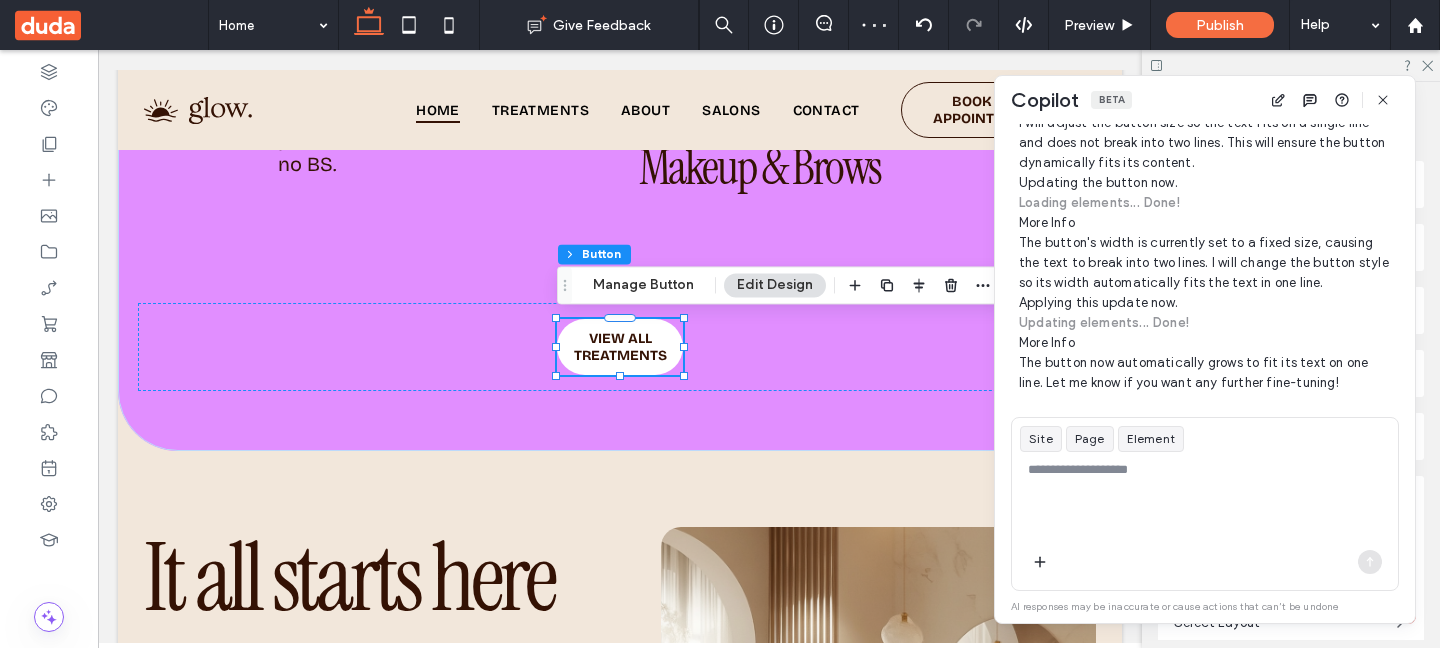 scroll, scrollTop: 580, scrollLeft: 0, axis: vertical 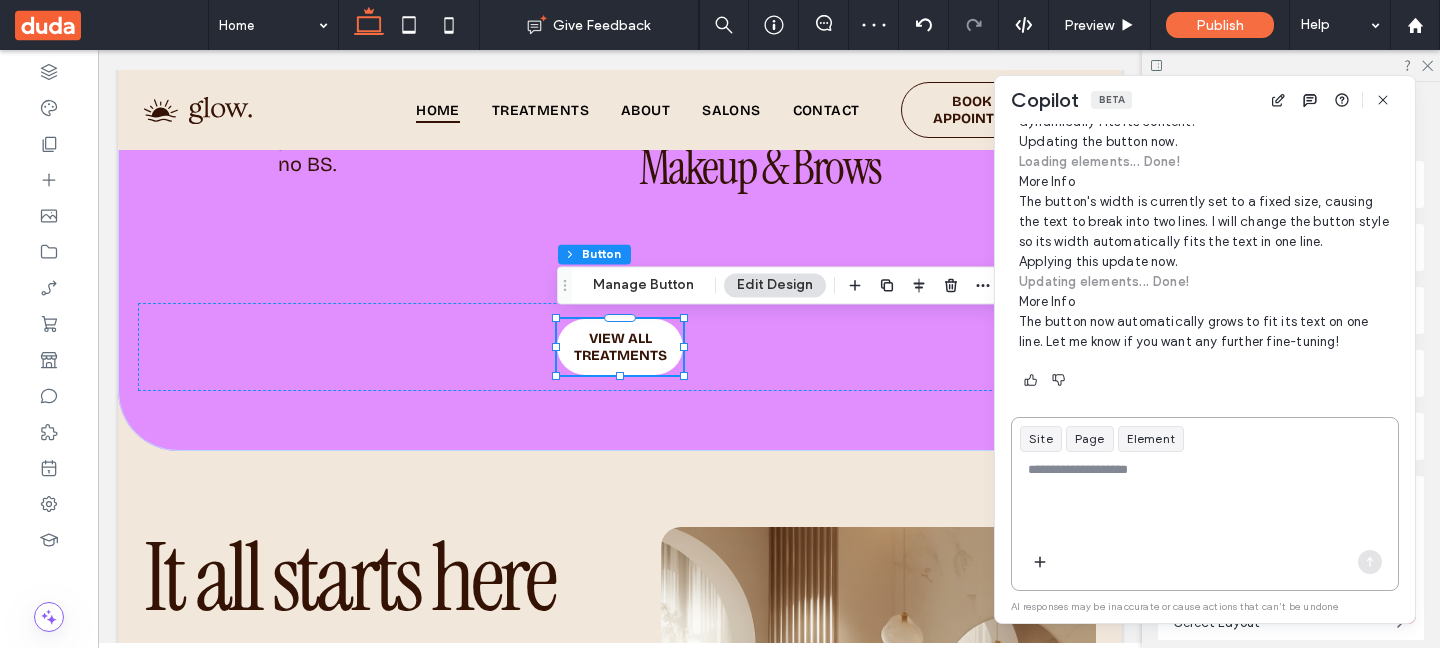 click at bounding box center [1205, 499] 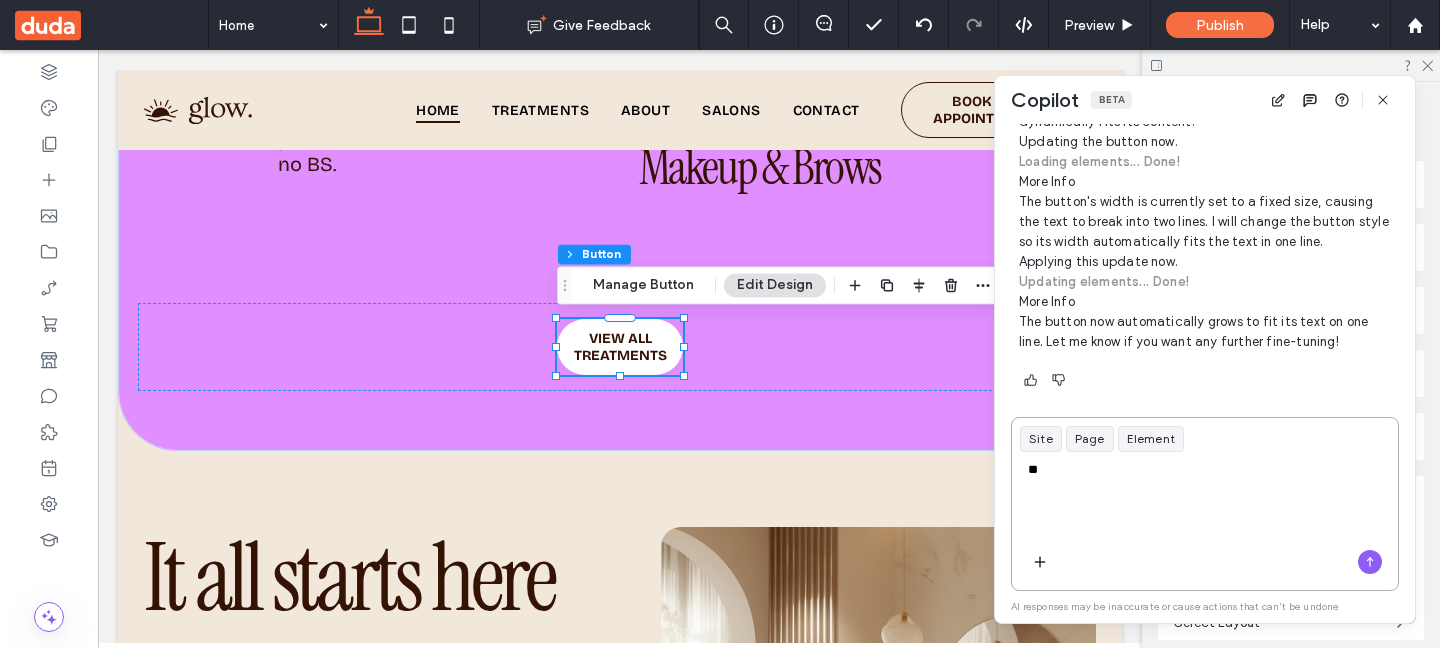 type on "*" 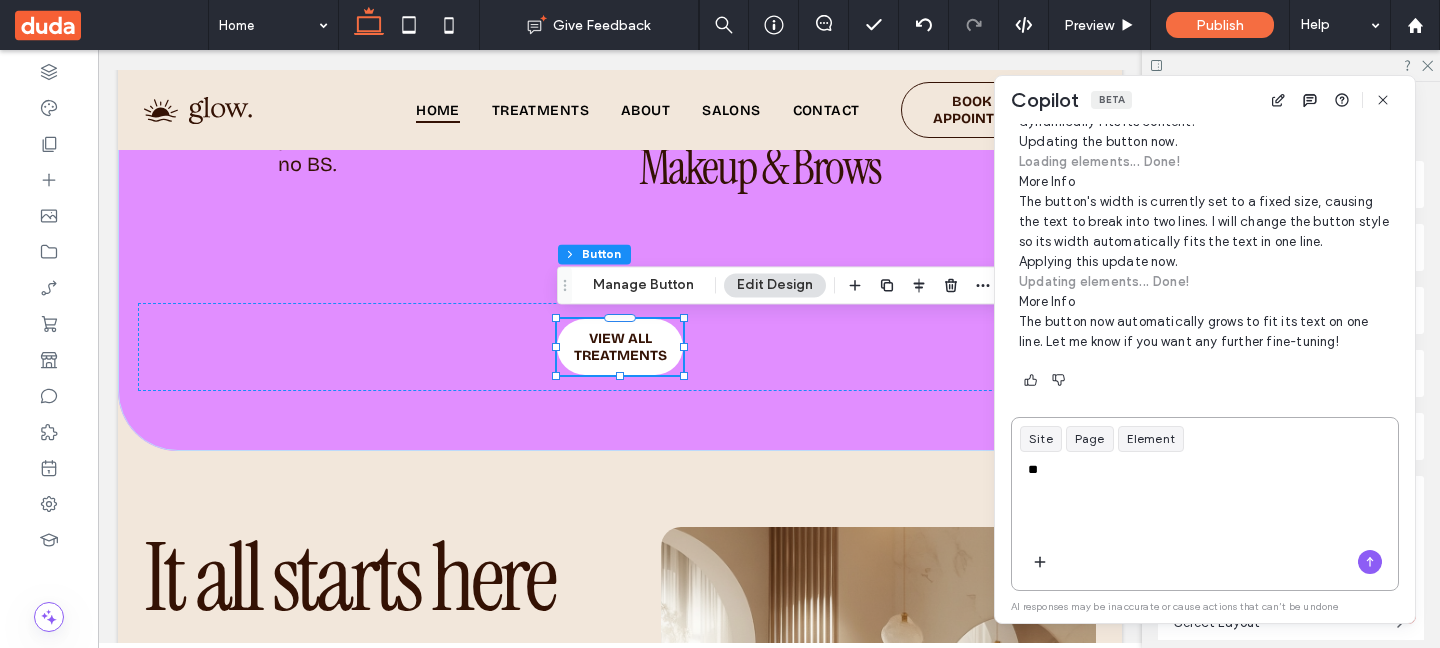 type on "*" 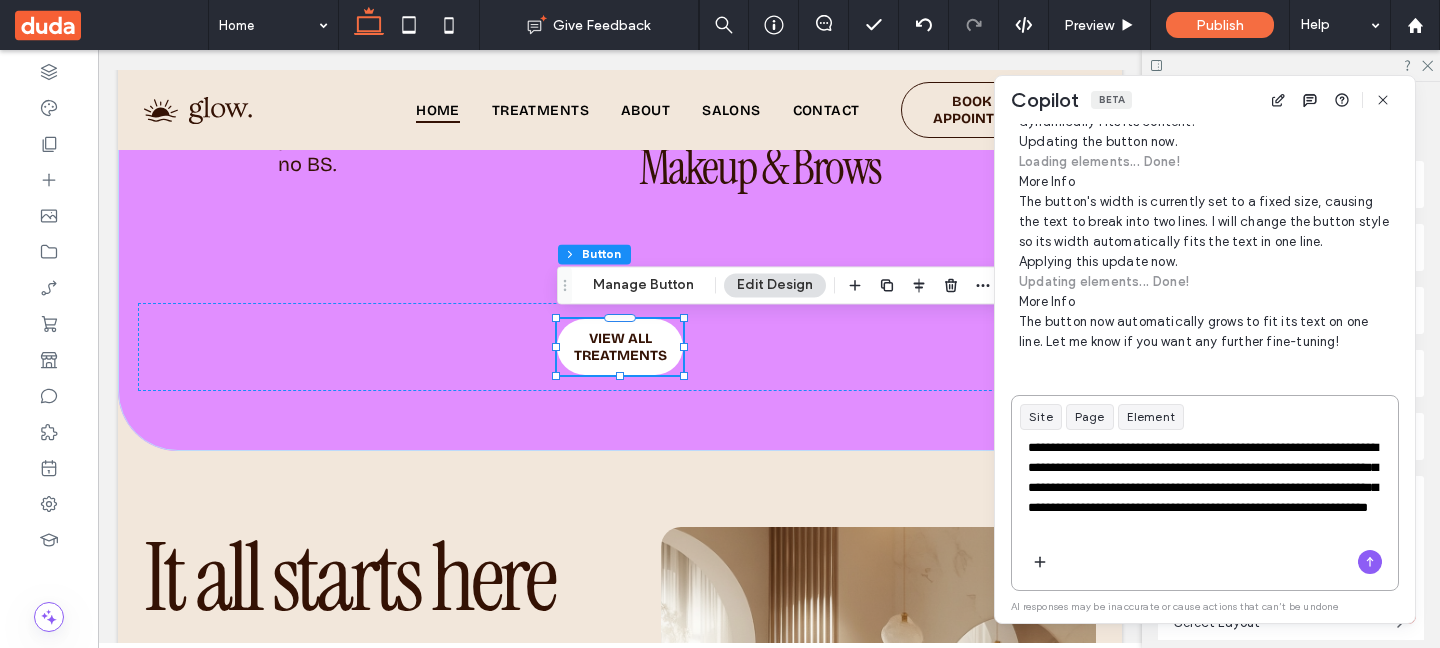 type on "**********" 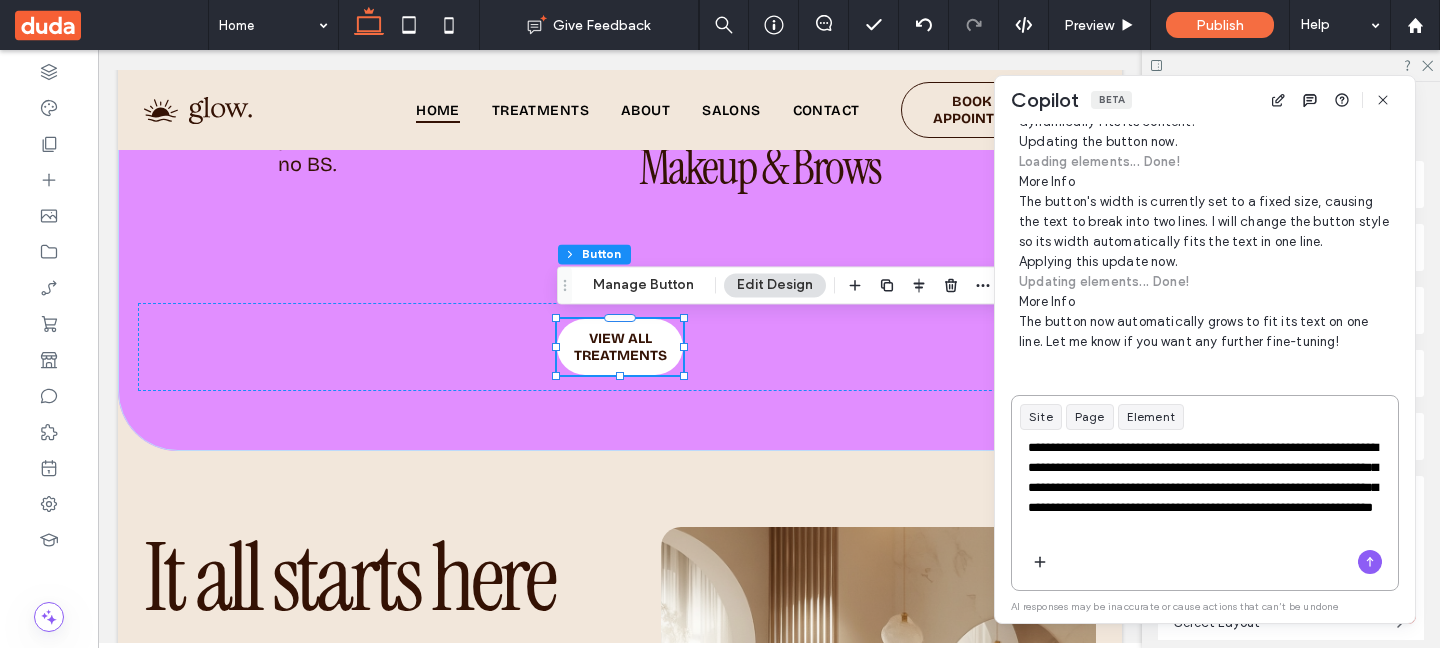 type 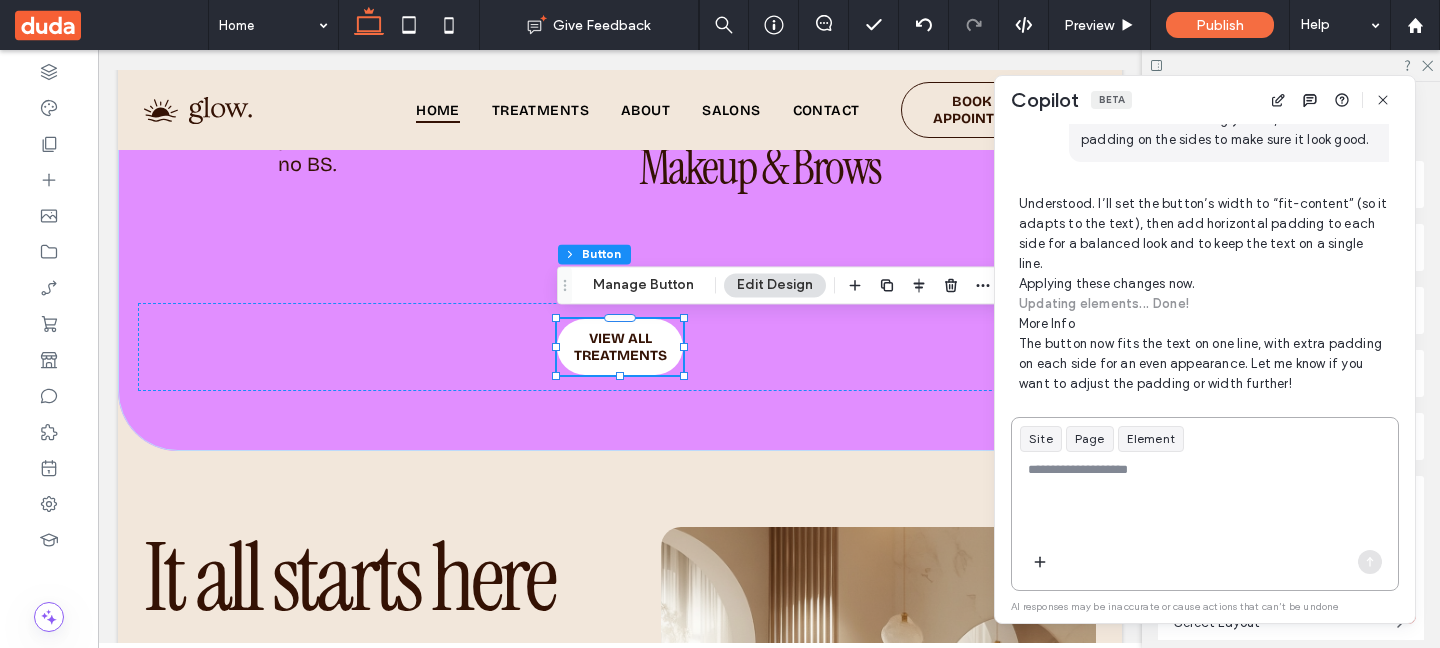 scroll, scrollTop: 1026, scrollLeft: 0, axis: vertical 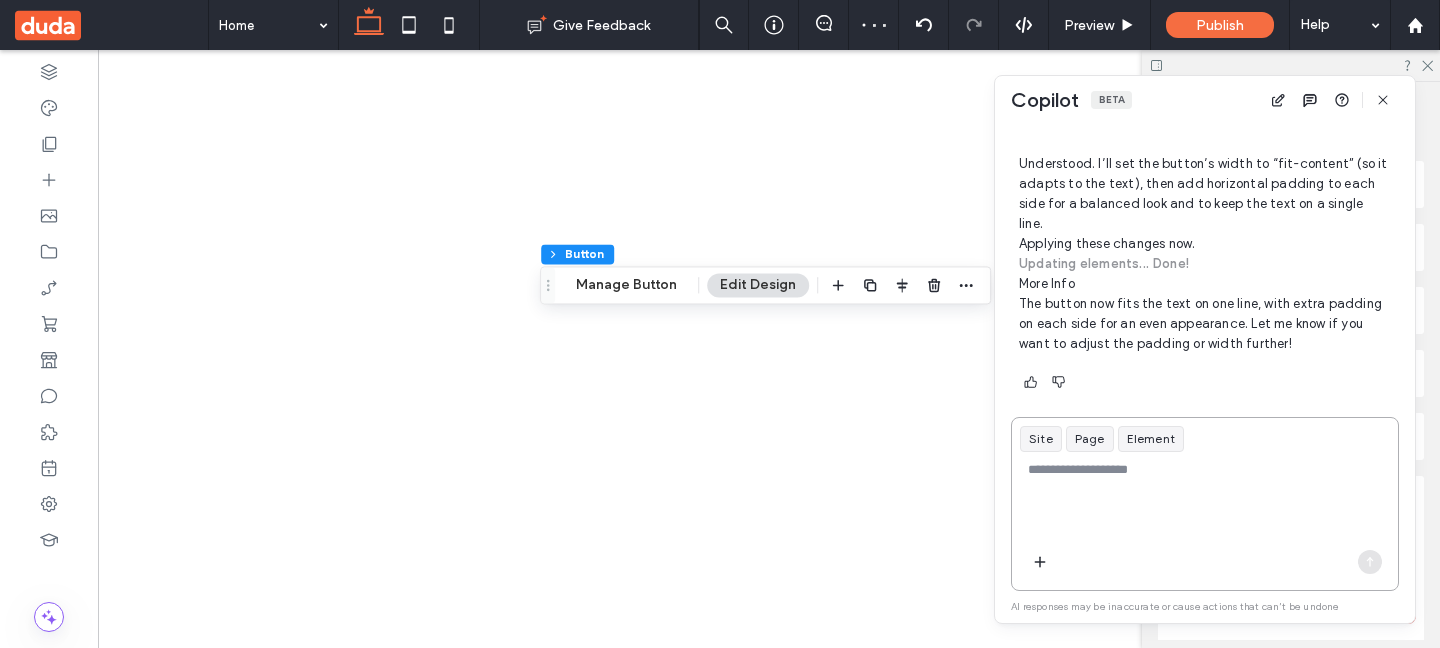 type on "**" 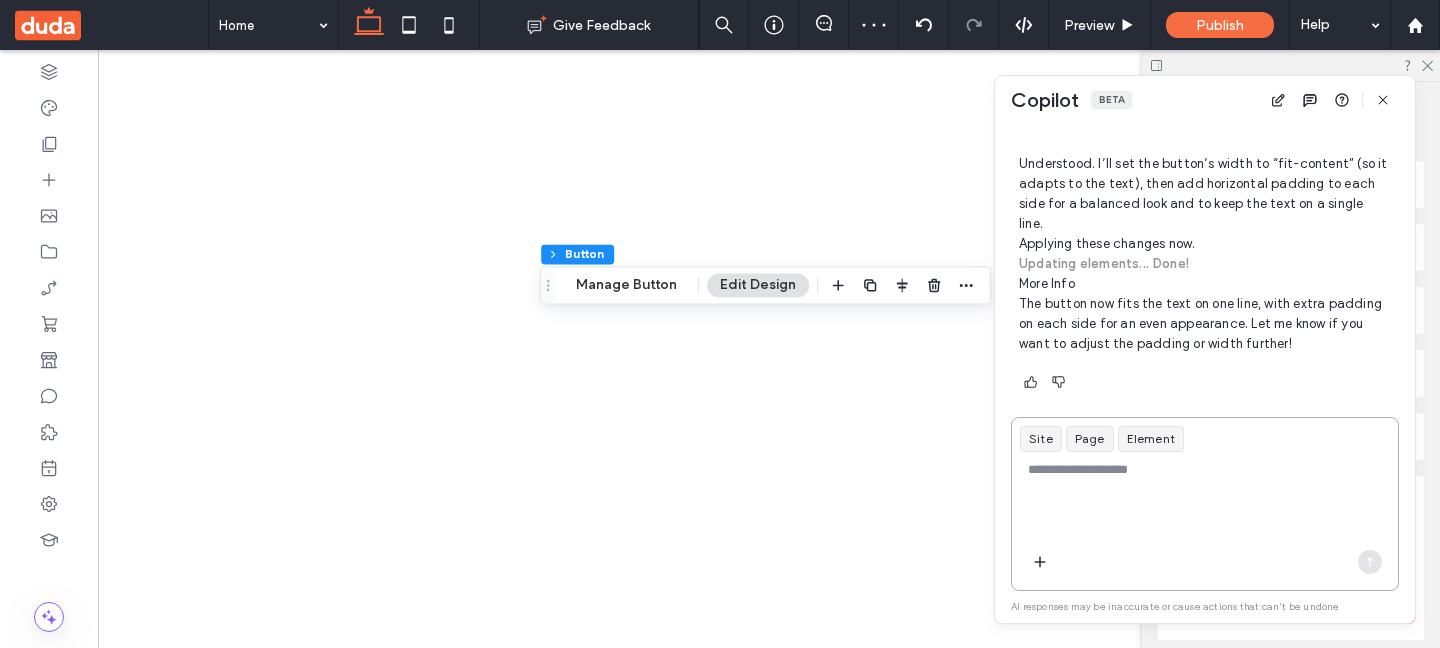 type on "**" 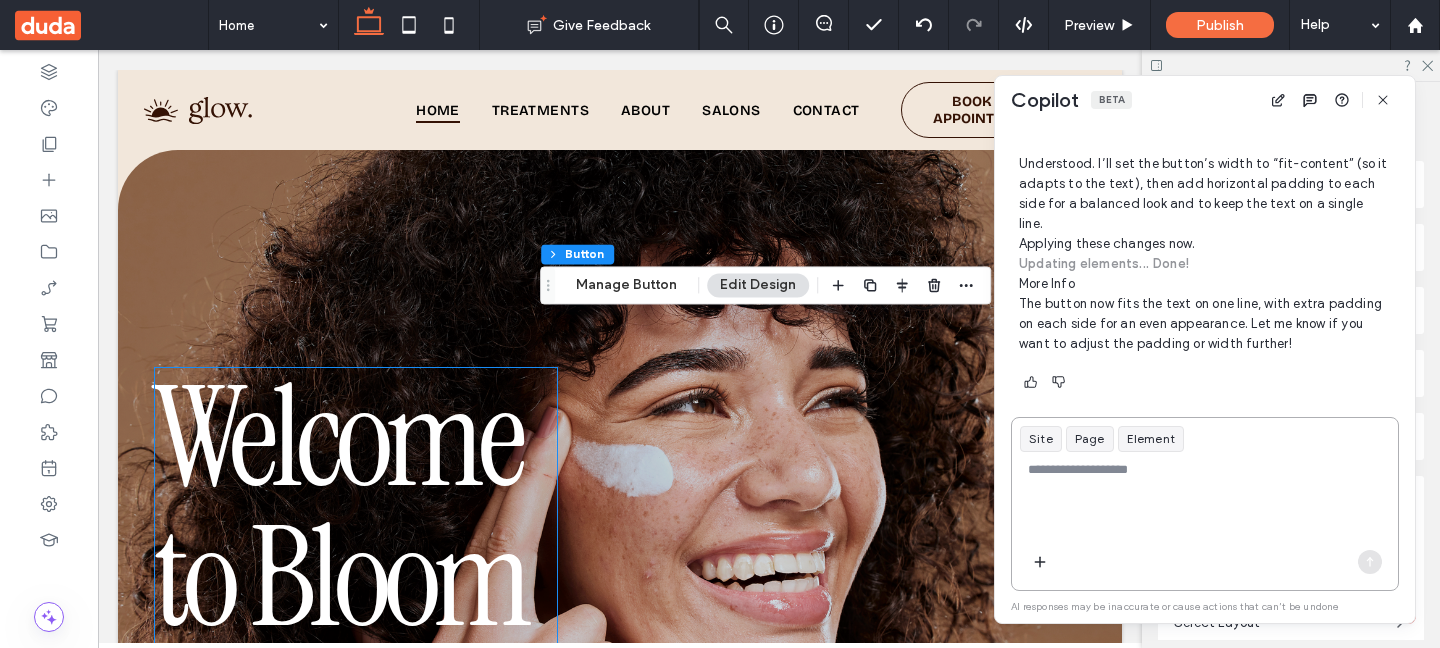 scroll, scrollTop: 2270, scrollLeft: 0, axis: vertical 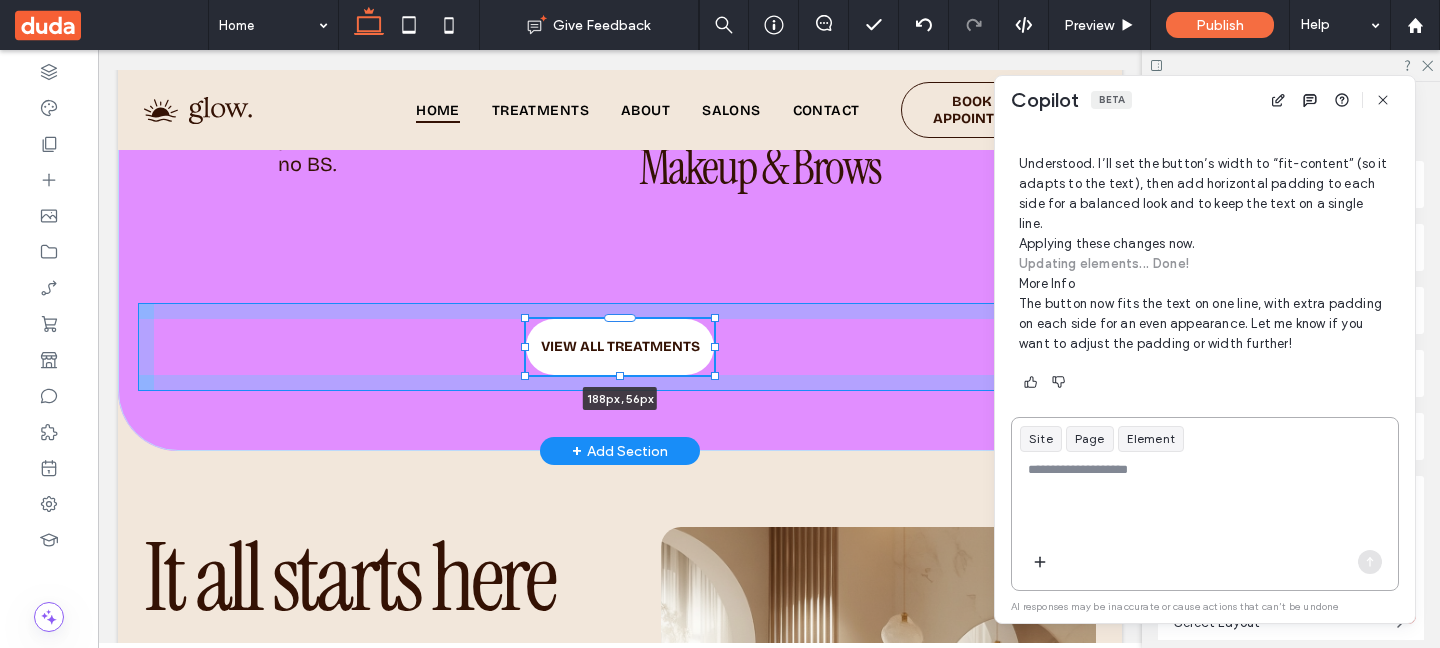 drag, startPoint x: 699, startPoint y: 347, endPoint x: 717, endPoint y: 347, distance: 18 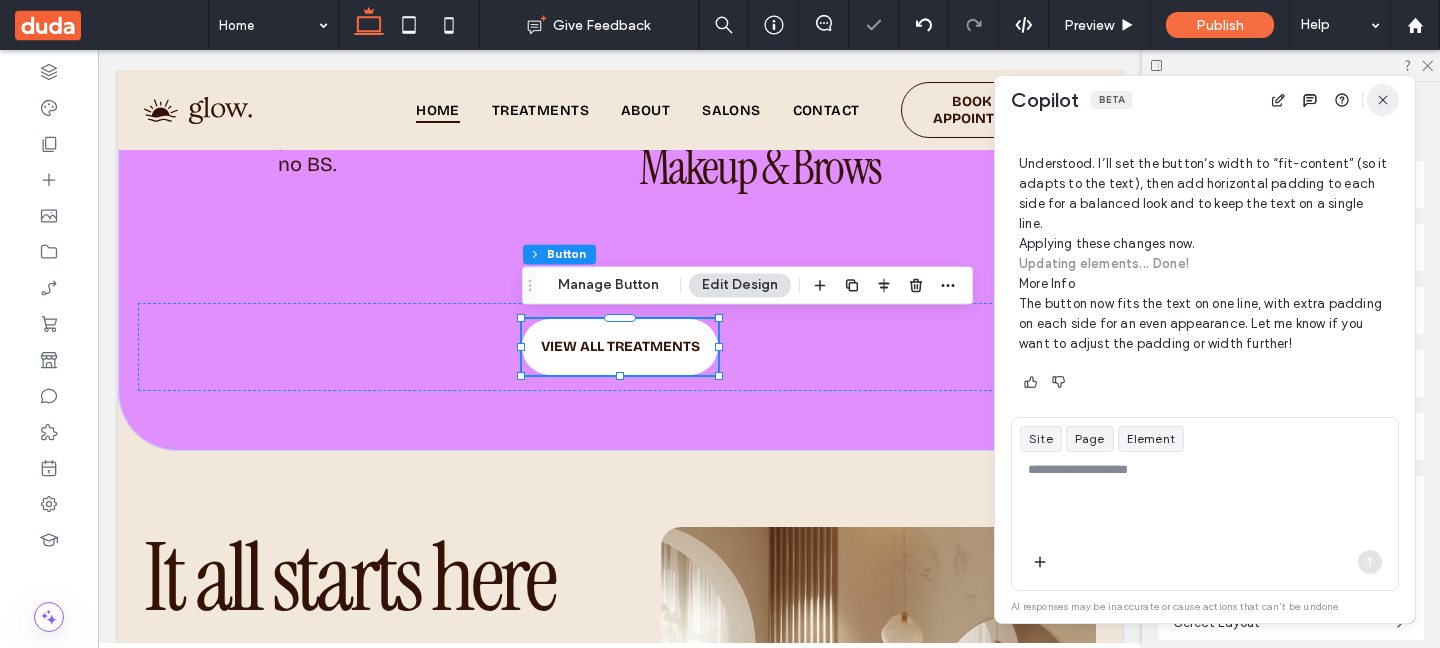 click 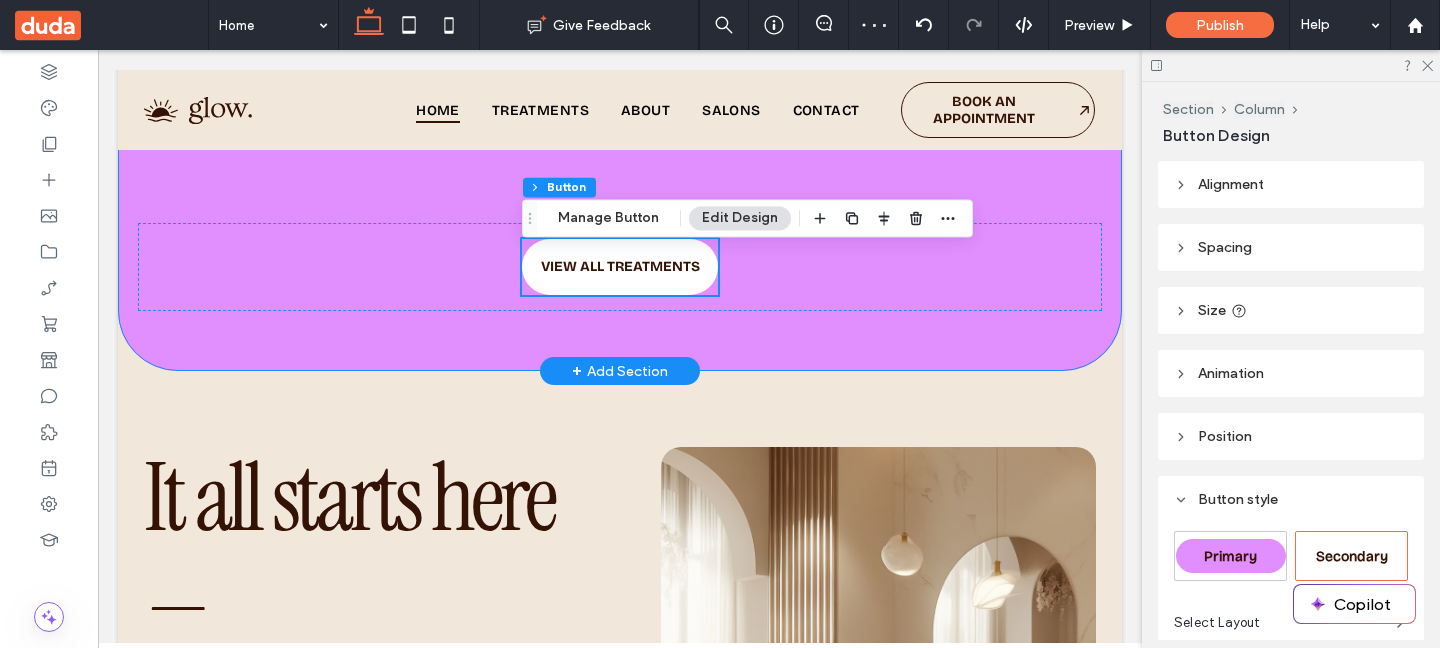 scroll, scrollTop: 1524, scrollLeft: 0, axis: vertical 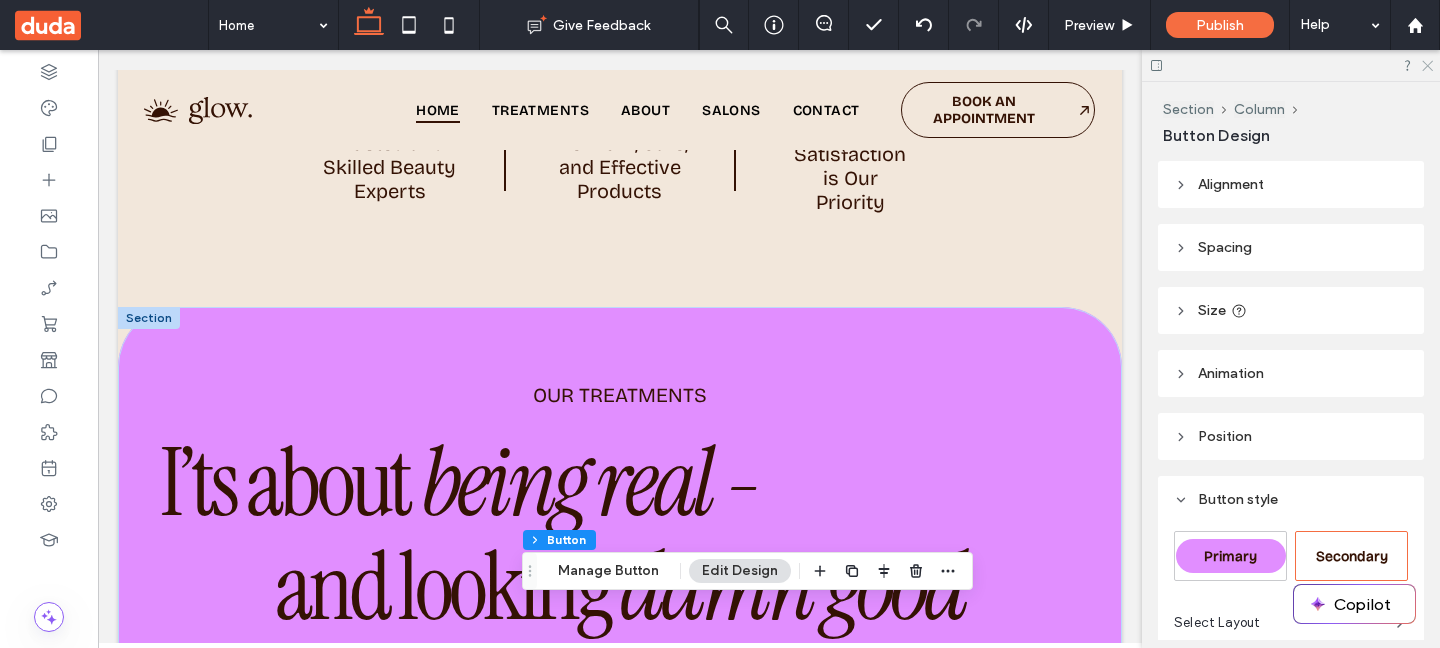 click 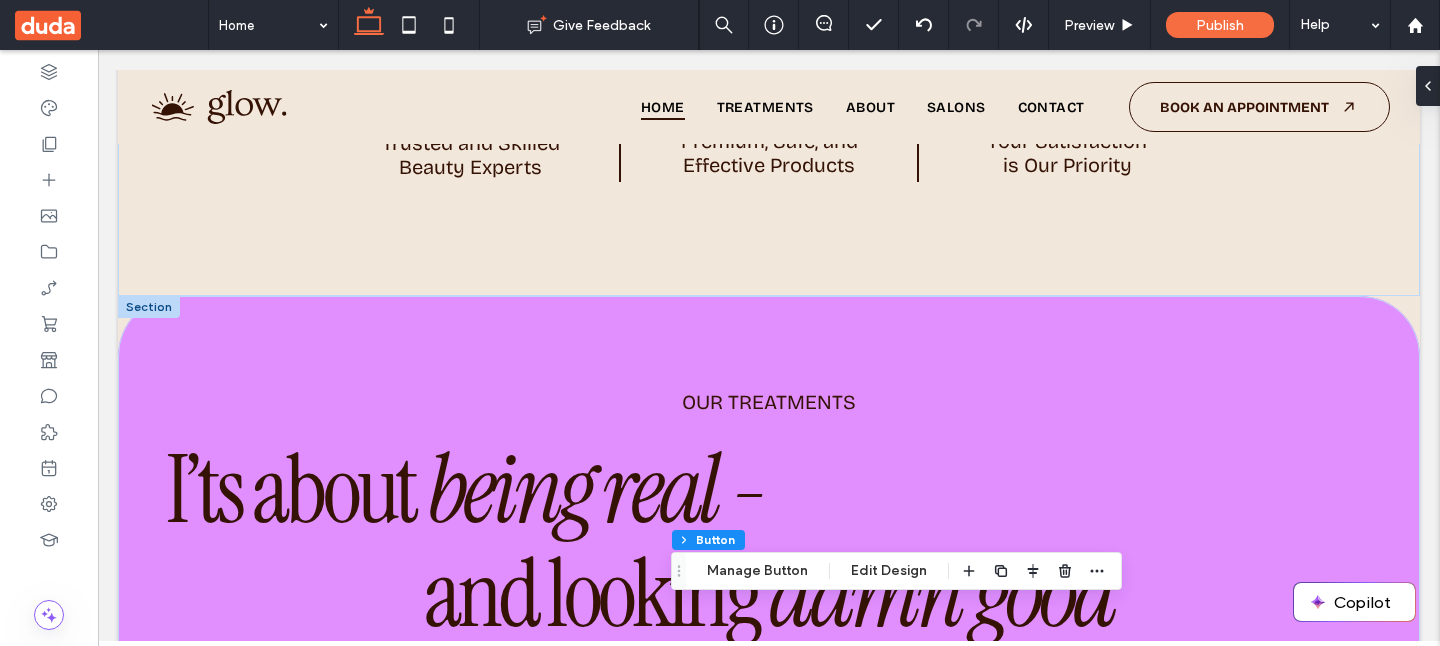 scroll, scrollTop: 1249, scrollLeft: 0, axis: vertical 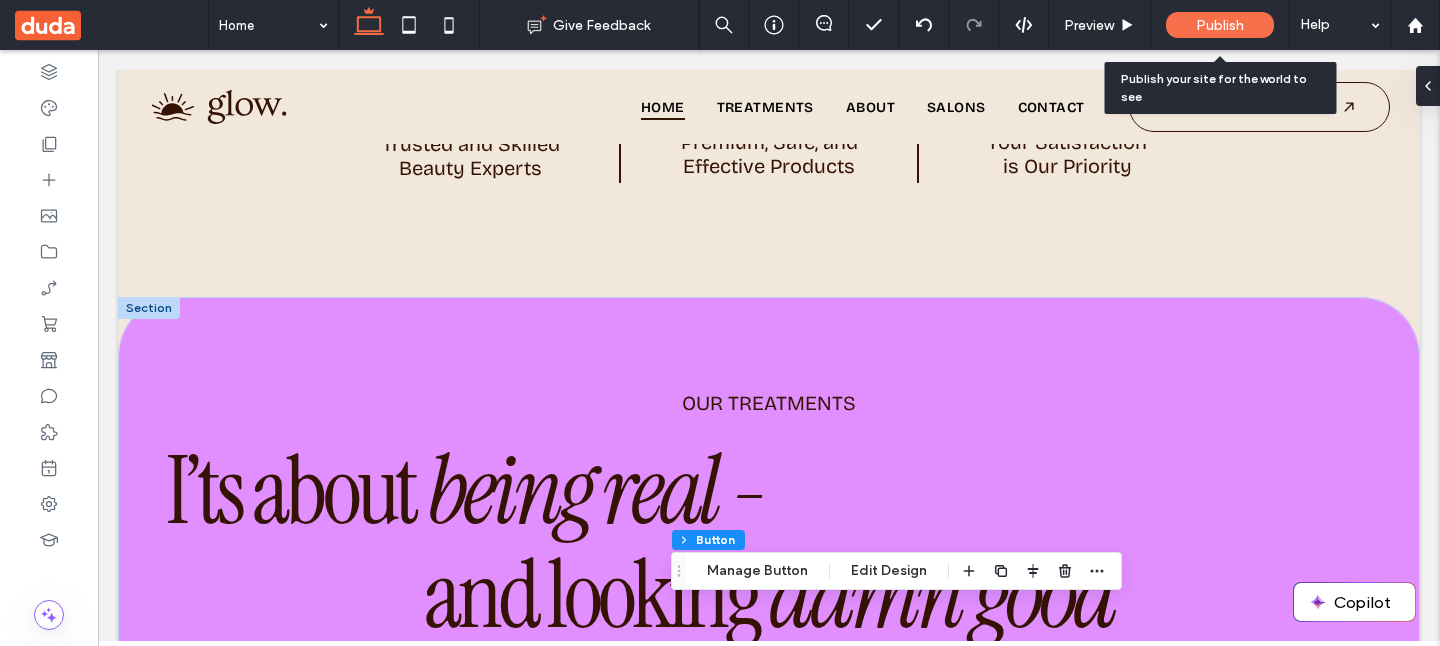 click on "Publish" at bounding box center (1220, 25) 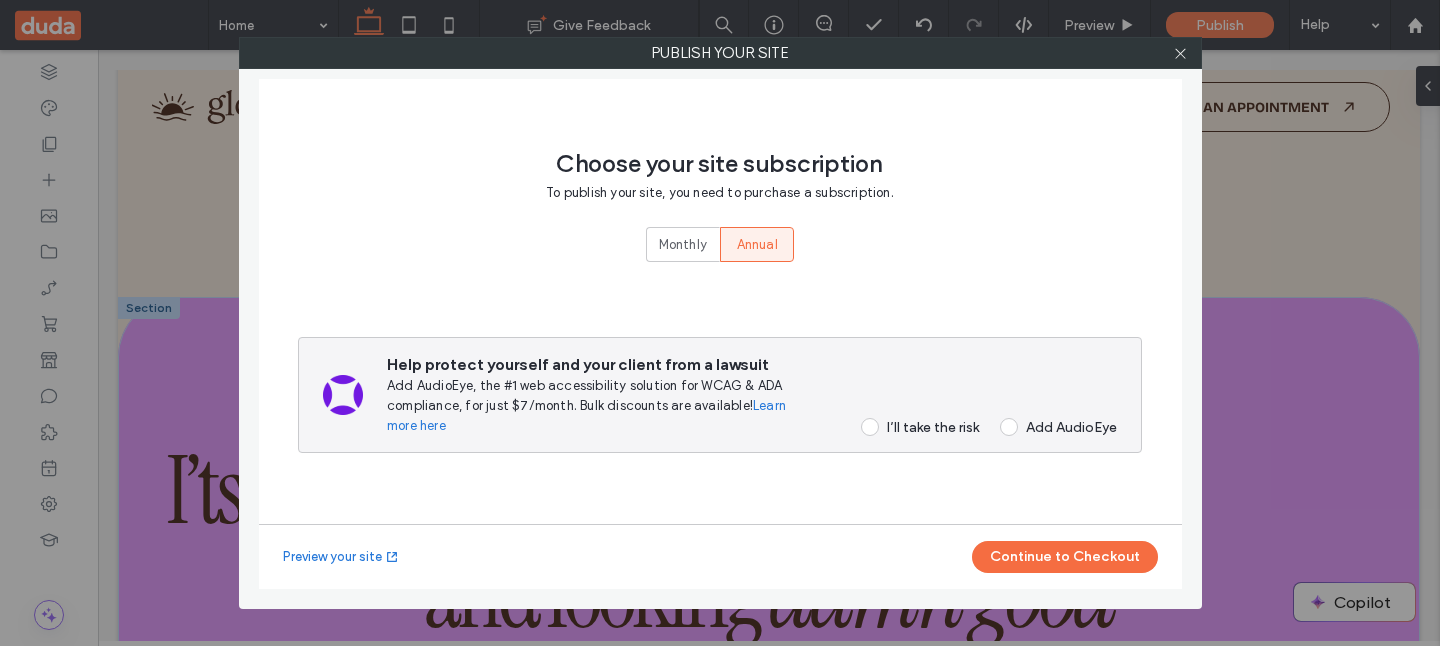 click on "I’ll take the risk" at bounding box center (933, 427) 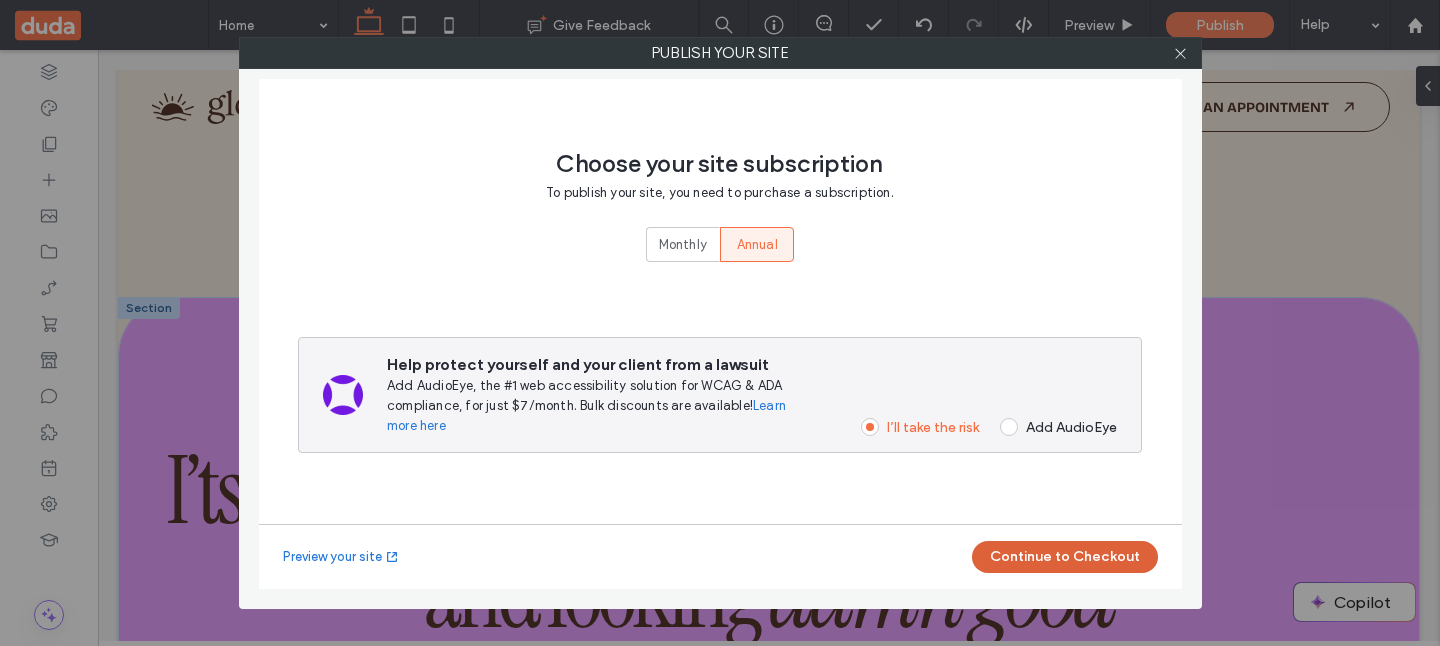 click on "Continue to Checkout" at bounding box center (1065, 557) 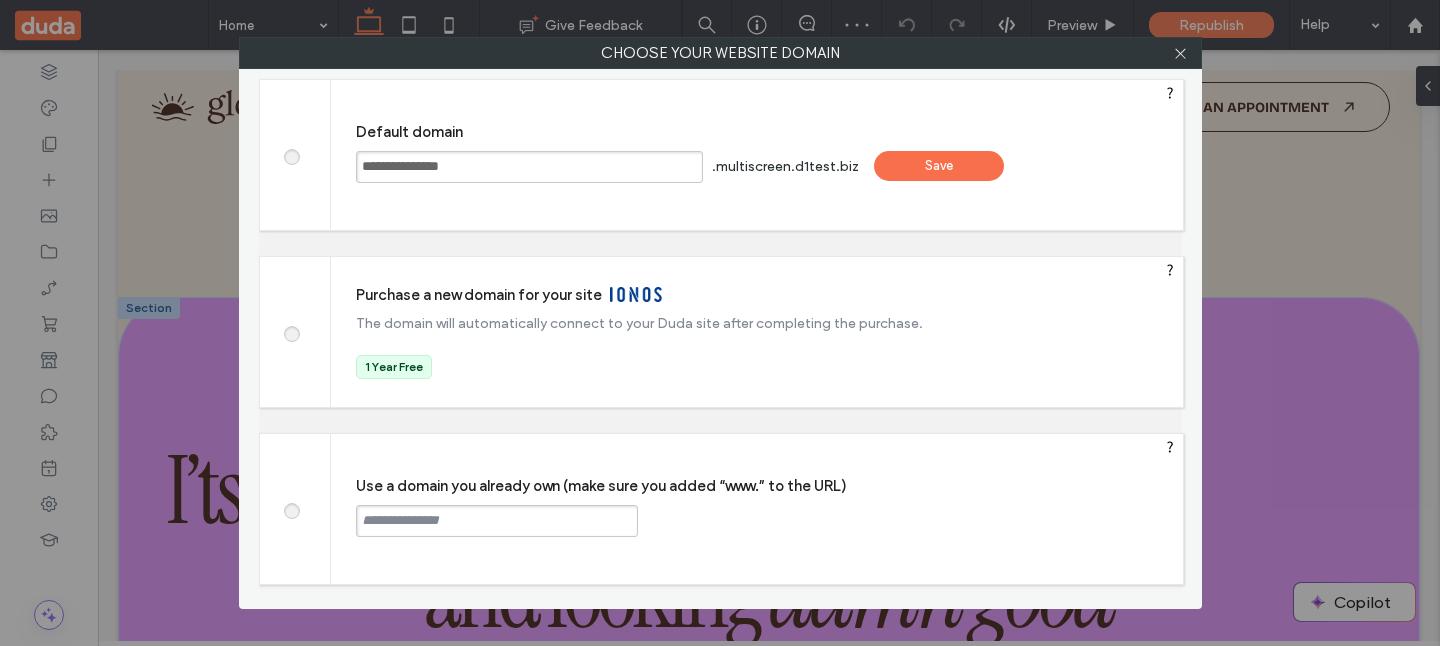click on "Save" at bounding box center [939, 166] 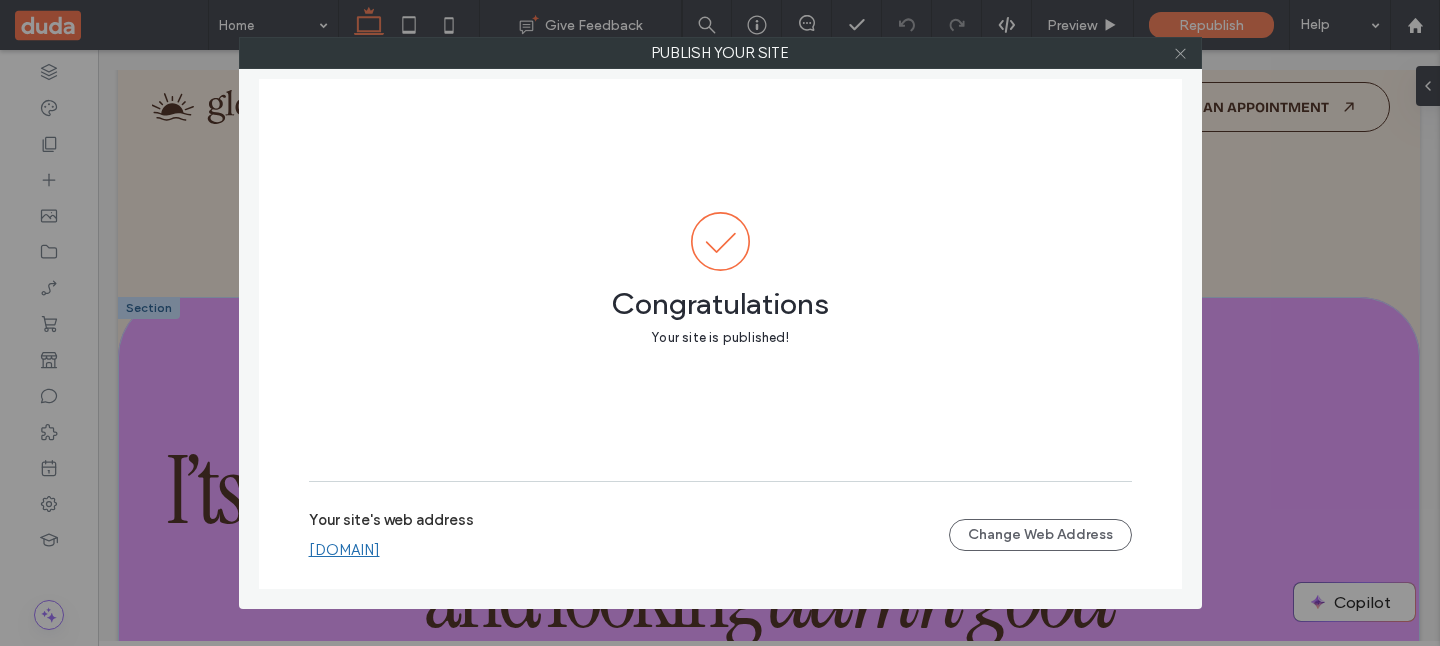 click 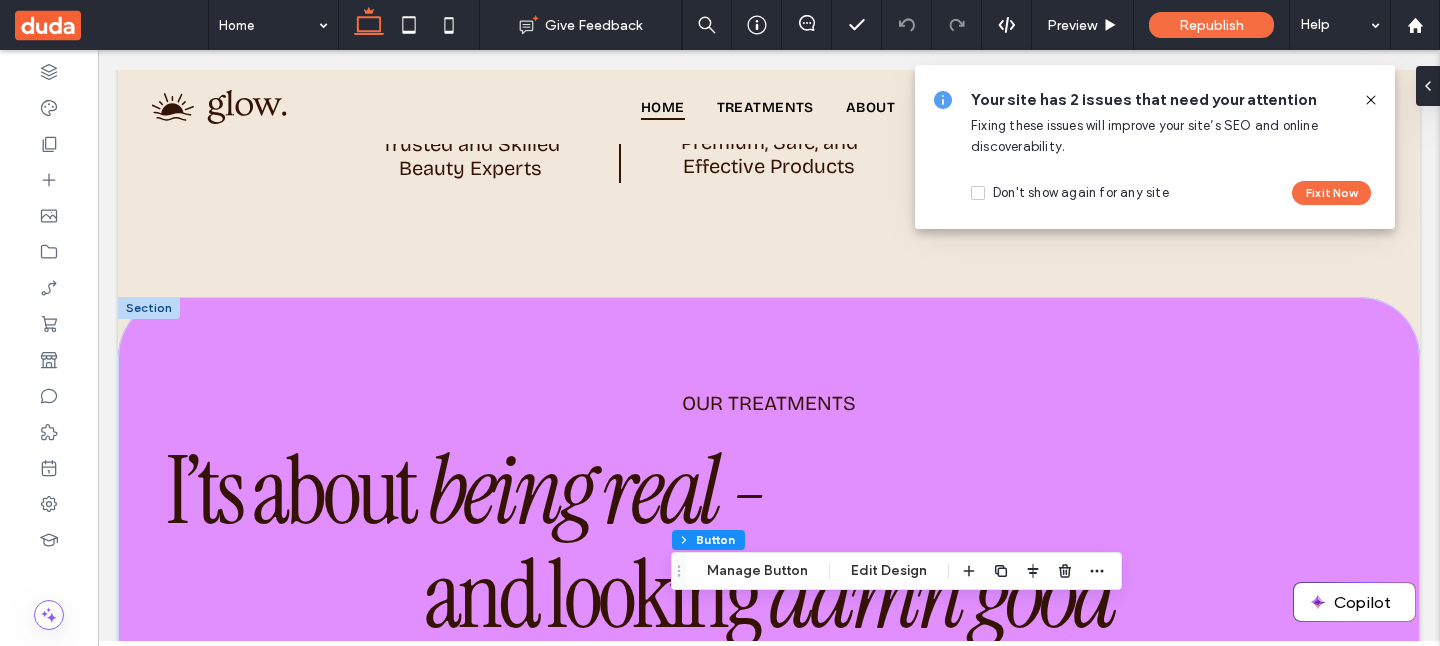 drag, startPoint x: 1374, startPoint y: 100, endPoint x: 1009, endPoint y: 74, distance: 365.92487 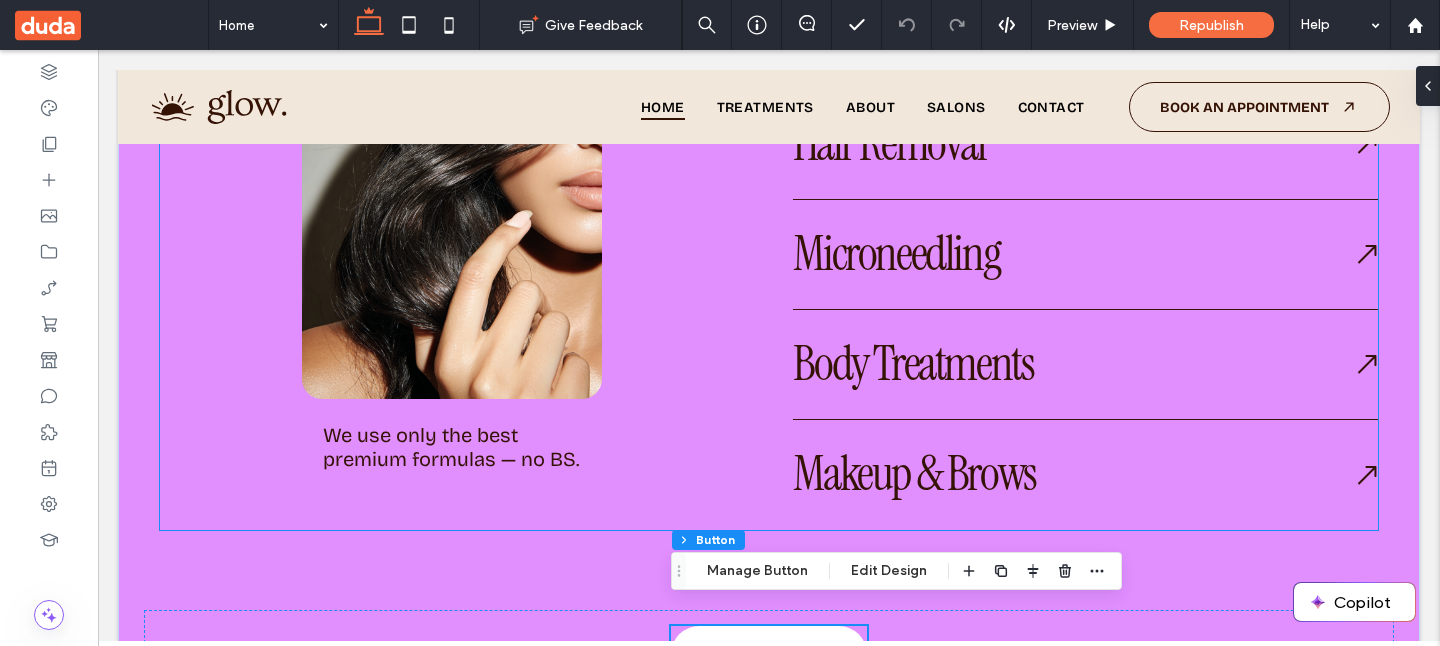 scroll, scrollTop: 1866, scrollLeft: 0, axis: vertical 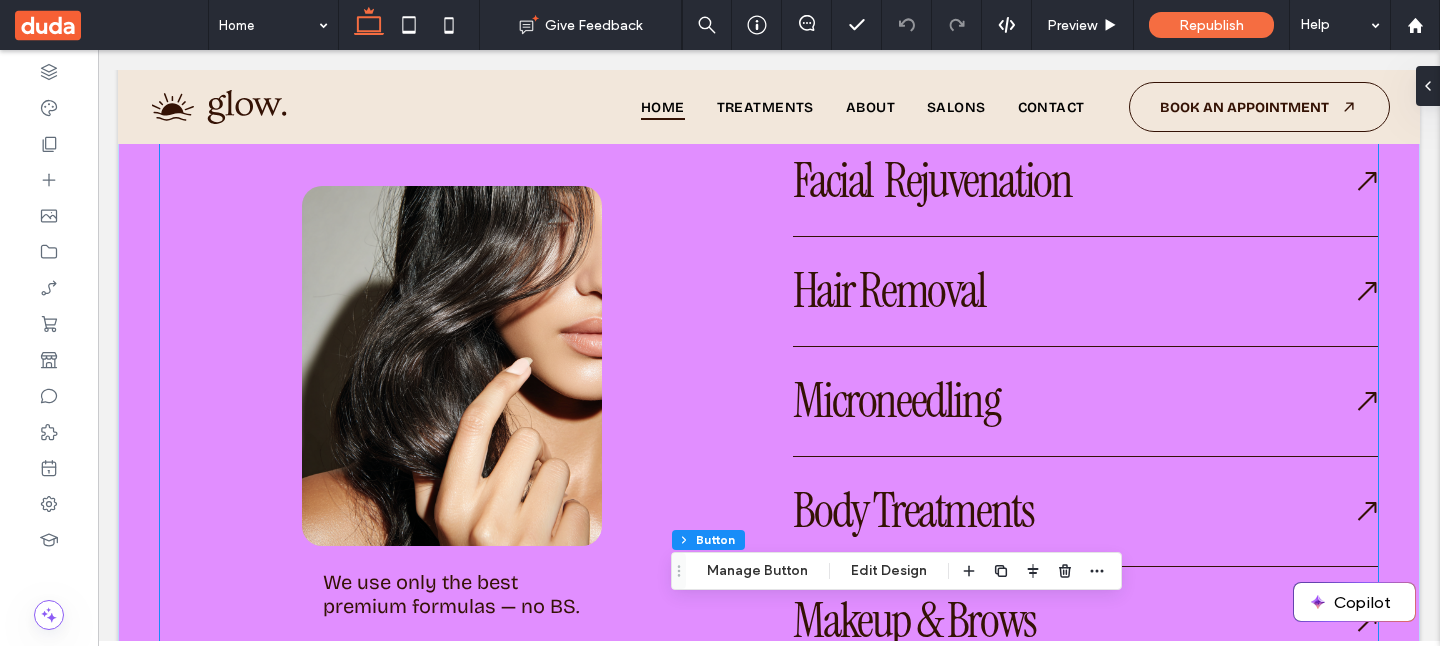 click at bounding box center (452, 366) 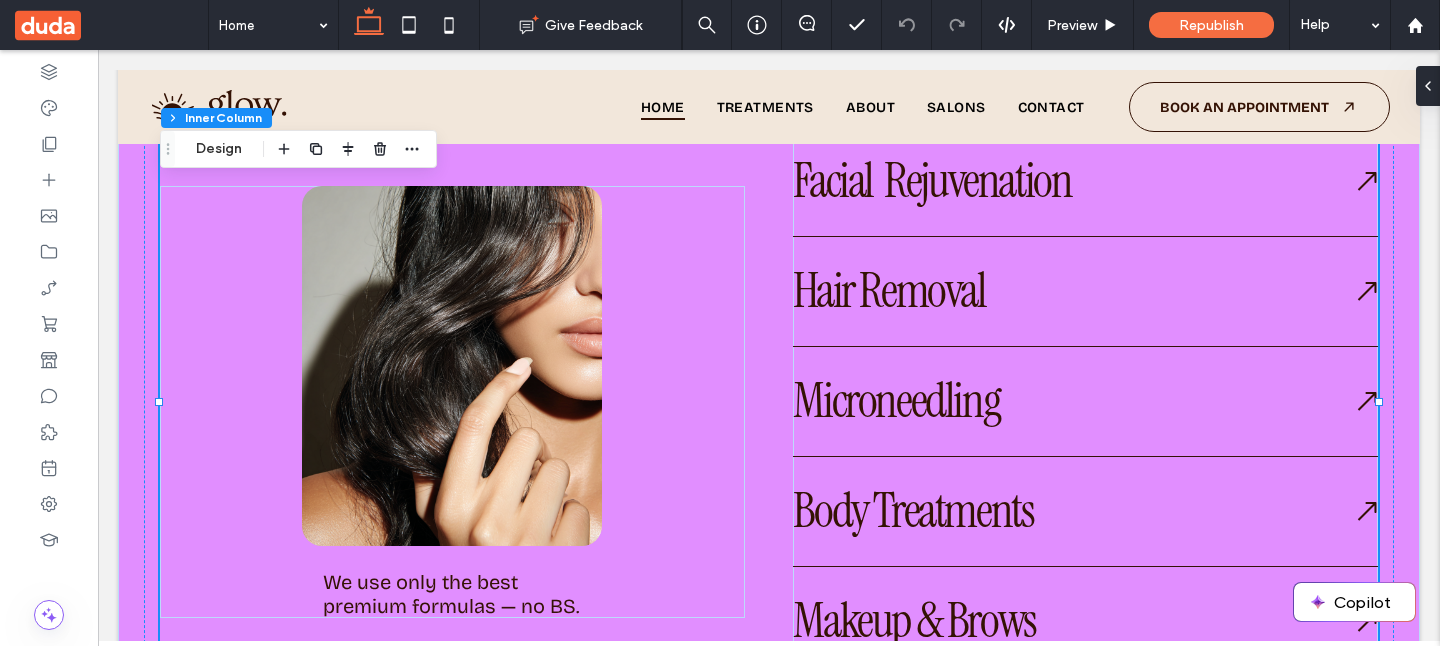 click at bounding box center (452, 366) 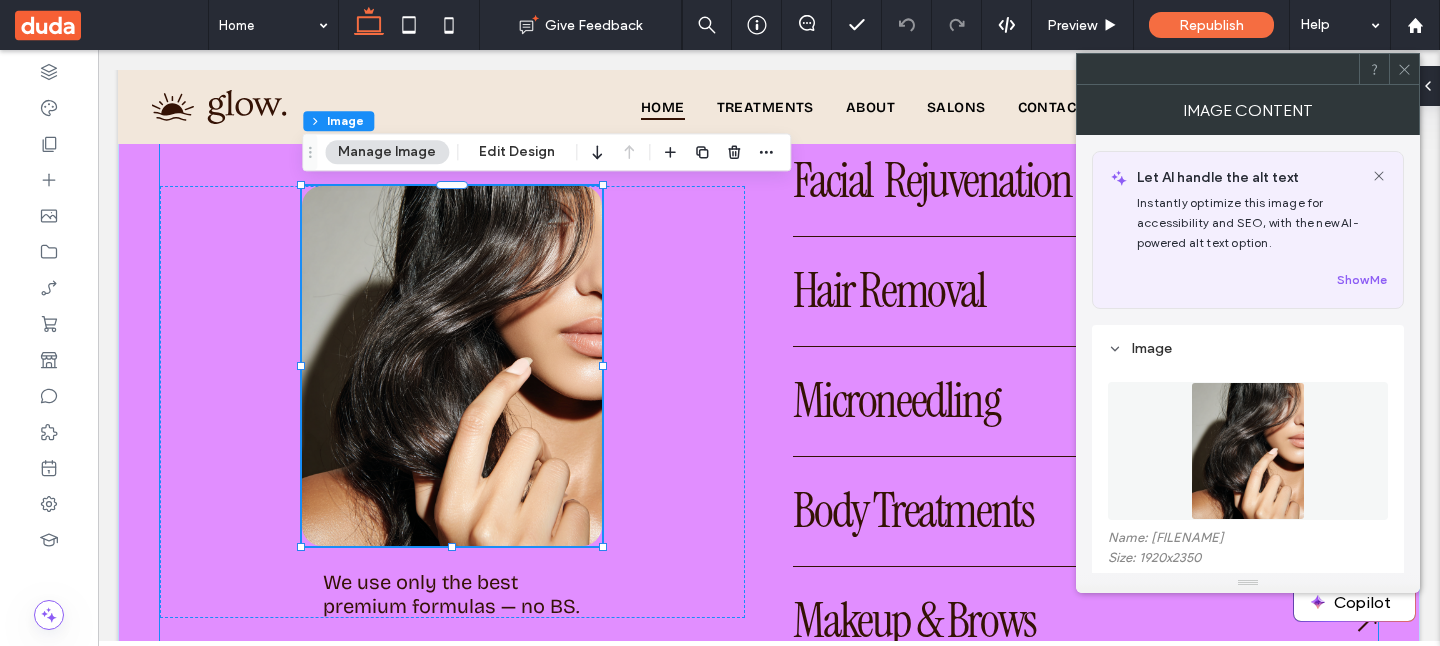 type on "**" 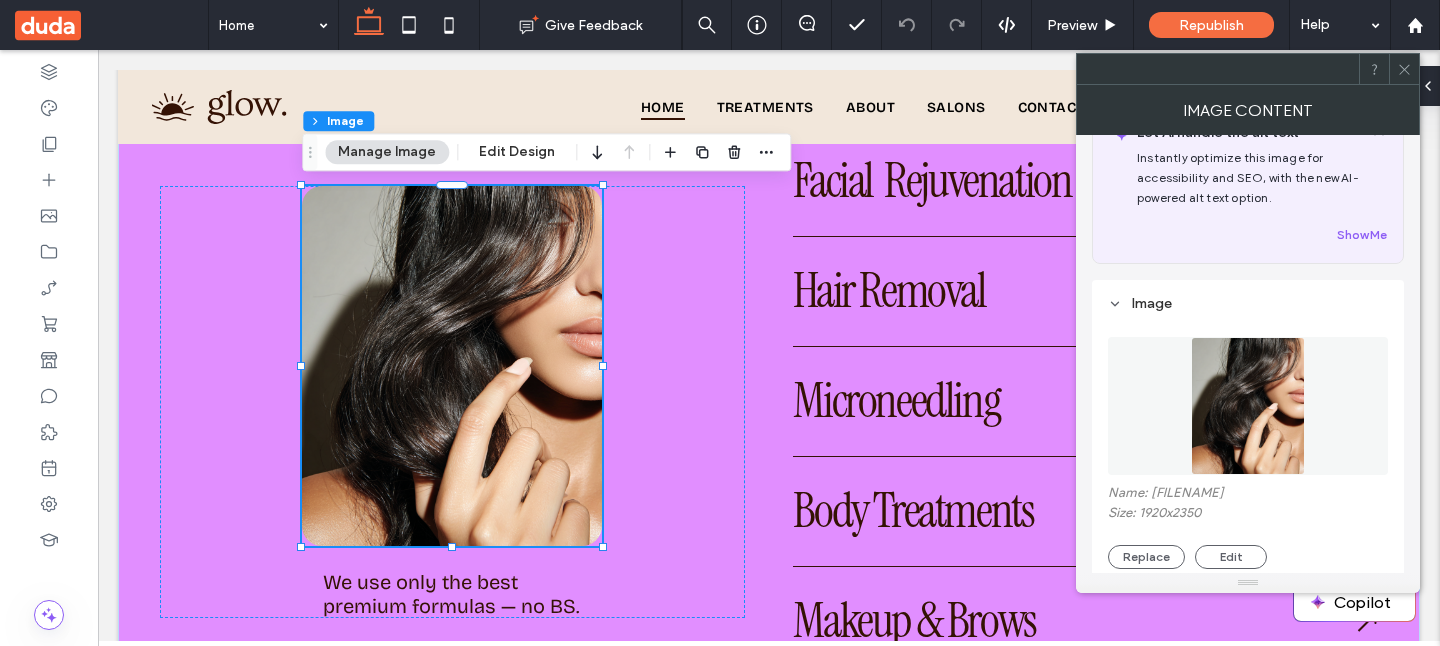 scroll, scrollTop: 0, scrollLeft: 0, axis: both 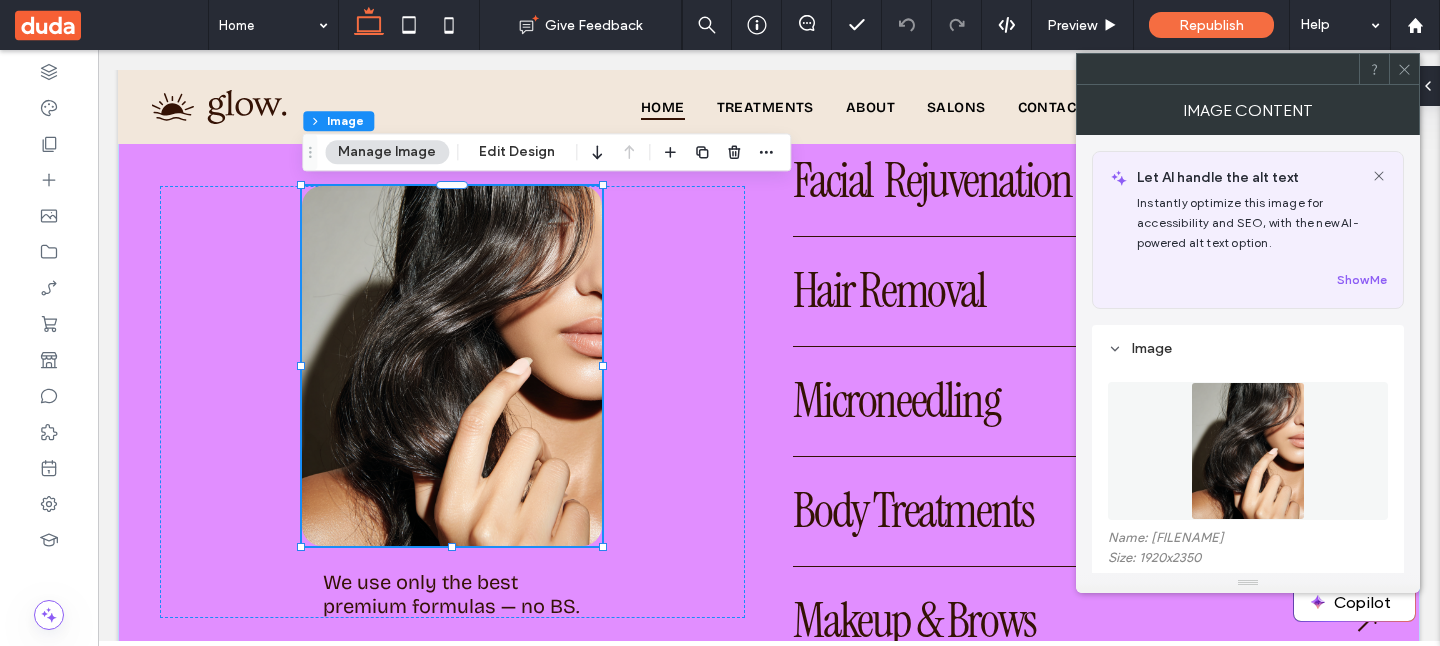 click 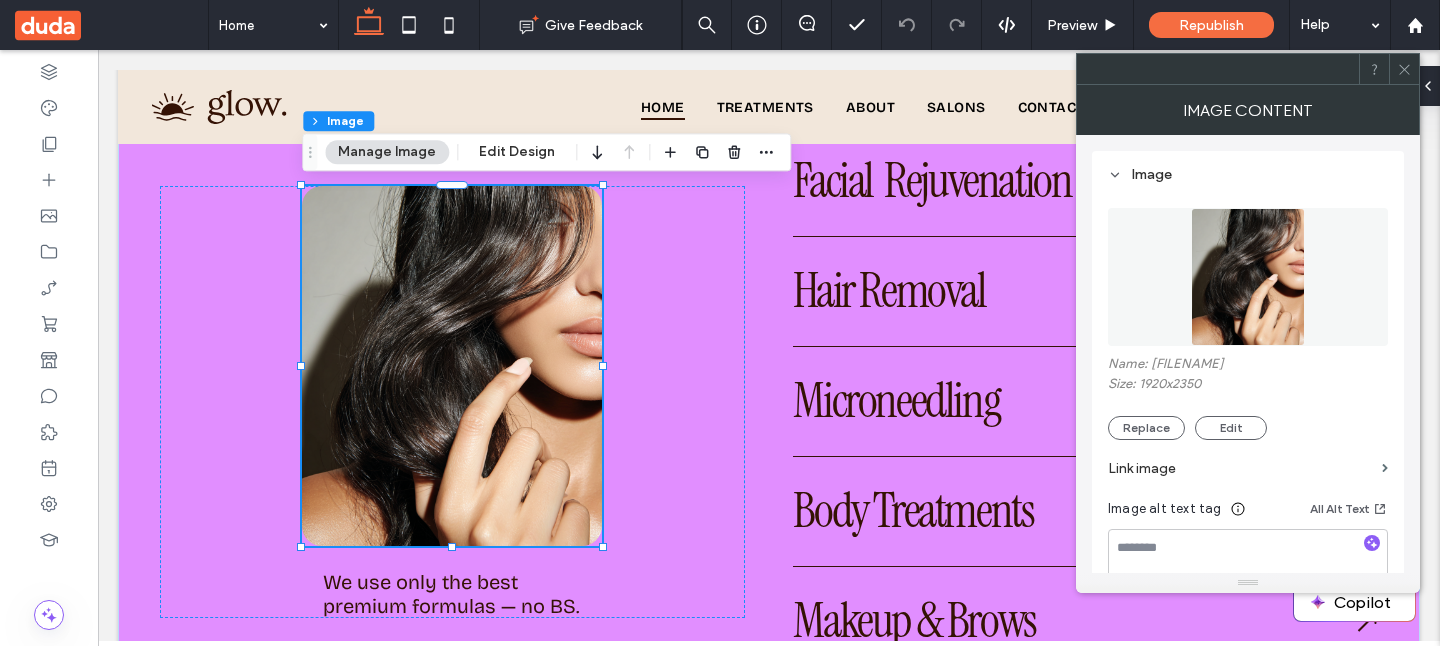 click at bounding box center (1404, 69) 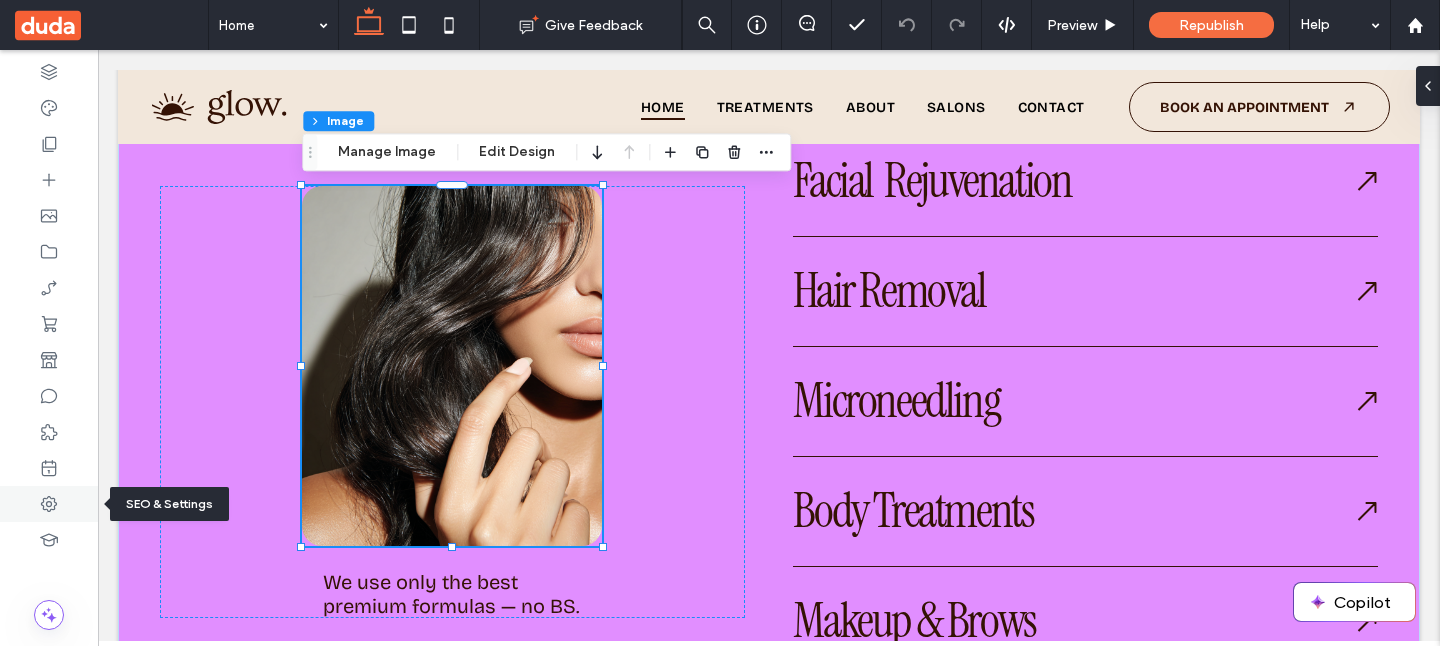 drag, startPoint x: 53, startPoint y: 508, endPoint x: 243, endPoint y: 338, distance: 254.95097 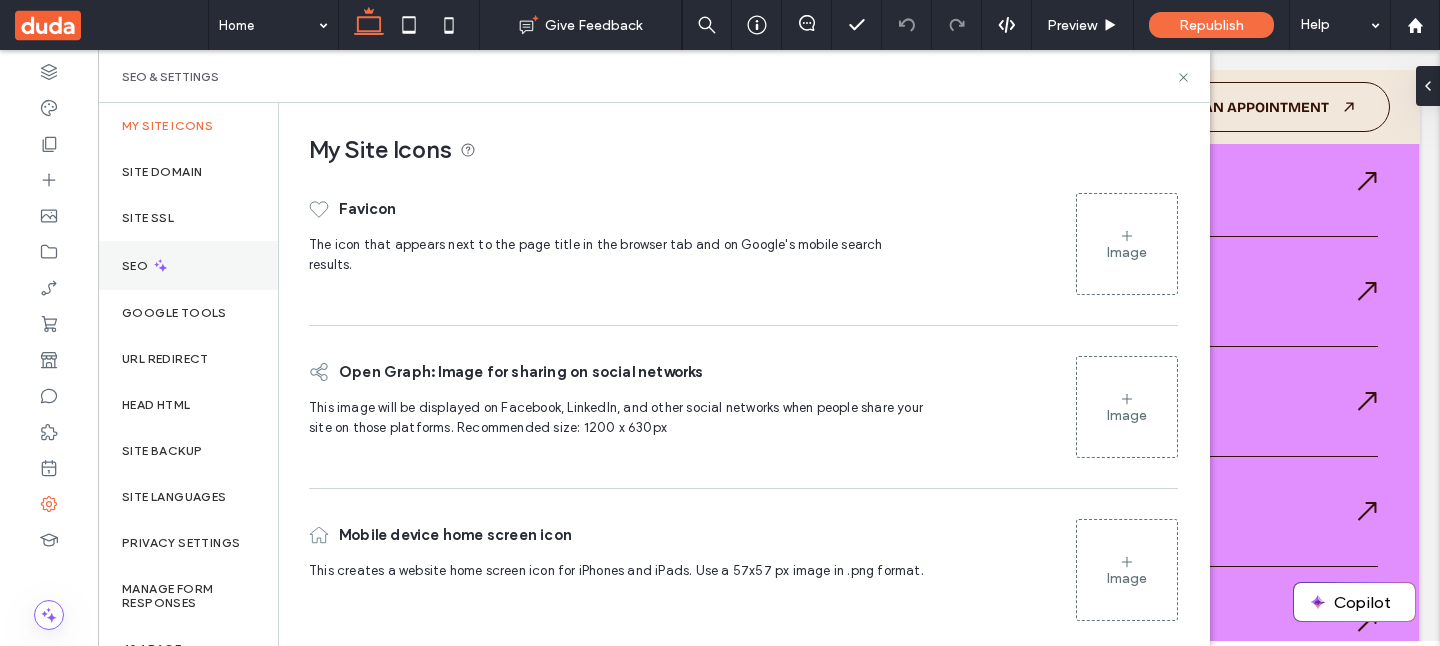 click on "SEO" at bounding box center [188, 265] 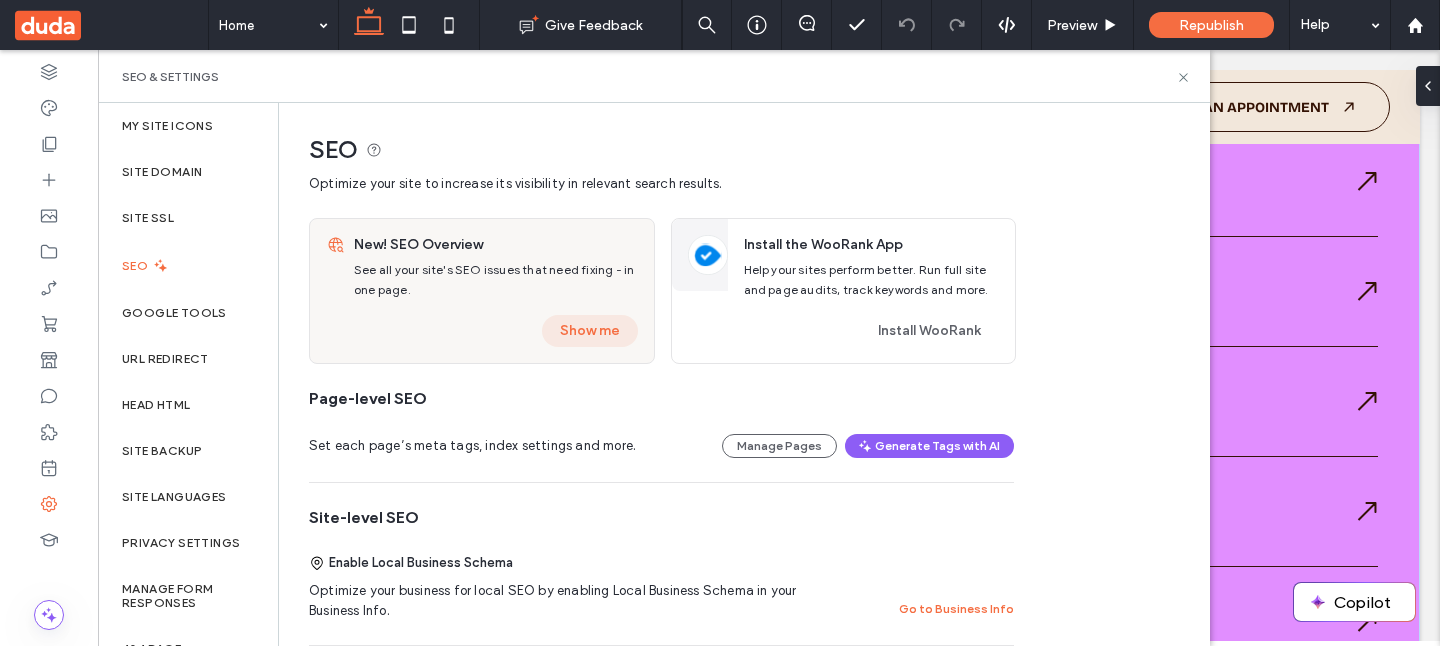 click on "Show me" at bounding box center (590, 331) 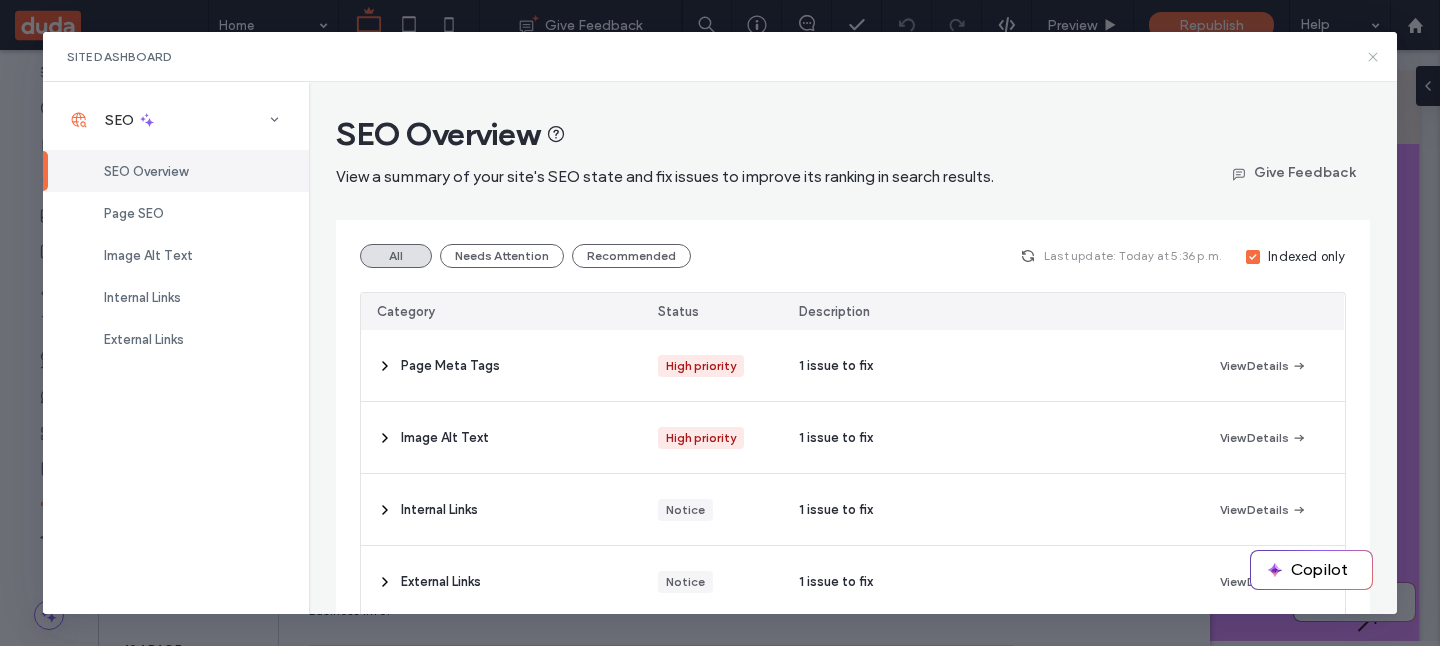 drag, startPoint x: 1364, startPoint y: 61, endPoint x: 1266, endPoint y: 12, distance: 109.56733 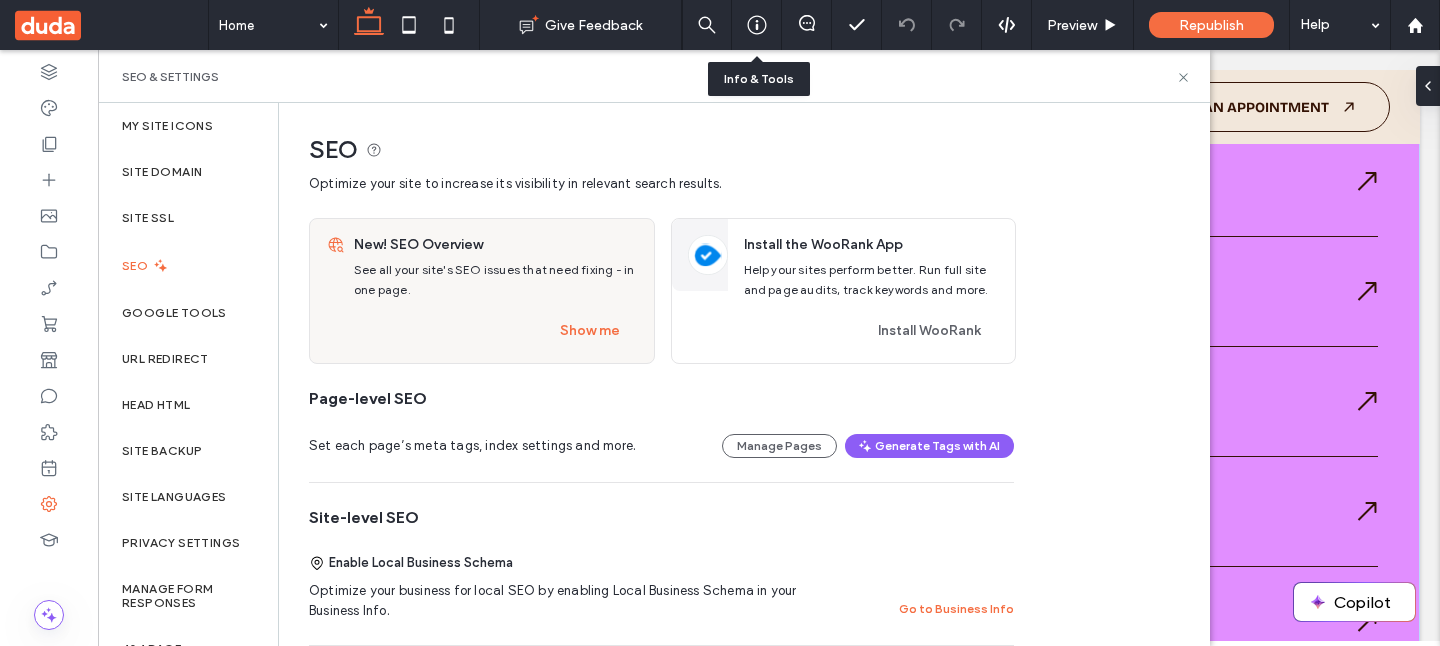 click 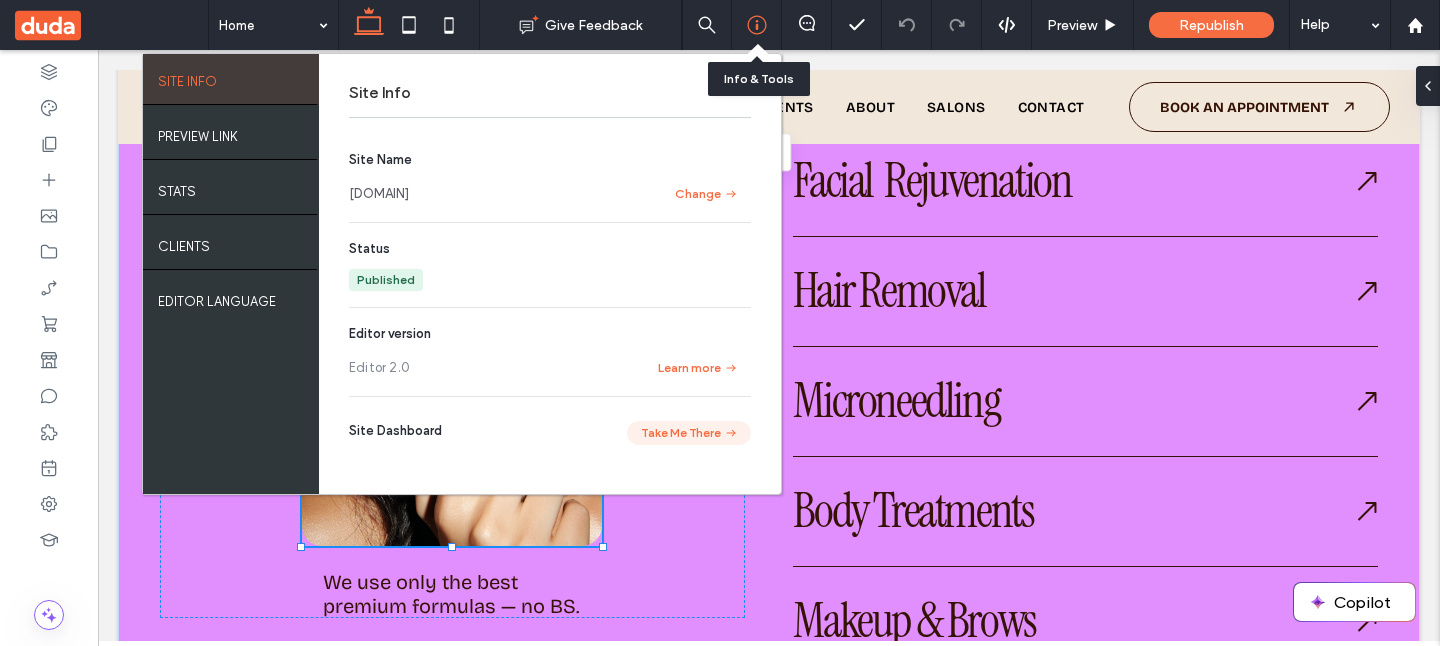 click on "Take Me There" at bounding box center (689, 433) 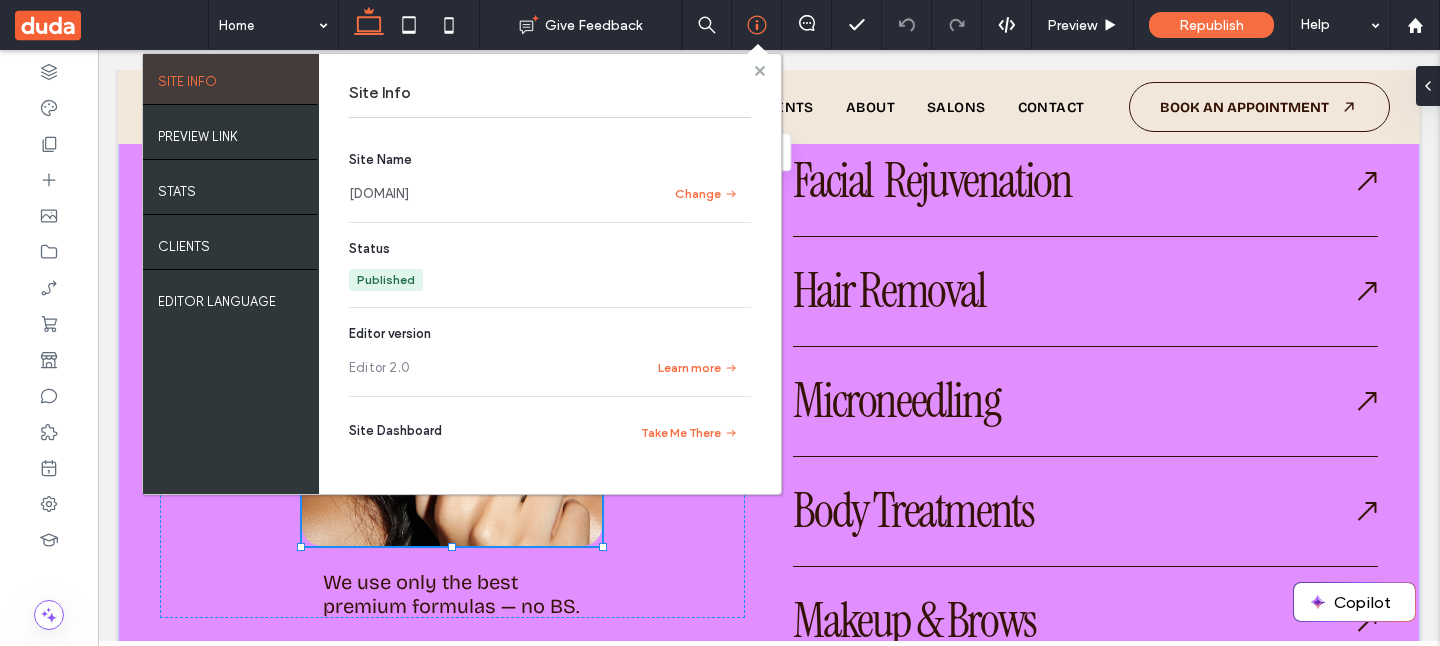 click 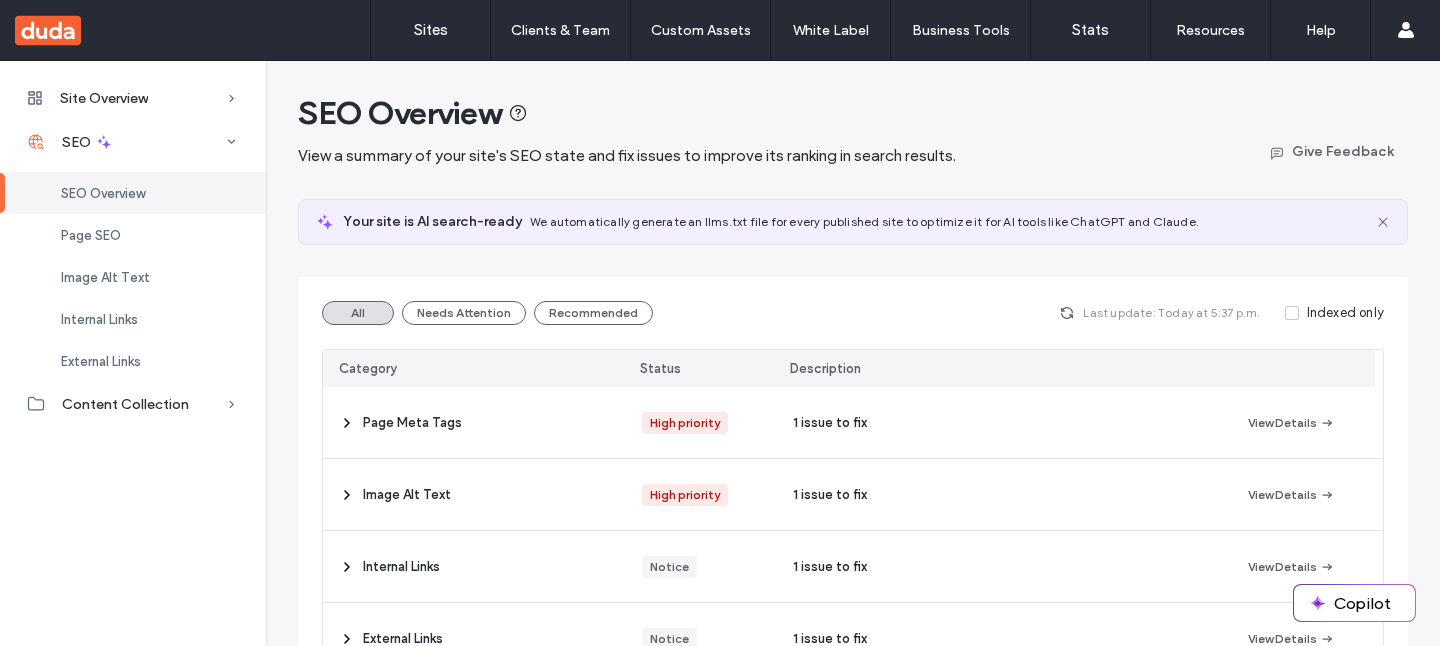 scroll, scrollTop: 0, scrollLeft: 0, axis: both 